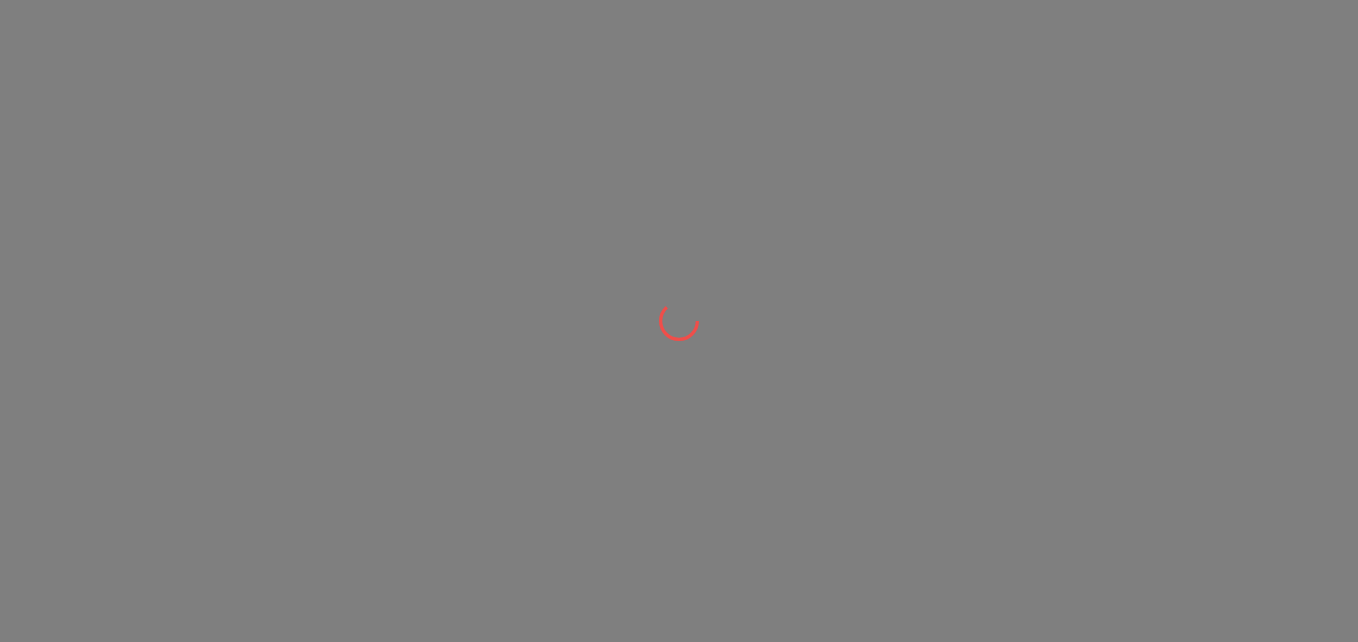 scroll, scrollTop: 0, scrollLeft: 0, axis: both 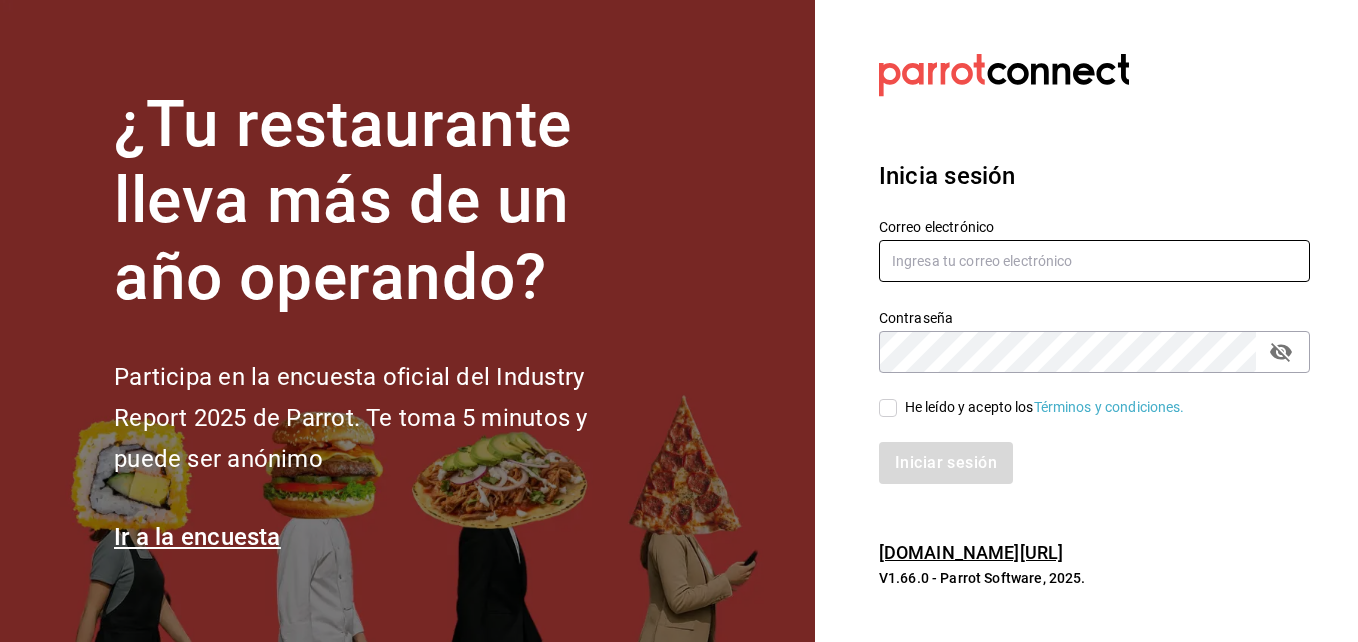 type on "[PERSON_NAME][EMAIL_ADDRESS][PERSON_NAME][DOMAIN_NAME]" 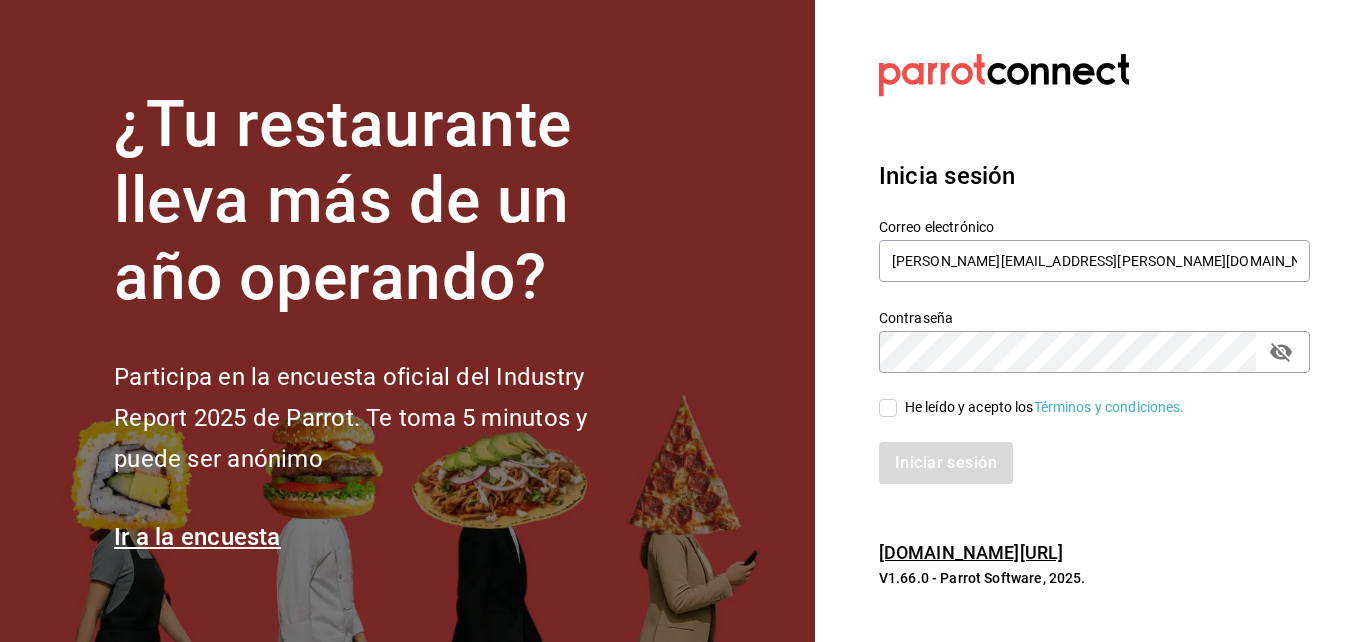 click on "He leído y acepto los  Términos y condiciones." at bounding box center (1094, 408) 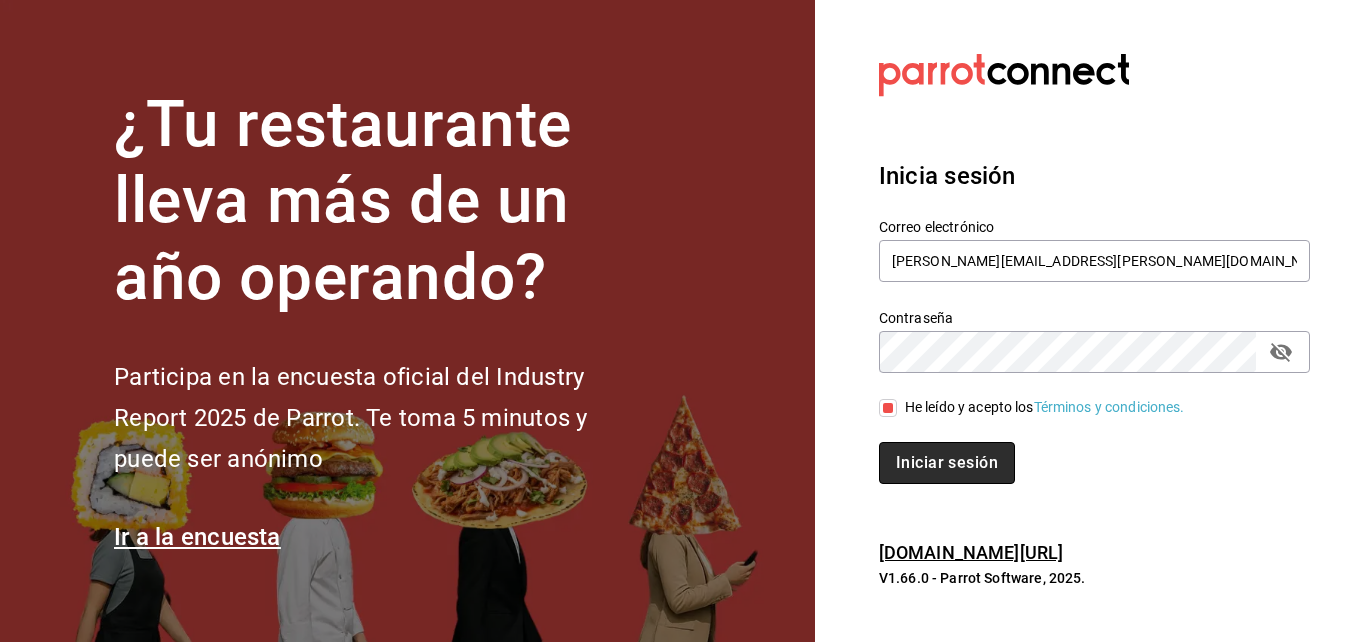 click on "Iniciar sesión" at bounding box center [947, 463] 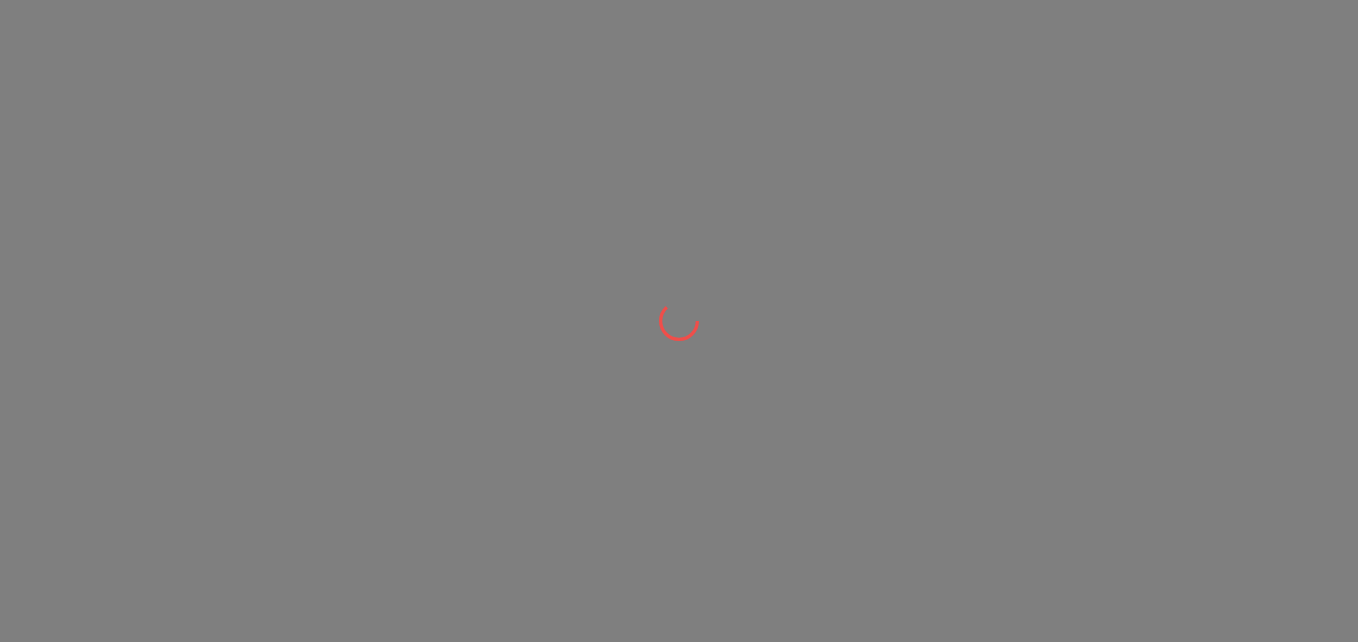 scroll, scrollTop: 0, scrollLeft: 0, axis: both 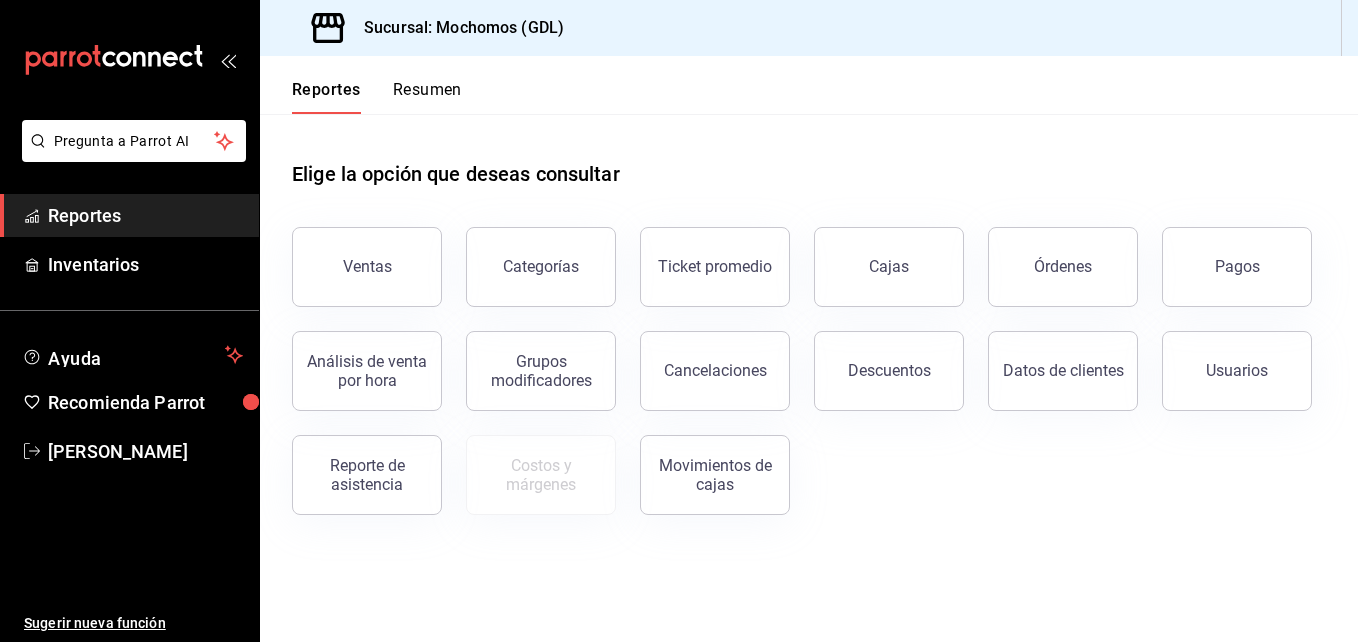 click on "Elige la opción que deseas consultar" at bounding box center [809, 158] 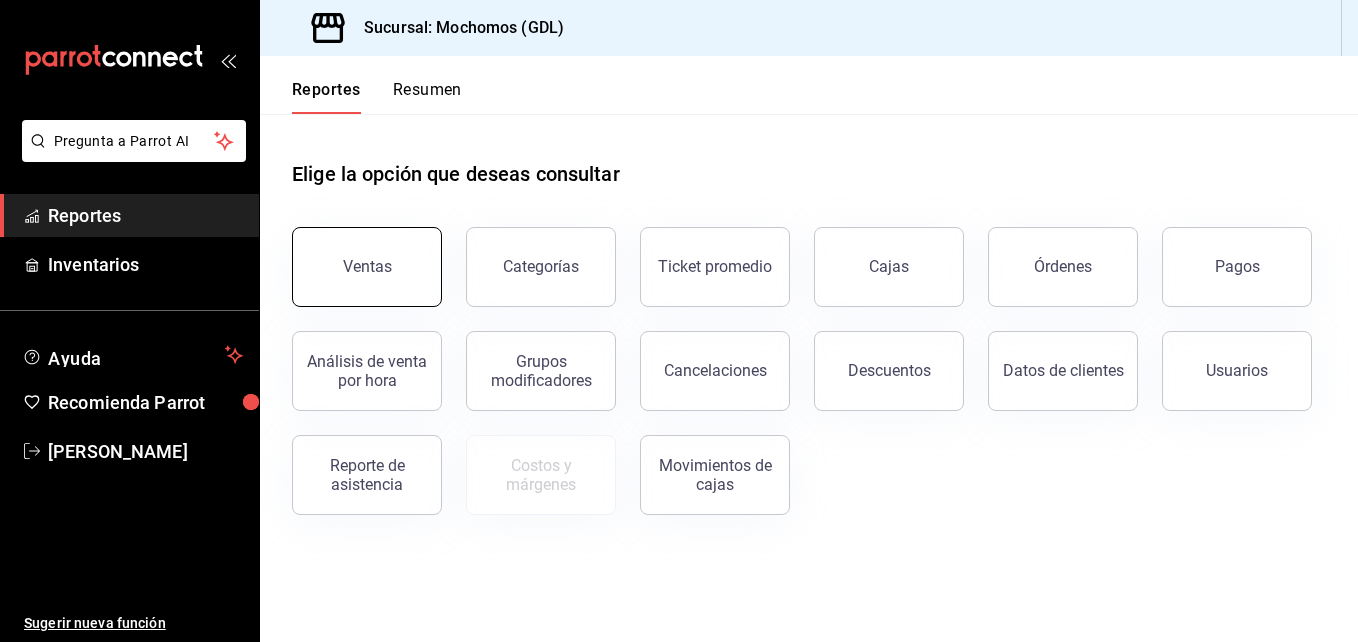 click on "Ventas" at bounding box center (367, 267) 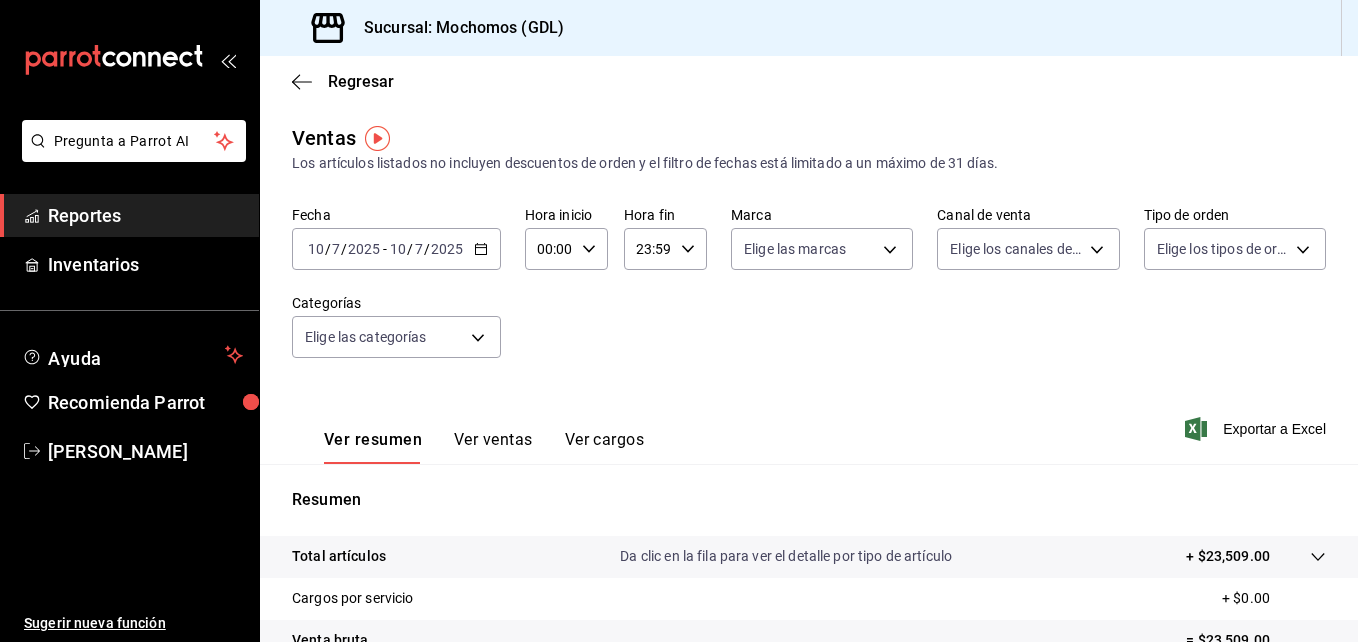 click 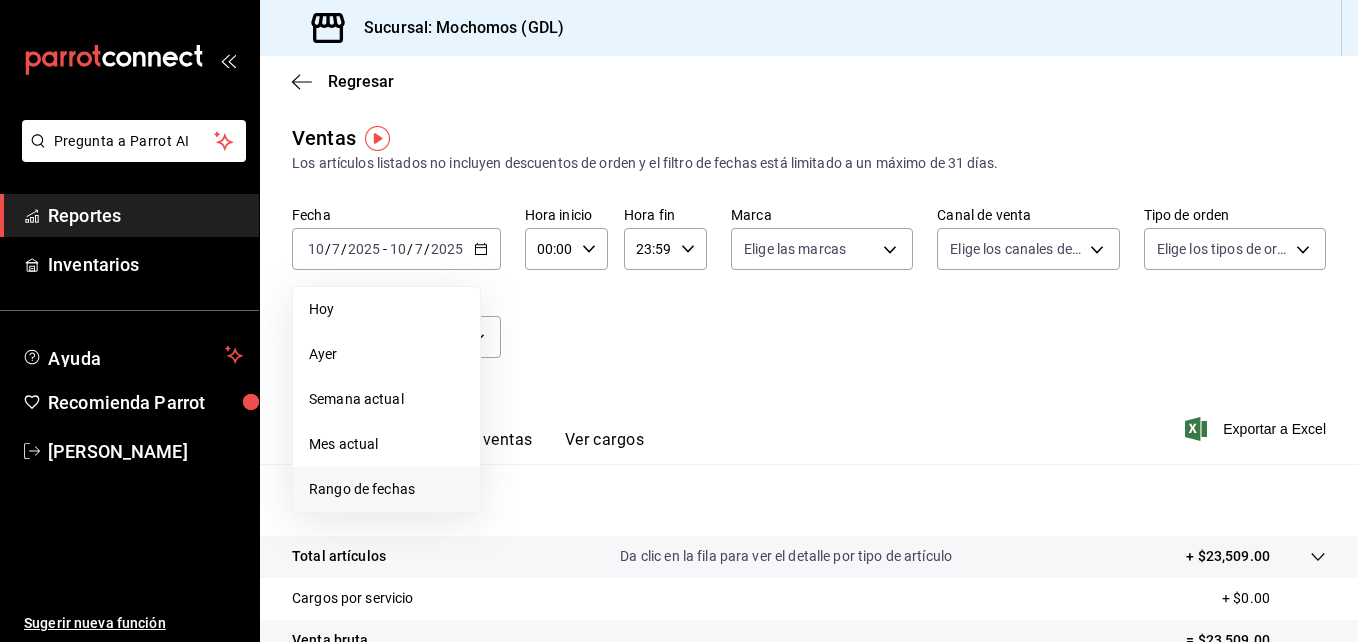 click on "Rango de fechas" at bounding box center [386, 489] 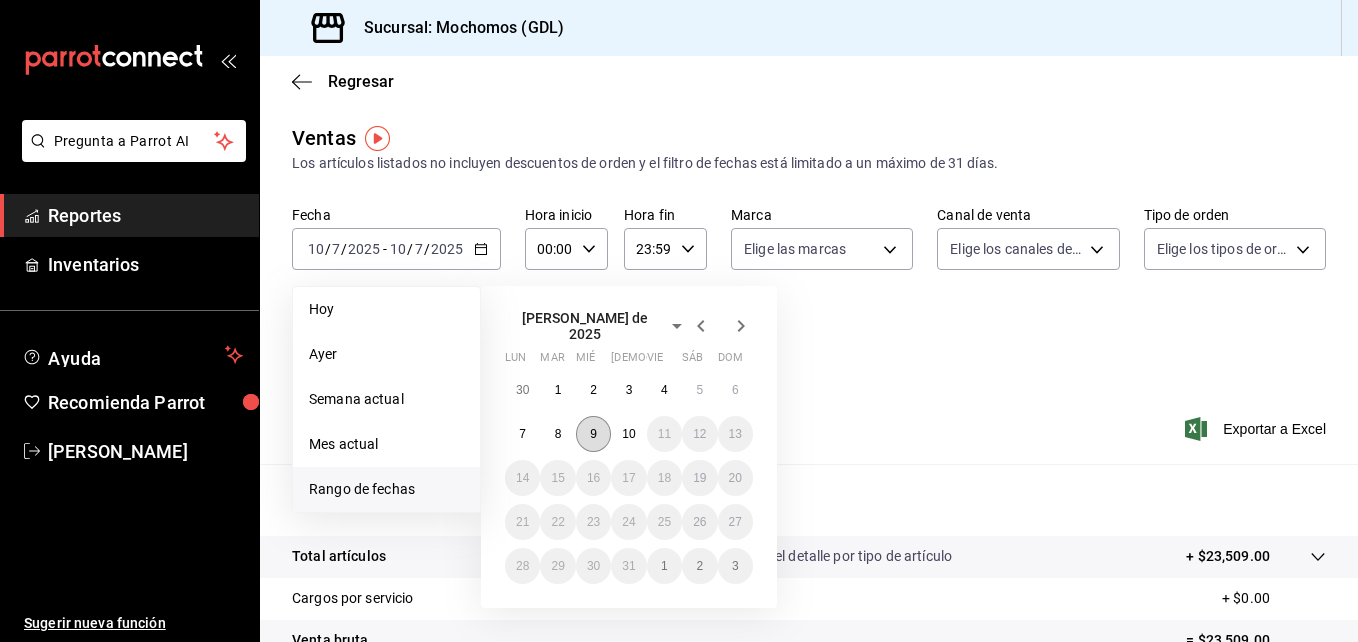 click on "9" at bounding box center [593, 434] 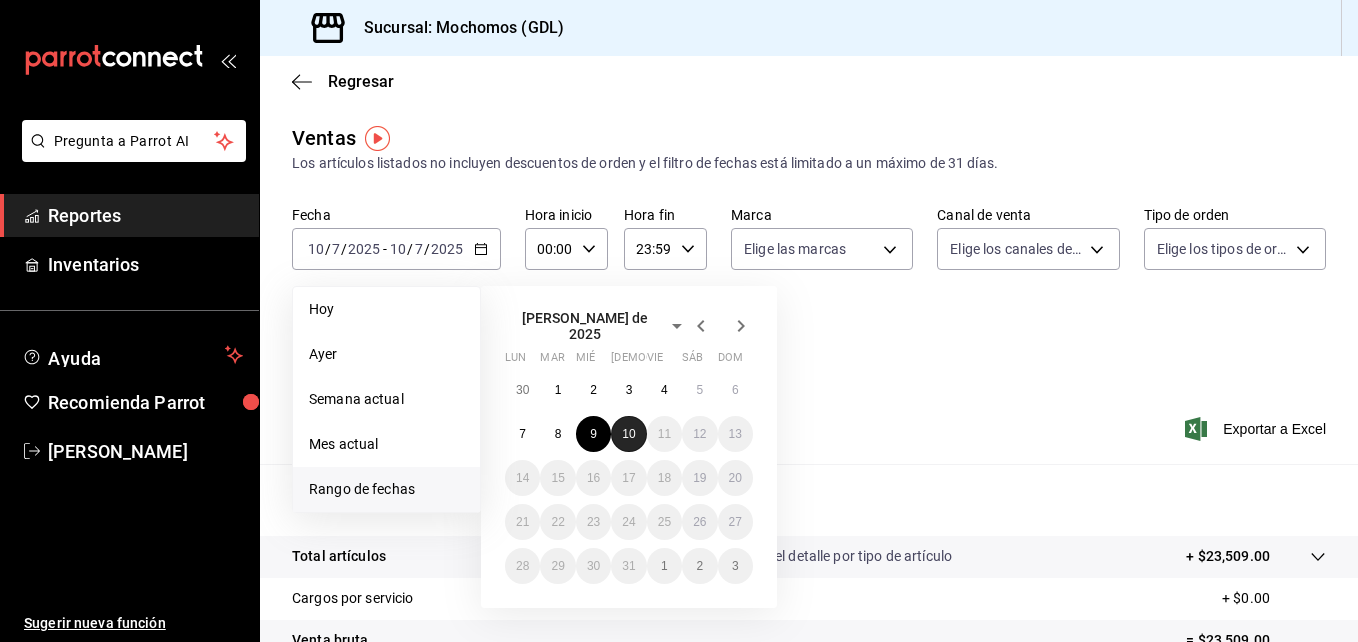 click on "10" at bounding box center (628, 434) 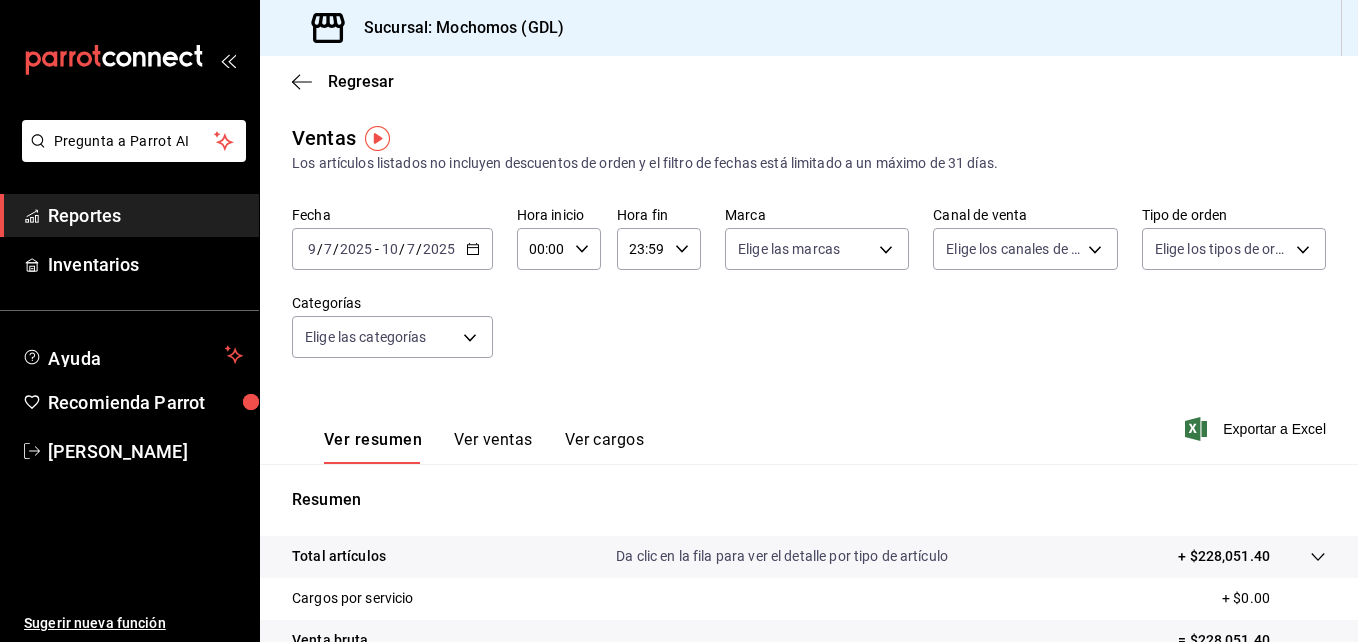 click 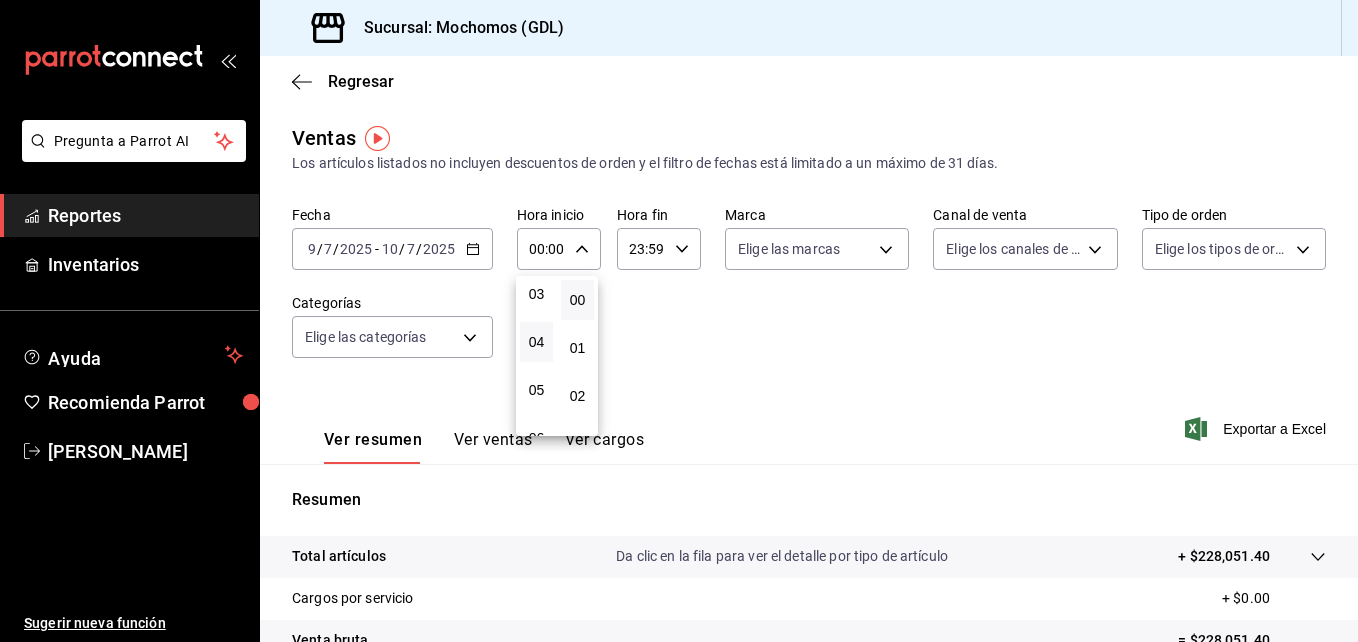 scroll, scrollTop: 151, scrollLeft: 0, axis: vertical 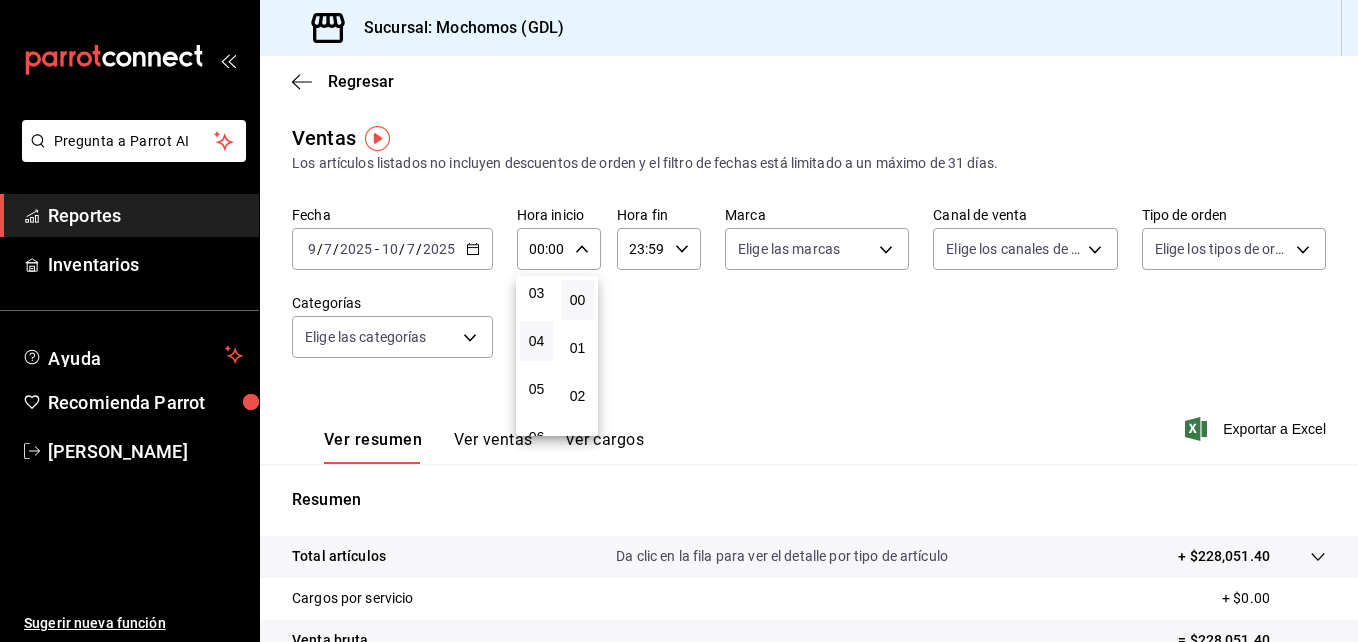 click on "05" at bounding box center (536, 389) 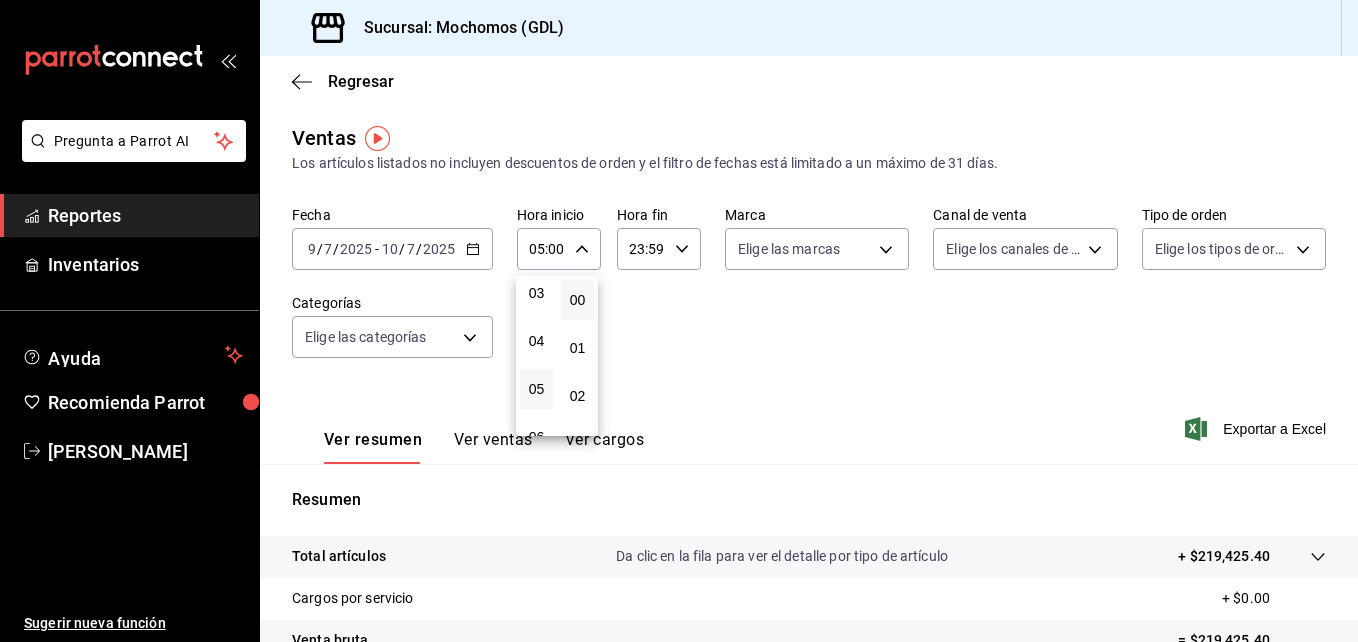 click at bounding box center [679, 321] 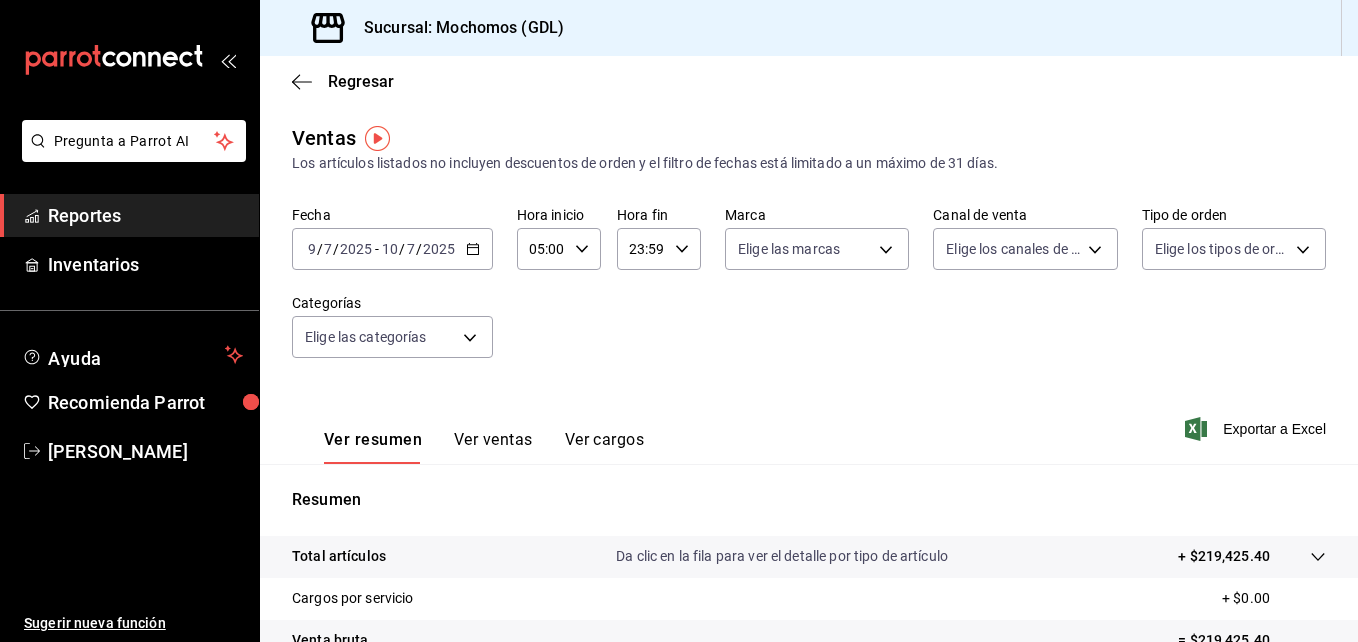 click 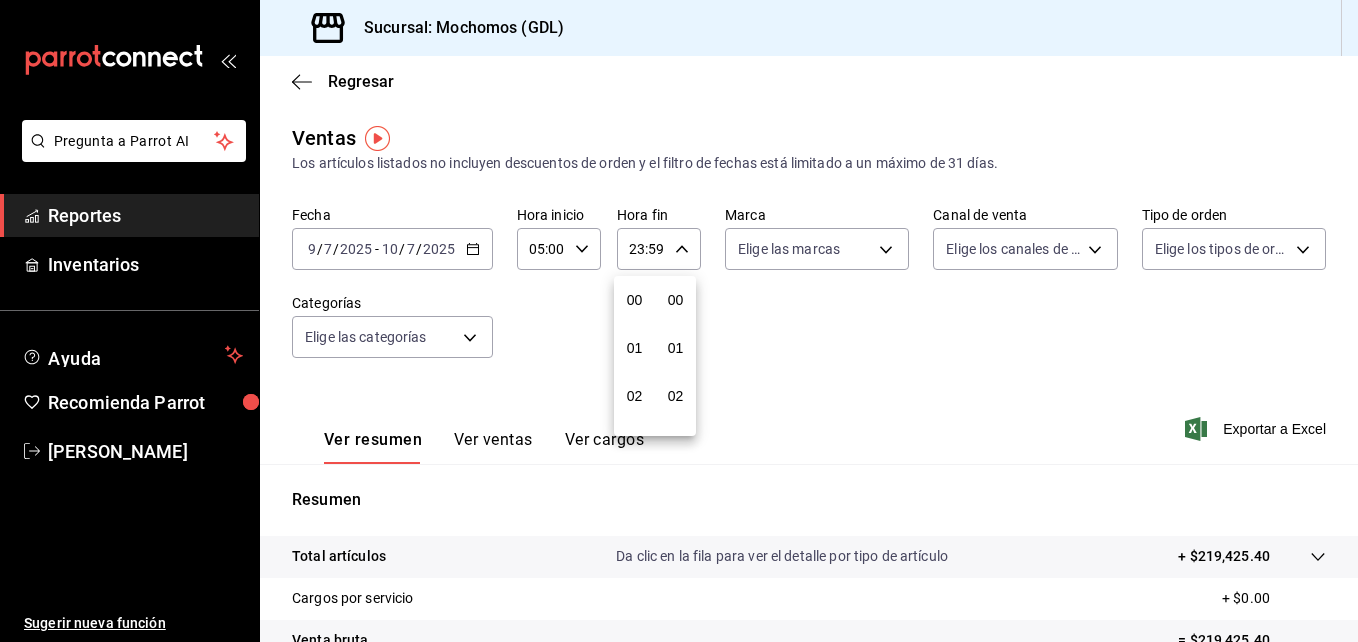 scroll, scrollTop: 992, scrollLeft: 0, axis: vertical 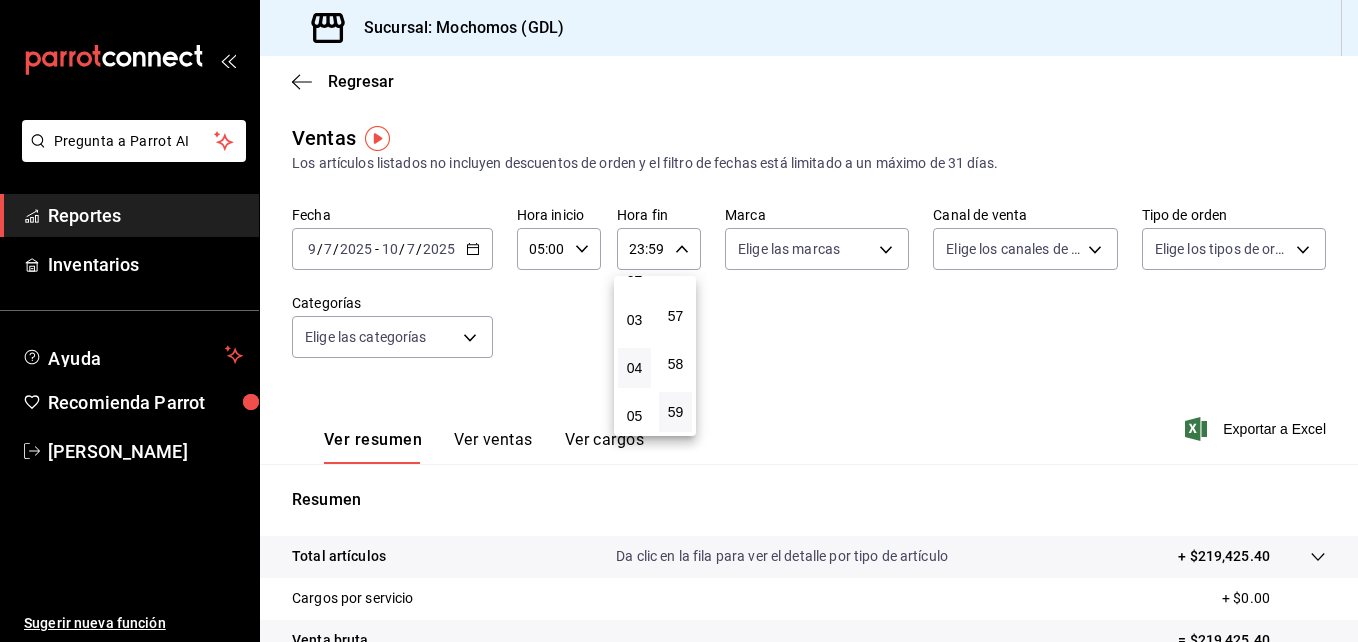 click on "04" at bounding box center [634, 368] 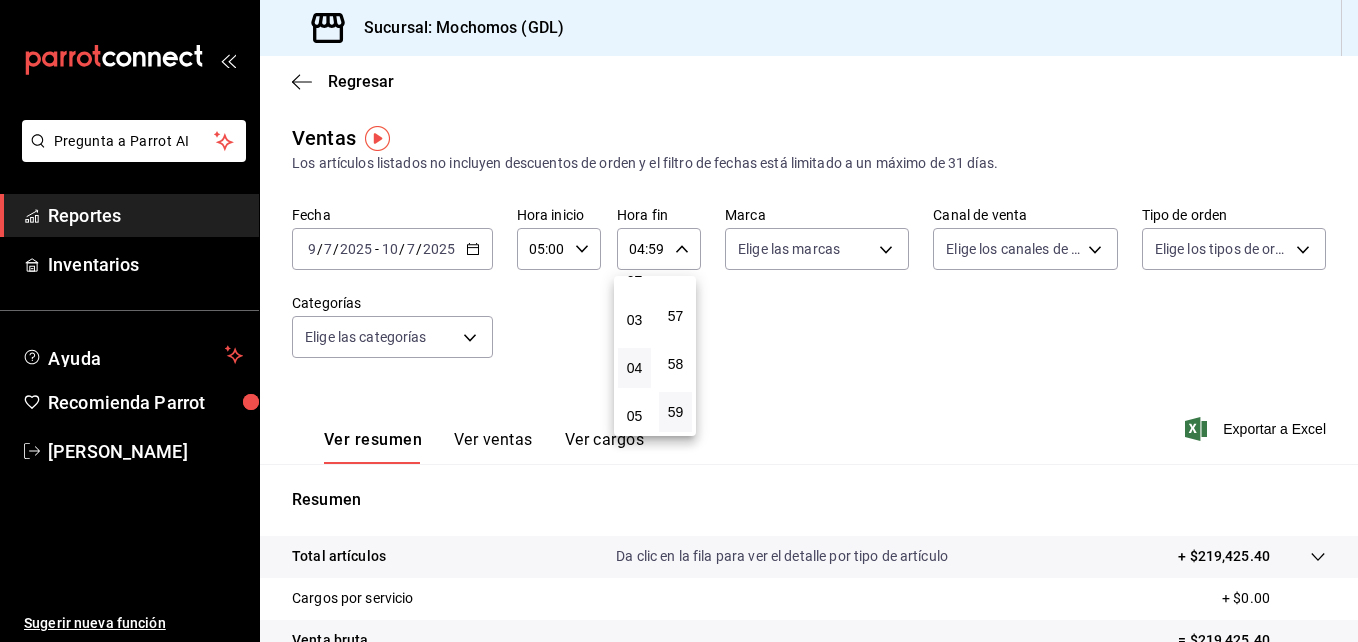 click at bounding box center (679, 321) 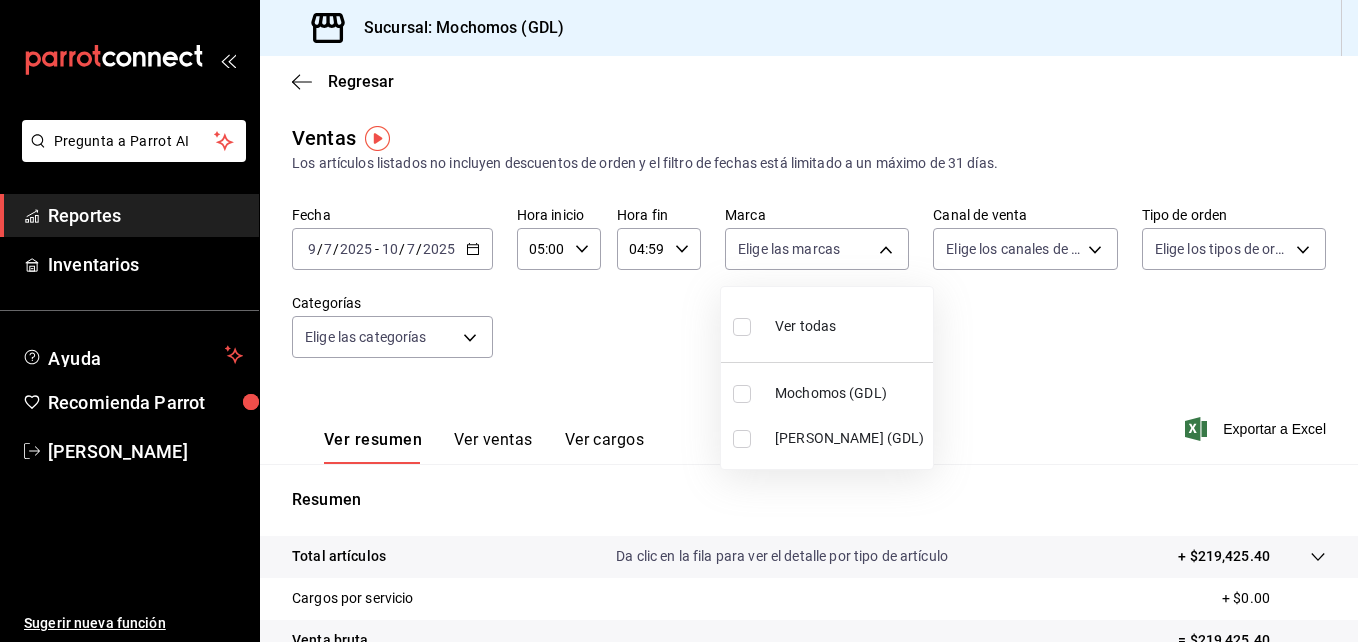 click on "Pregunta a Parrot AI Reportes   Inventarios   Ayuda Recomienda Parrot   [PERSON_NAME]   Sugerir nueva función   Sucursal: Mochomos (GDL) Regresar Ventas Los artículos listados no incluyen descuentos de orden y el filtro de fechas está limitado a un máximo de 31 [PERSON_NAME]. Fecha [DATE] [DATE] - [DATE] [DATE] Hora inicio 05:00 Hora inicio Hora fin 04:59 Hora fin Marca Elige las marcas Canal de venta Elige los [PERSON_NAME] de venta Tipo de orden Elige los tipos de orden Categorías Elige las categorías Ver resumen Ver ventas Ver cargos Exportar a Excel Resumen Total artículos Da clic en la fila para ver el detalle por tipo de artículo + $219,425.40 Cargos por servicio + $0.00 Venta bruta = $219,425.40 Descuentos totales - $1,070.00 Certificados de regalo - $857.00 Venta total = $217,498.40 Impuestos - $29,999.78 Venta [PERSON_NAME] = $187,498.62 Pregunta a Parrot AI Reportes   Inventarios   Ayuda Recomienda Parrot   [PERSON_NAME]   Sugerir nueva función   GANA 1 MES GRATIS EN TU SUSCRIPCIÓN AQUÍ" at bounding box center [679, 321] 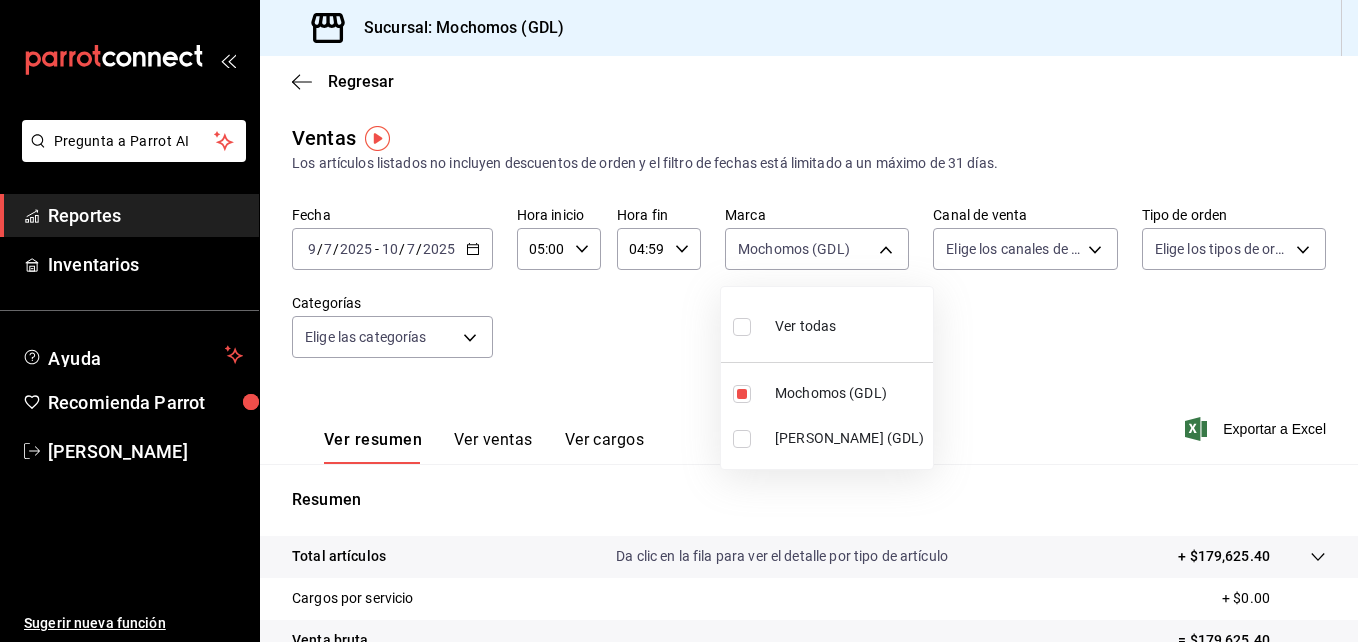 click at bounding box center (679, 321) 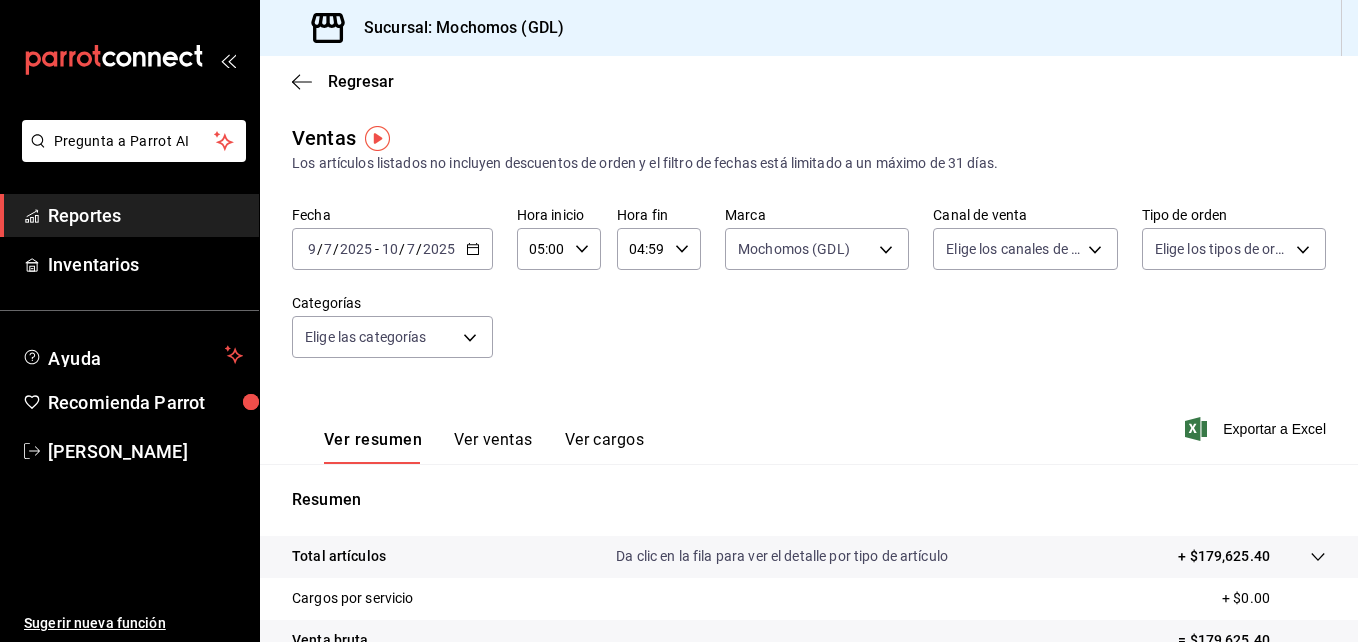 click on "Pregunta a Parrot AI Reportes   Inventarios   Ayuda Recomienda Parrot   [PERSON_NAME]   Sugerir nueva función   Sucursal: Mochomos (GDL) Regresar Ventas Los artículos listados no incluyen descuentos de orden y el filtro de fechas está limitado a un máximo de 31 [PERSON_NAME]. Fecha [DATE] [DATE] - [DATE] [DATE] Hora inicio 05:00 Hora inicio Hora fin 04:59 Hora fin Marca Mochomos (GDL) 36c25d4a-7cb0-456c-a434-e981d54830bc Canal de venta Elige los [PERSON_NAME] de venta Tipo de orden Elige los tipos de orden Categorías Elige las categorías Ver resumen Ver ventas Ver cargos Exportar a Excel Resumen Total artículos Da clic en la fila para ver el detalle por tipo de artículo + $179,625.40 Cargos por servicio + $0.00 Venta bruta = $179,625.40 Descuentos totales - $837.00 Certificados de regalo - $857.00 Venta total = $177,931.40 Impuestos - $24,542.26 Venta [PERSON_NAME] = $153,389.14 Pregunta a Parrot AI Reportes   Inventarios   Ayuda Recomienda Parrot   [PERSON_NAME]   Sugerir nueva función   Ir a video" at bounding box center (679, 321) 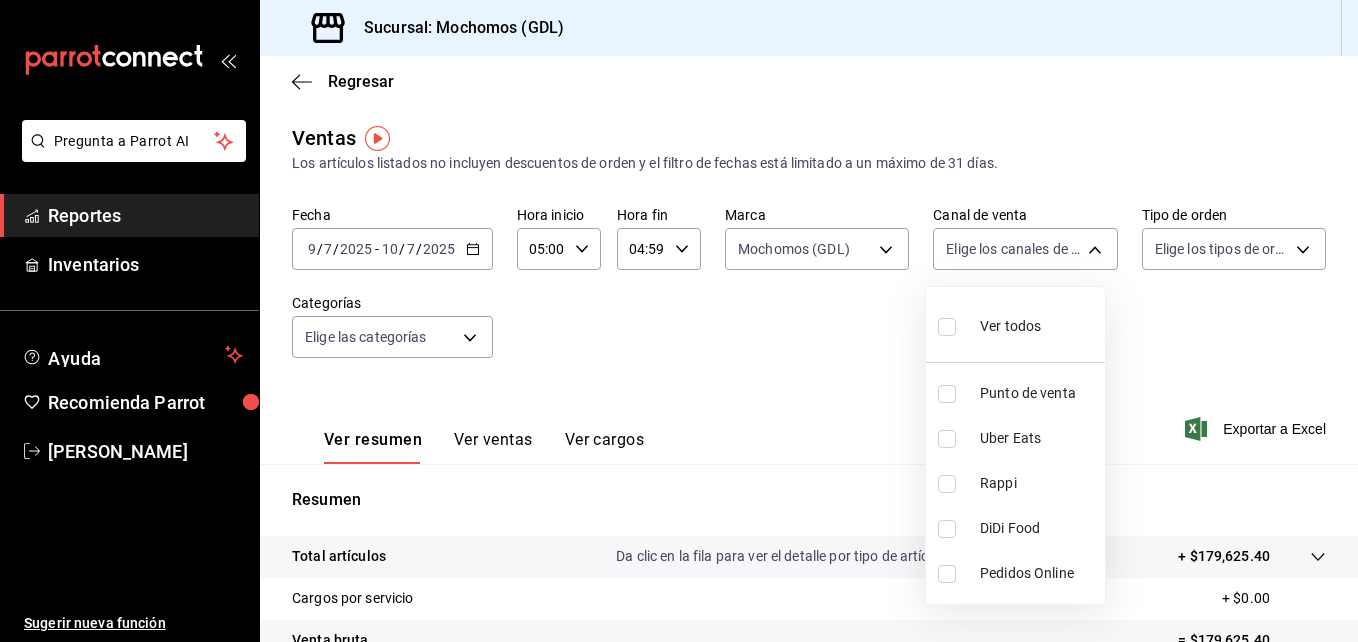 click at bounding box center (947, 327) 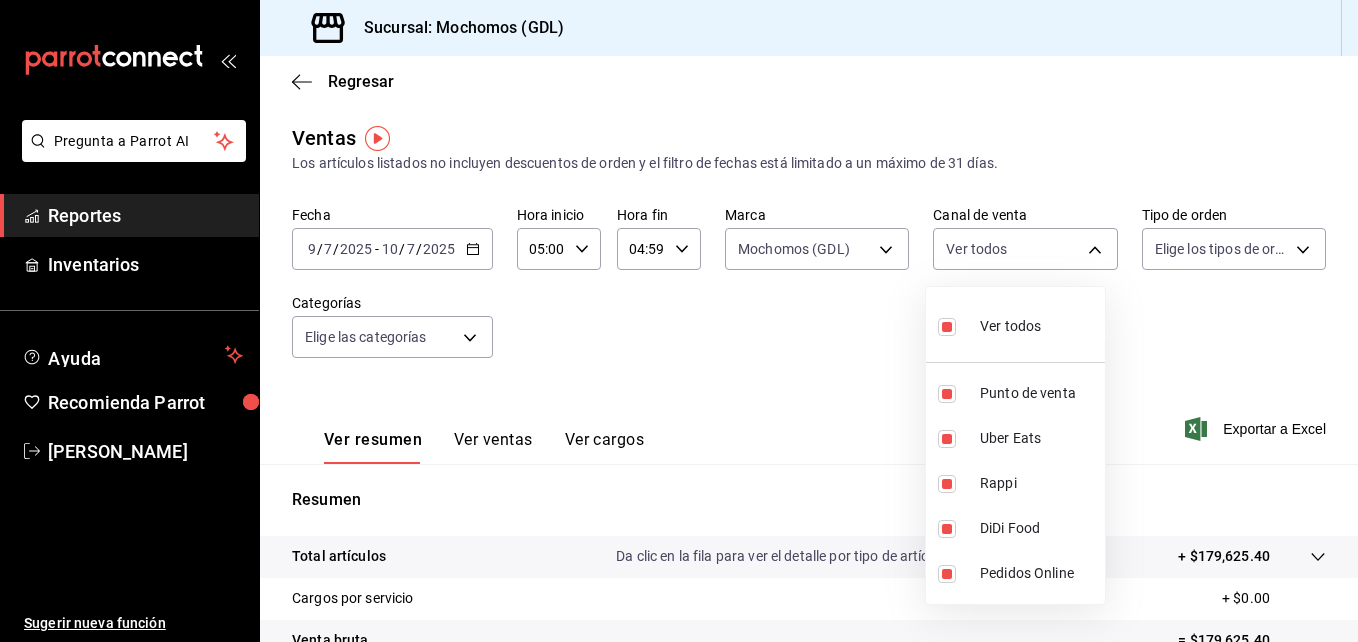 click at bounding box center [679, 321] 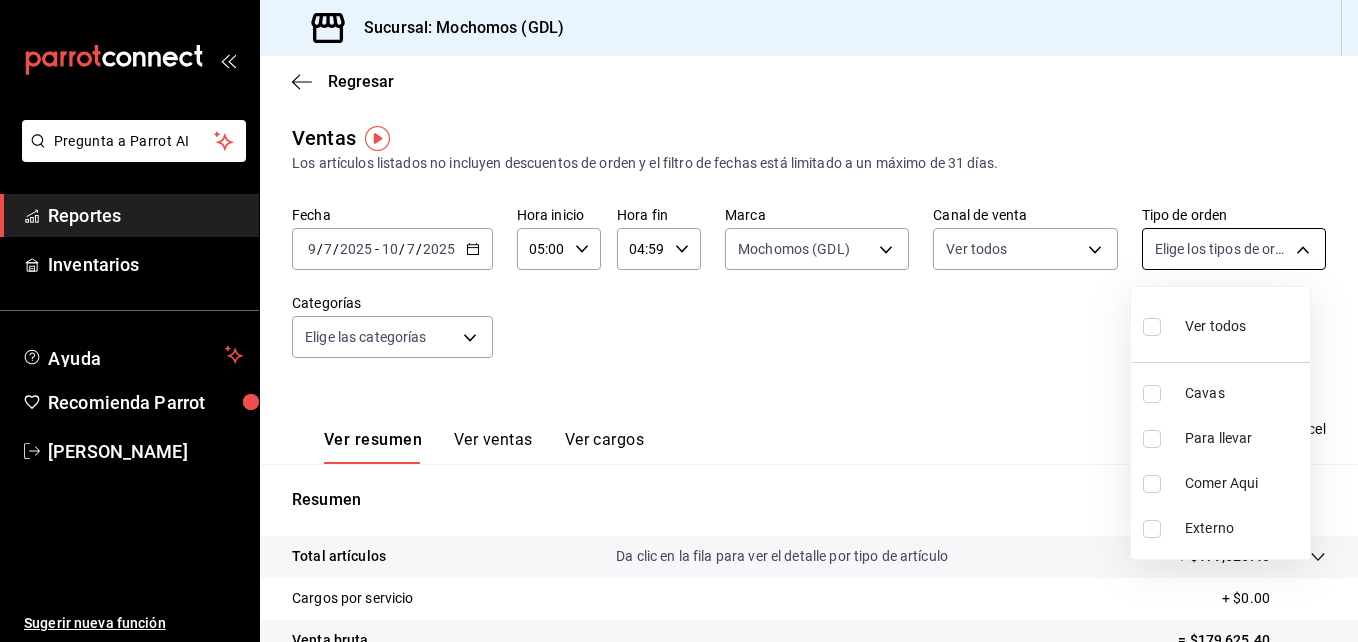 click on "Pregunta a Parrot AI Reportes   Inventarios   Ayuda Recomienda Parrot   [PERSON_NAME]   Sugerir nueva función   Sucursal: Mochomos (GDL) Regresar Ventas Los artículos listados no incluyen descuentos de orden y el filtro de fechas está limitado a un máximo de 31 [PERSON_NAME]. Fecha [DATE] [DATE] - [DATE] [DATE] Hora inicio 05:00 Hora inicio Hora fin 04:59 Hora fin Marca Mochomos (GDL) 36c25d4a-7cb0-456c-a434-e981d54830bc Canal de venta Ver todos PARROT,UBER_EATS,RAPPI,DIDI_FOOD,ONLINE Tipo de orden Elige los tipos de orden Categorías Elige las categorías Ver resumen Ver ventas Ver cargos Exportar a Excel Resumen Total artículos Da clic en la fila para ver el detalle por tipo de artículo + $179,625.40 Cargos por servicio + $0.00 Venta bruta = $179,625.40 Descuentos totales - $837.00 Certificados de regalo - $857.00 Venta total = $177,931.40 Impuestos - $24,542.26 Venta [PERSON_NAME] = $153,389.14 Pregunta a Parrot AI Reportes   Inventarios   Ayuda Recomienda Parrot   [PERSON_NAME]     Ir a video" at bounding box center (679, 321) 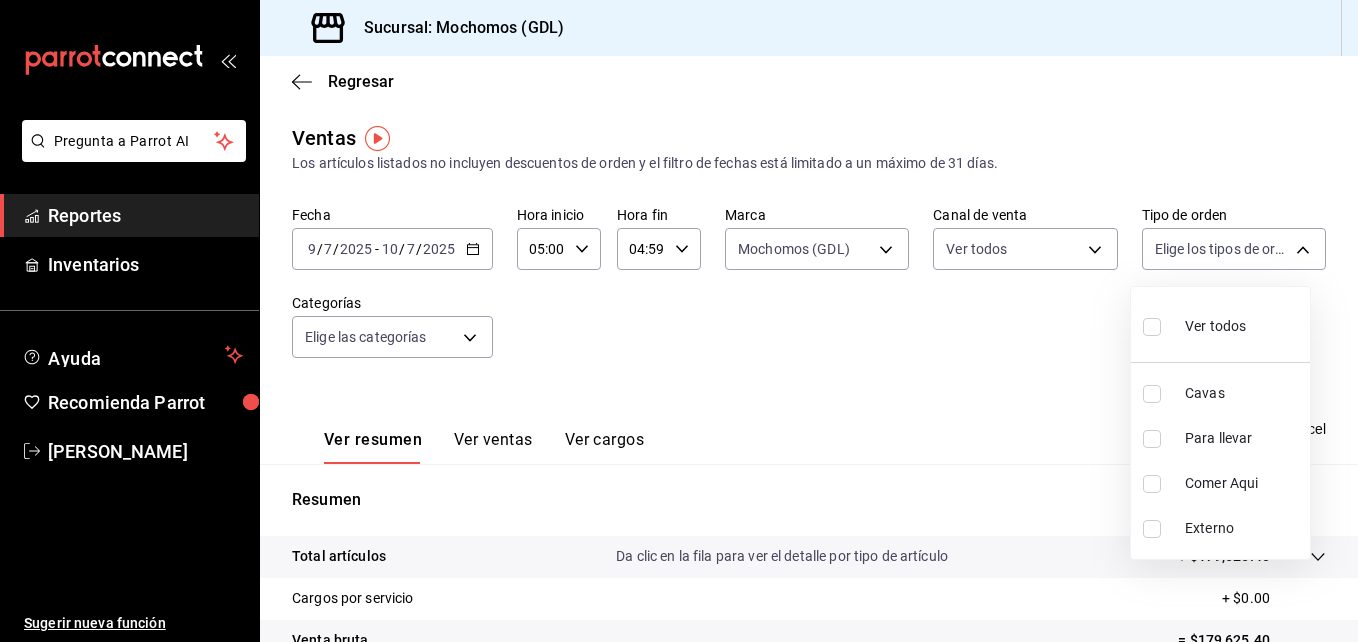 click at bounding box center [1156, 326] 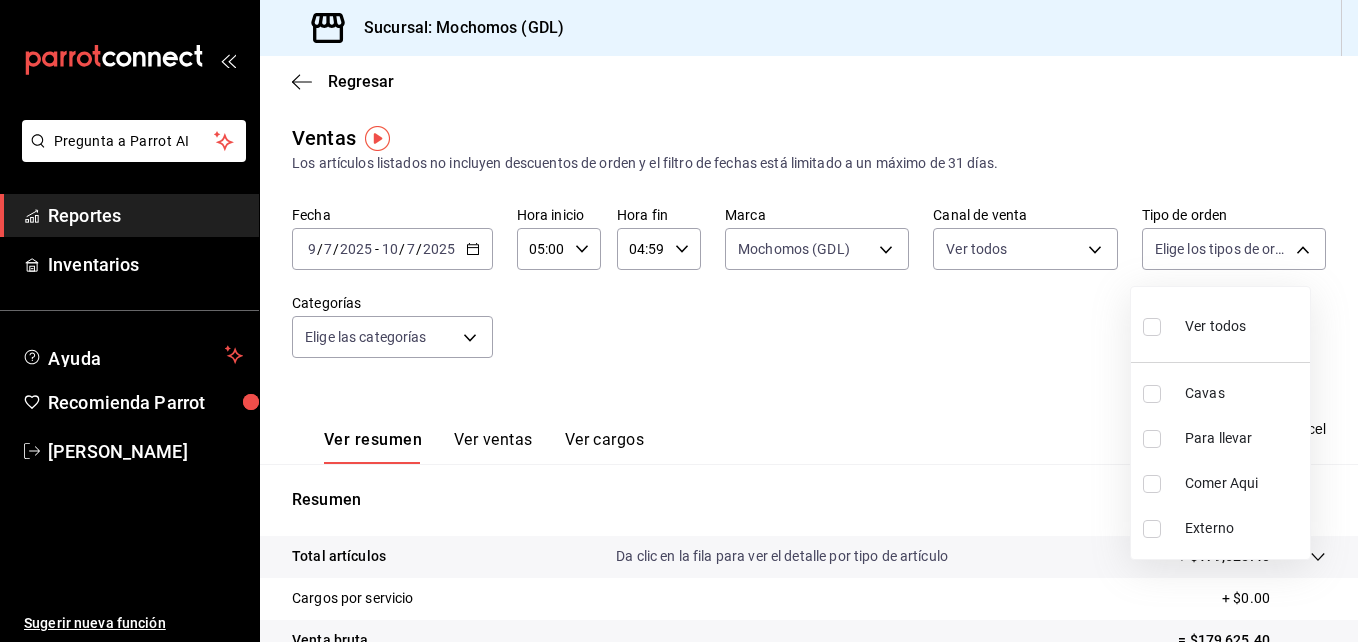 click at bounding box center [1152, 327] 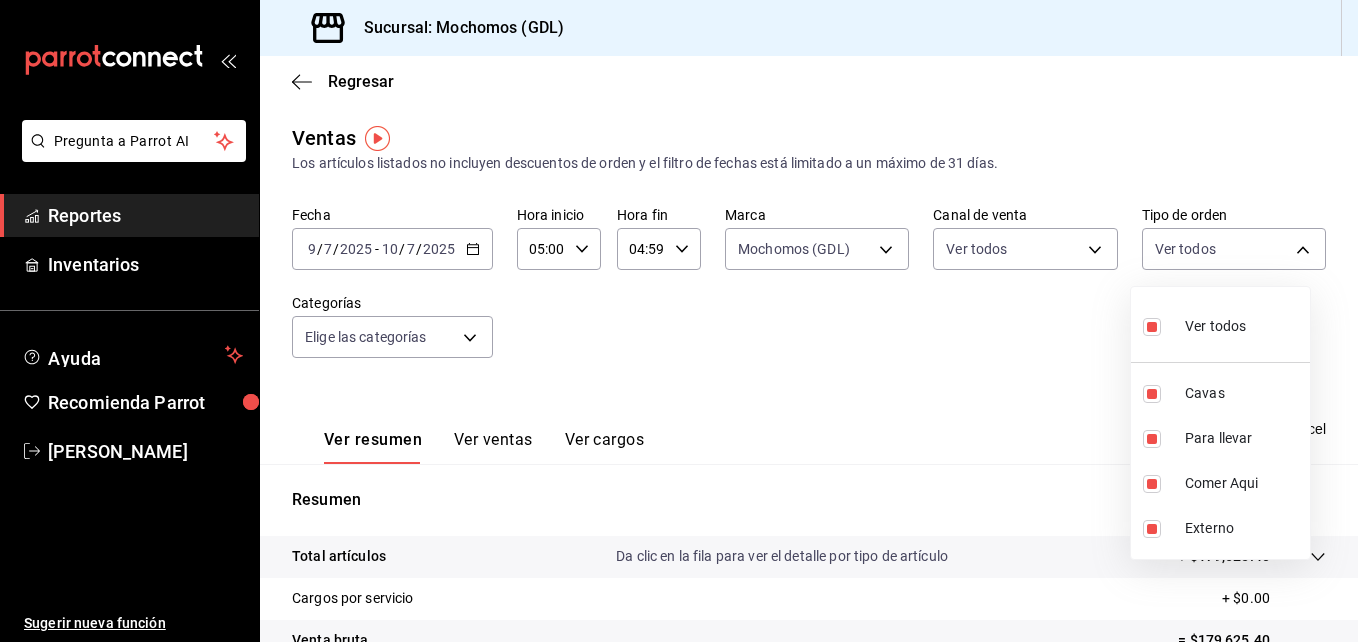 click at bounding box center (679, 321) 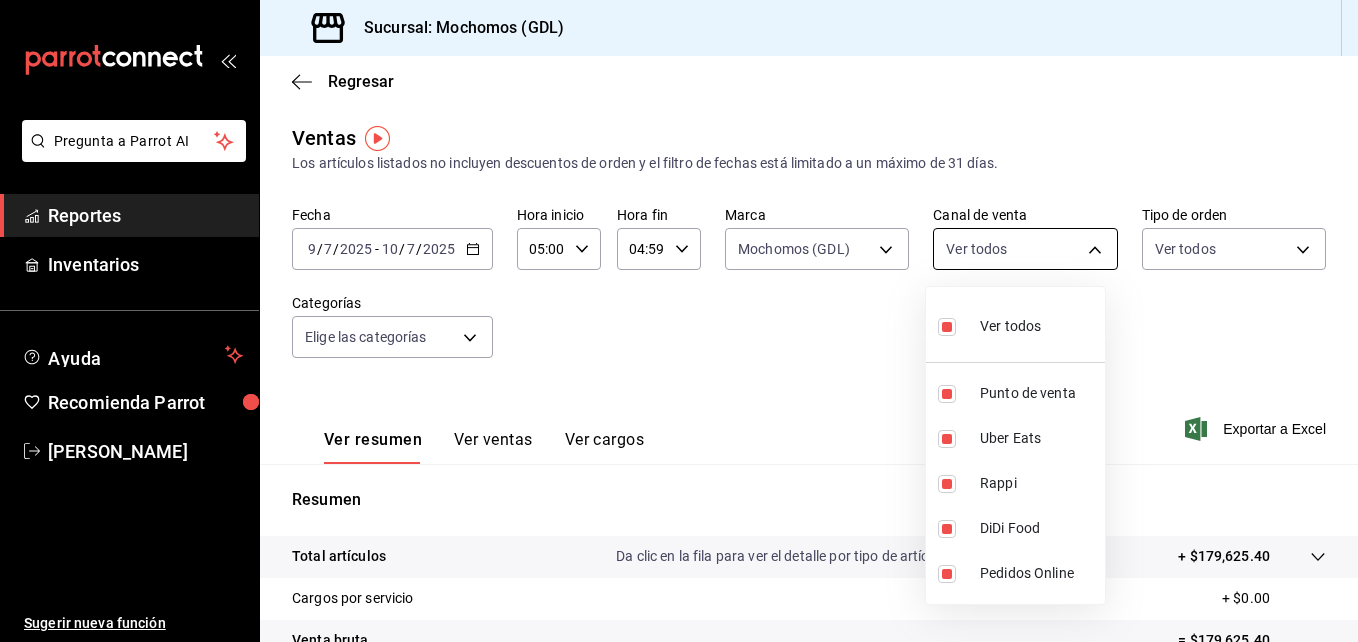 click on "Pregunta a Parrot AI Reportes   Inventarios   Ayuda Recomienda Parrot   [PERSON_NAME]   Sugerir nueva función   Sucursal: Mochomos (GDL) Regresar Ventas Los artículos listados no incluyen descuentos de orden y el filtro de fechas está limitado a un máximo de 31 [PERSON_NAME]. Fecha [DATE] [DATE] - [DATE] [DATE] Hora inicio 05:00 Hora inicio Hora fin 04:59 Hora fin Marca Mochomos (GDL) 36c25d4a-7cb0-456c-a434-e981d54830bc Canal de venta Ver todos PARROT,UBER_EATS,RAPPI,DIDI_FOOD,ONLINE Tipo de orden Ver todos c3d0baef-30c0-4718-9d76-caab43e27316,13c4cc4a-99d2-42c0-ba96-c3de8c08c13d,7b7918ed-1db5-442d-955d-303d5b4c53c3,EXTERNAL Categorías Elige las categorías Ver resumen Ver ventas Ver cargos Exportar a Excel Resumen Total artículos Da clic en la fila para ver el detalle por tipo de artículo + $179,625.40 Cargos por servicio + $0.00 Venta bruta = $179,625.40 Descuentos totales - $837.00 Certificados de regalo - $857.00 Venta total = $177,931.40 Impuestos - $24,542.26 Venta [PERSON_NAME] Reportes" at bounding box center (679, 321) 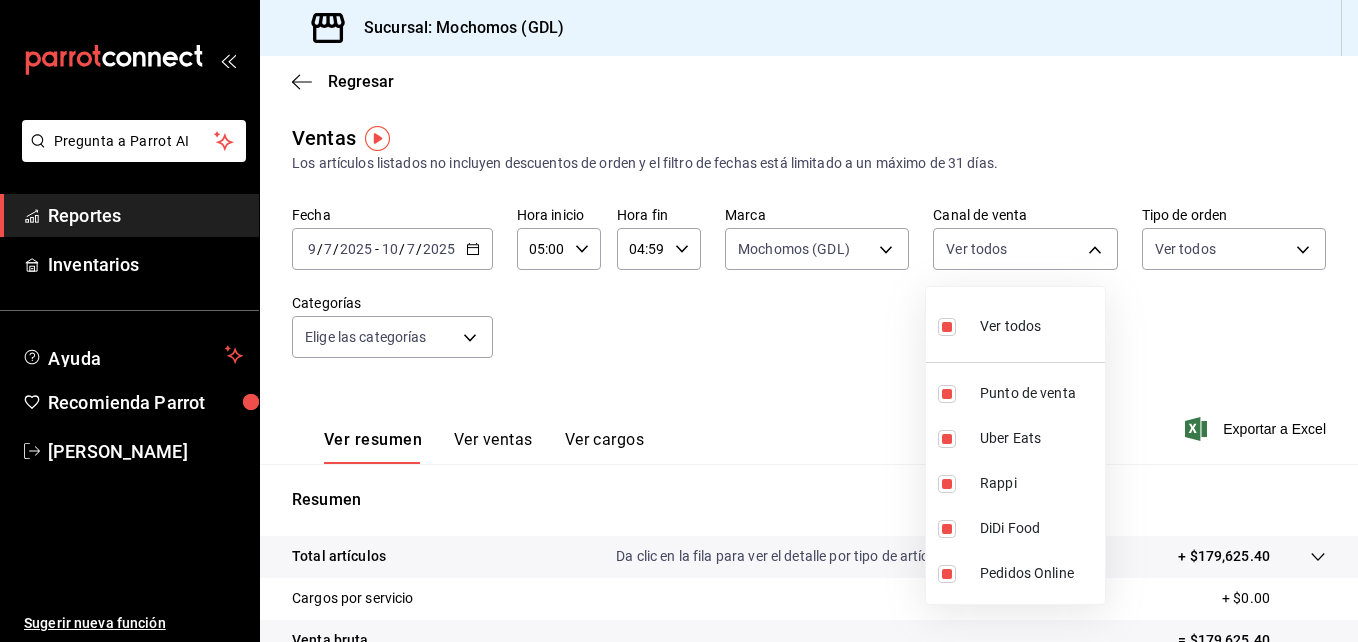 click at bounding box center (679, 321) 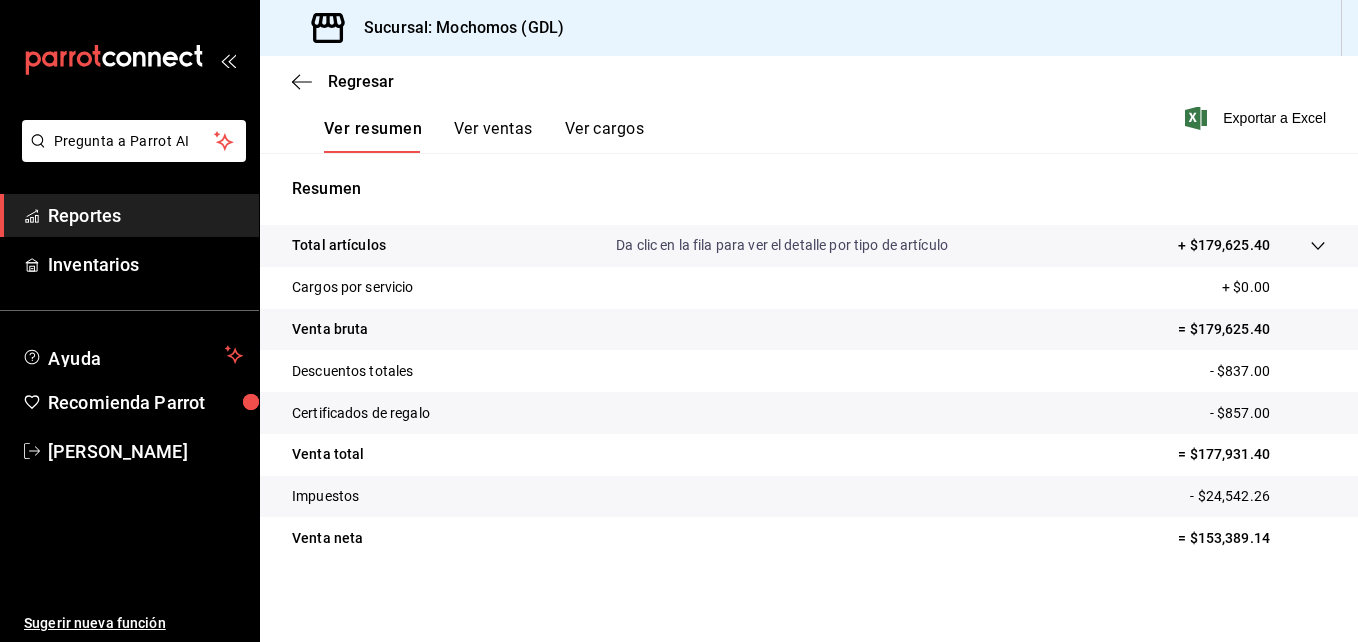 scroll, scrollTop: 312, scrollLeft: 0, axis: vertical 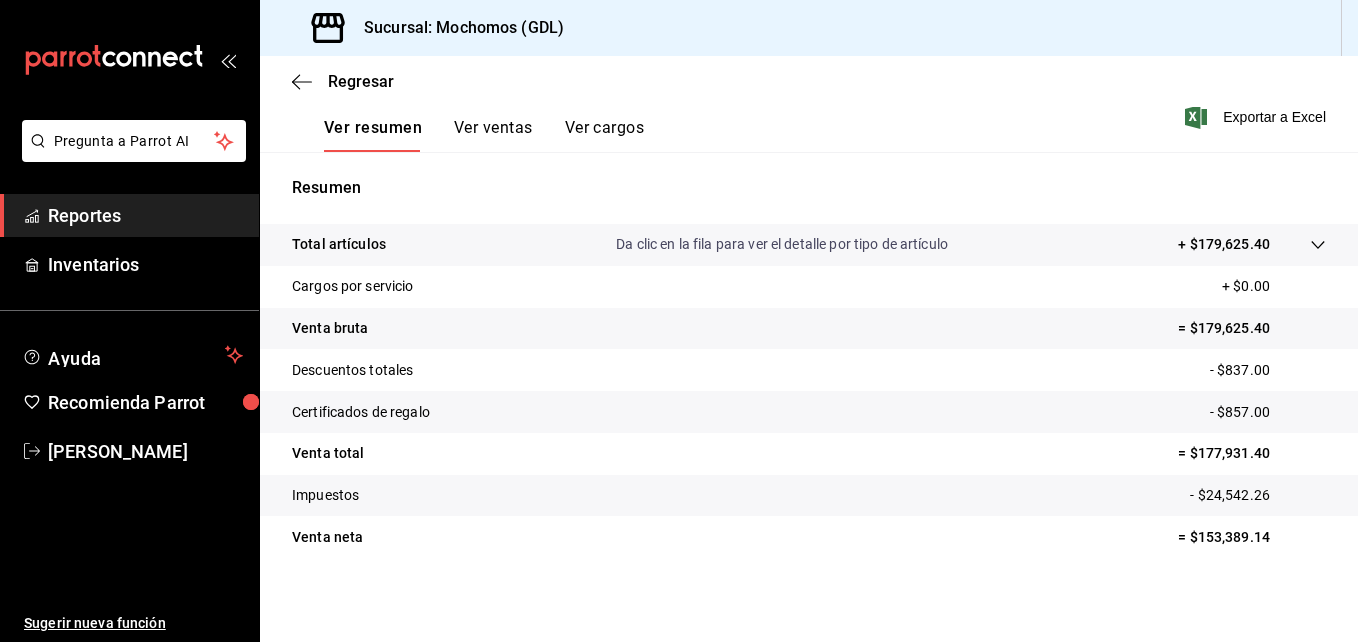 click on "Regresar" at bounding box center [809, 81] 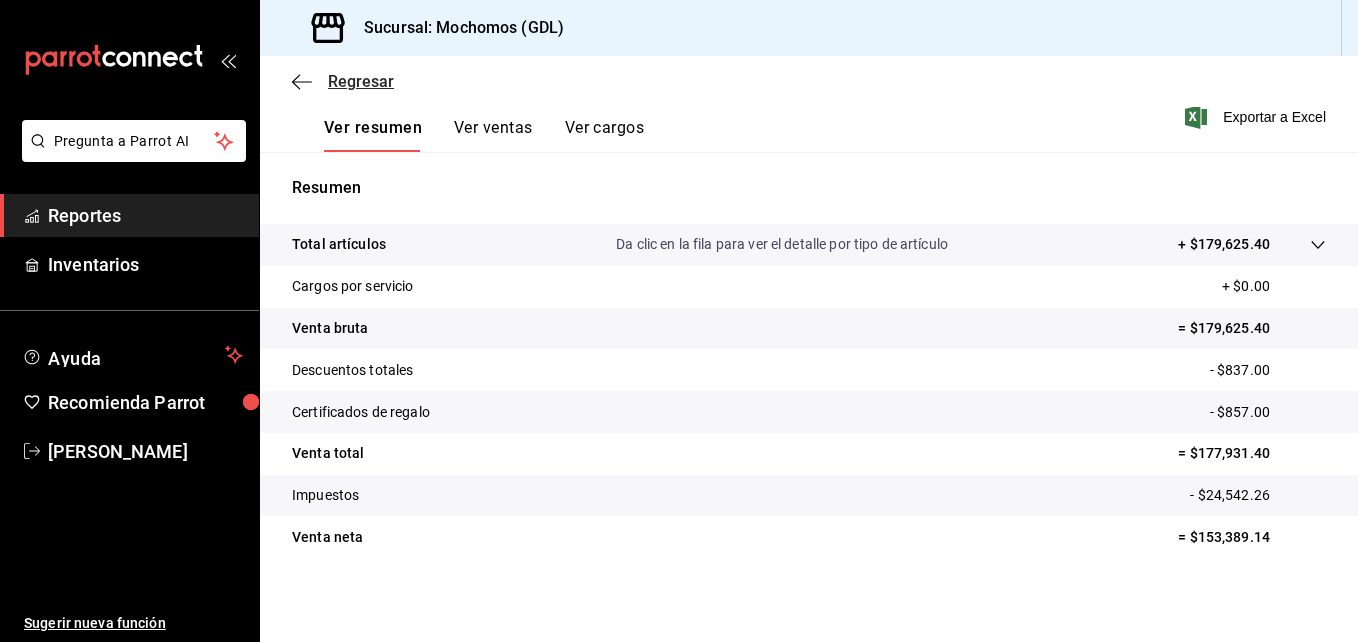 click on "Regresar" at bounding box center (361, 81) 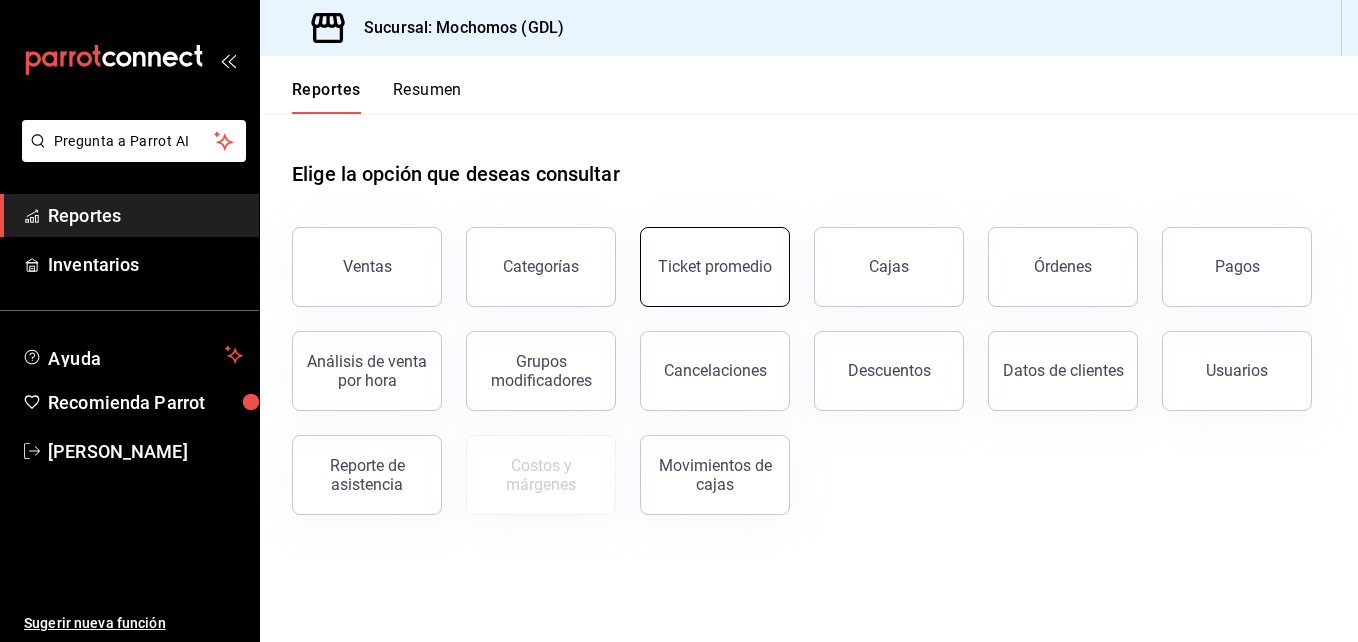 click on "Ticket promedio" at bounding box center [715, 267] 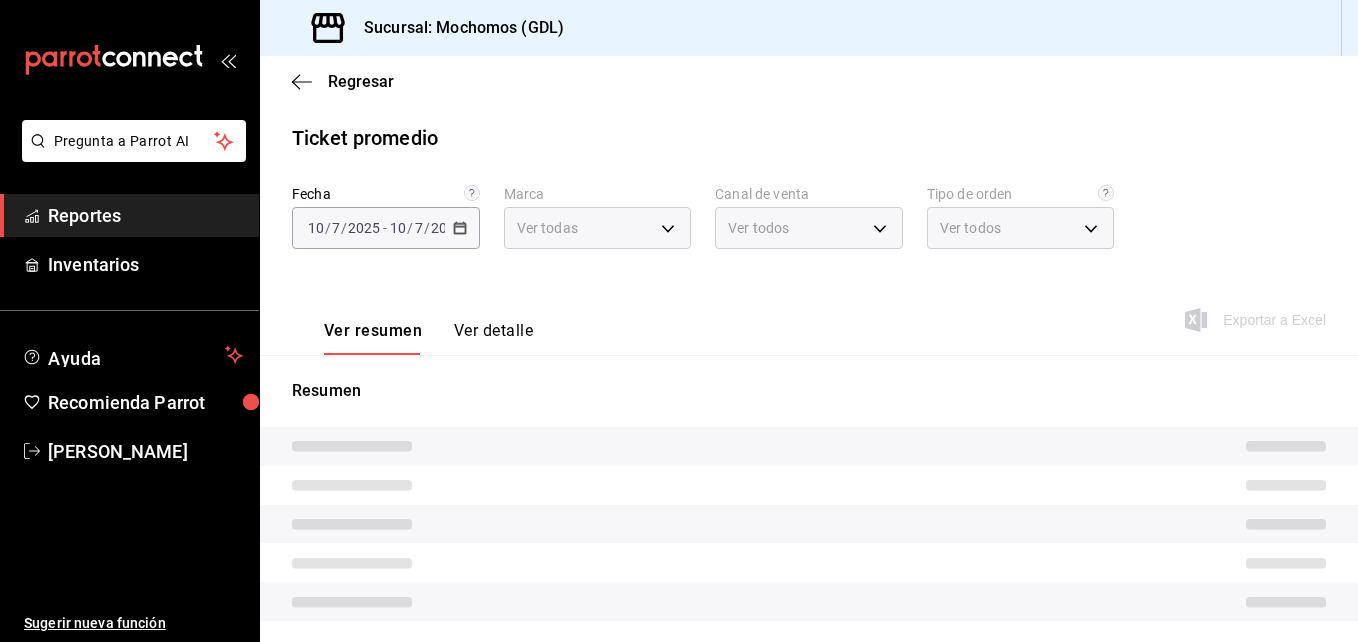 type on "36c25d4a-7cb0-456c-a434-e981d54830bc,9cac9703-0c5a-4d8b-addd-5b6b571d65b9" 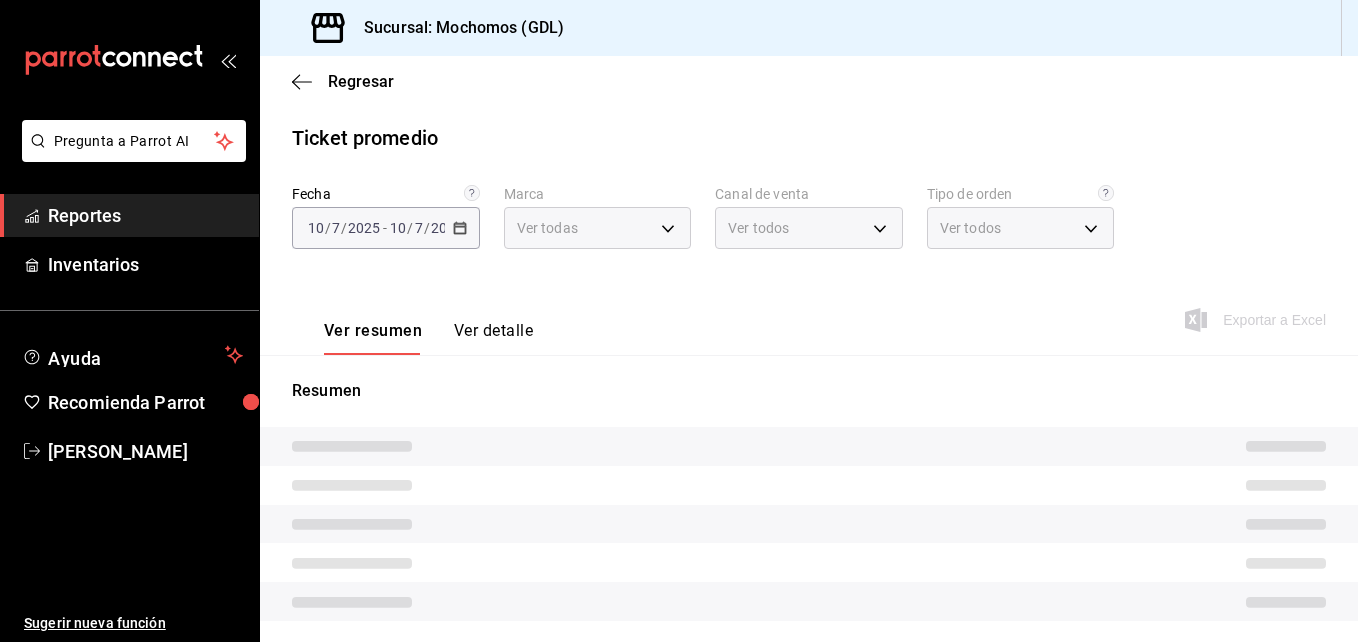 type on "PARROT,UBER_EATS,RAPPI,DIDI_FOOD,ONLINE" 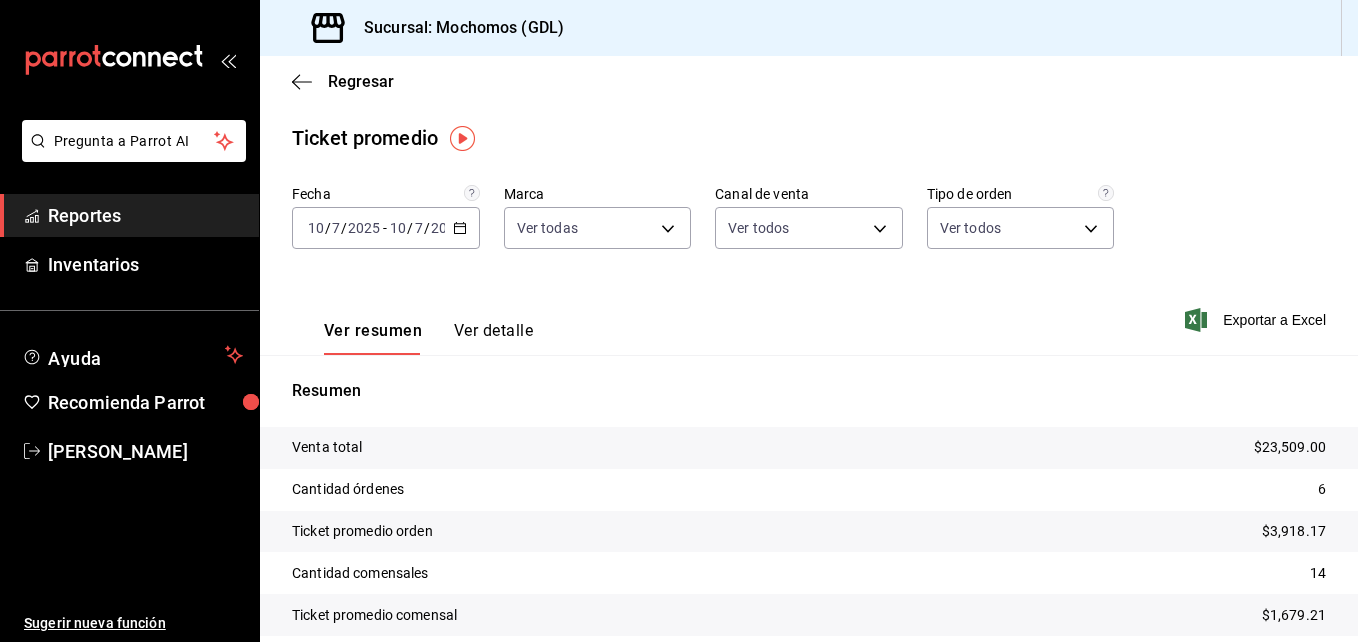 click on "[DATE] [DATE] - [DATE] [DATE]" at bounding box center (386, 228) 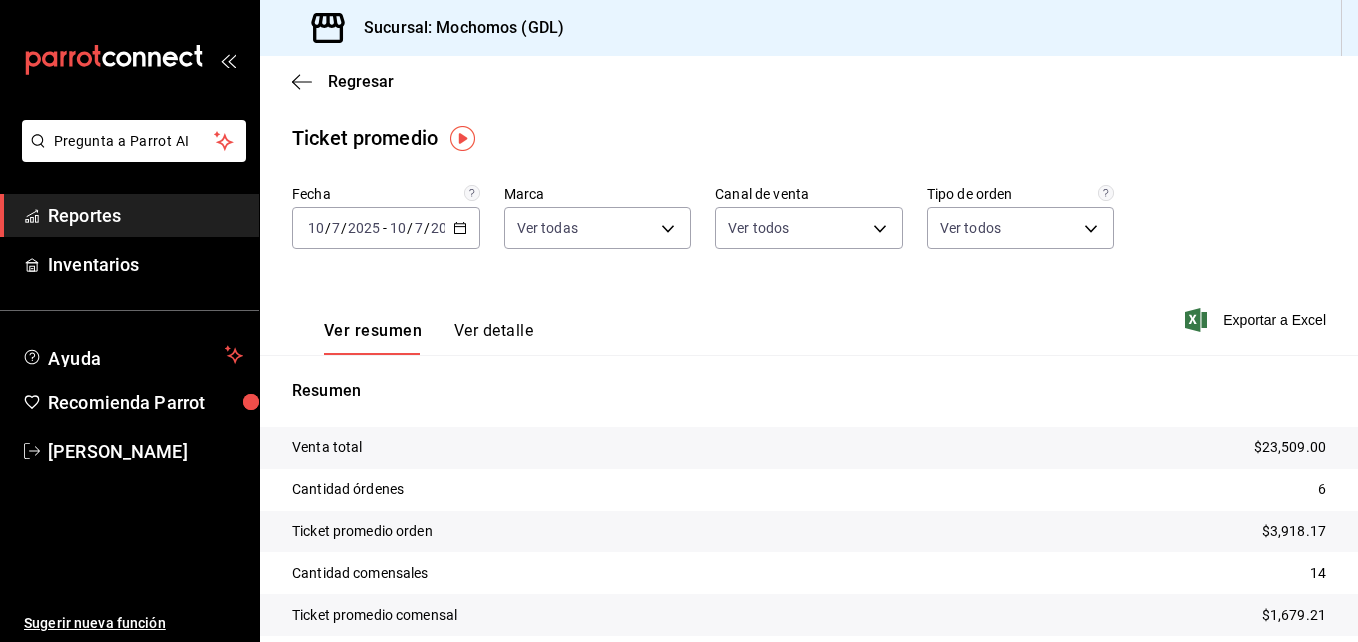 click on "Regresar" at bounding box center [809, 81] 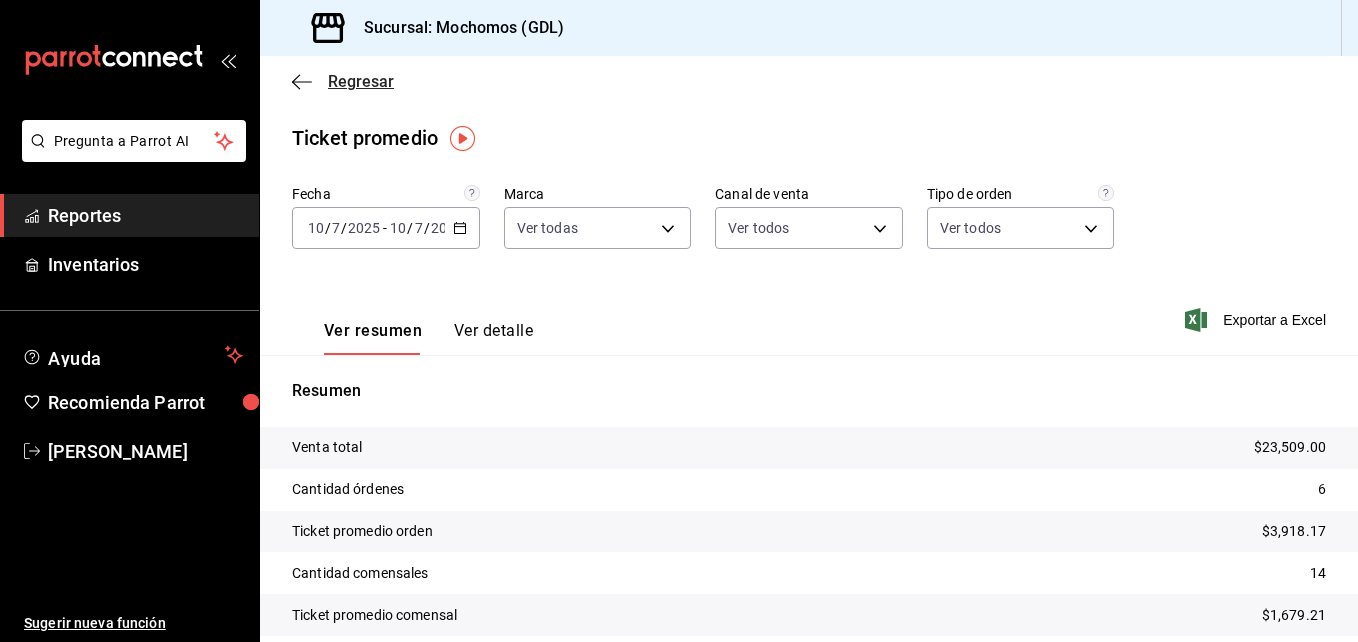 click on "Regresar" at bounding box center [343, 81] 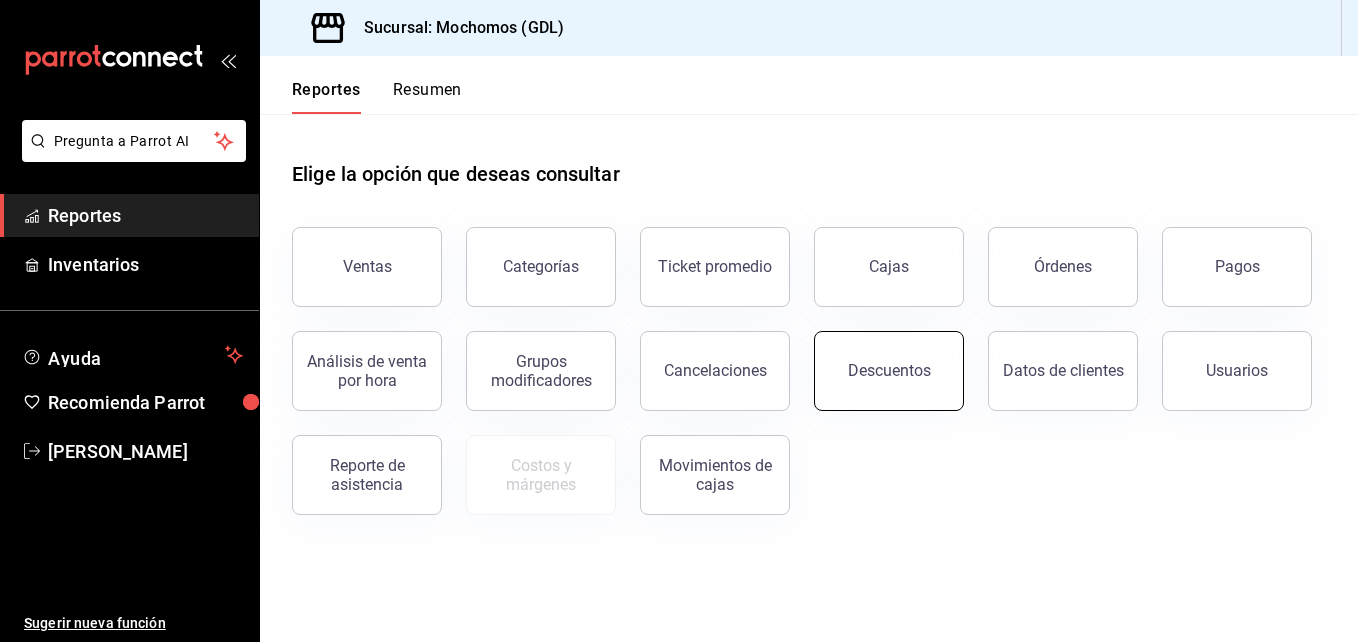 click on "Descuentos" at bounding box center [889, 371] 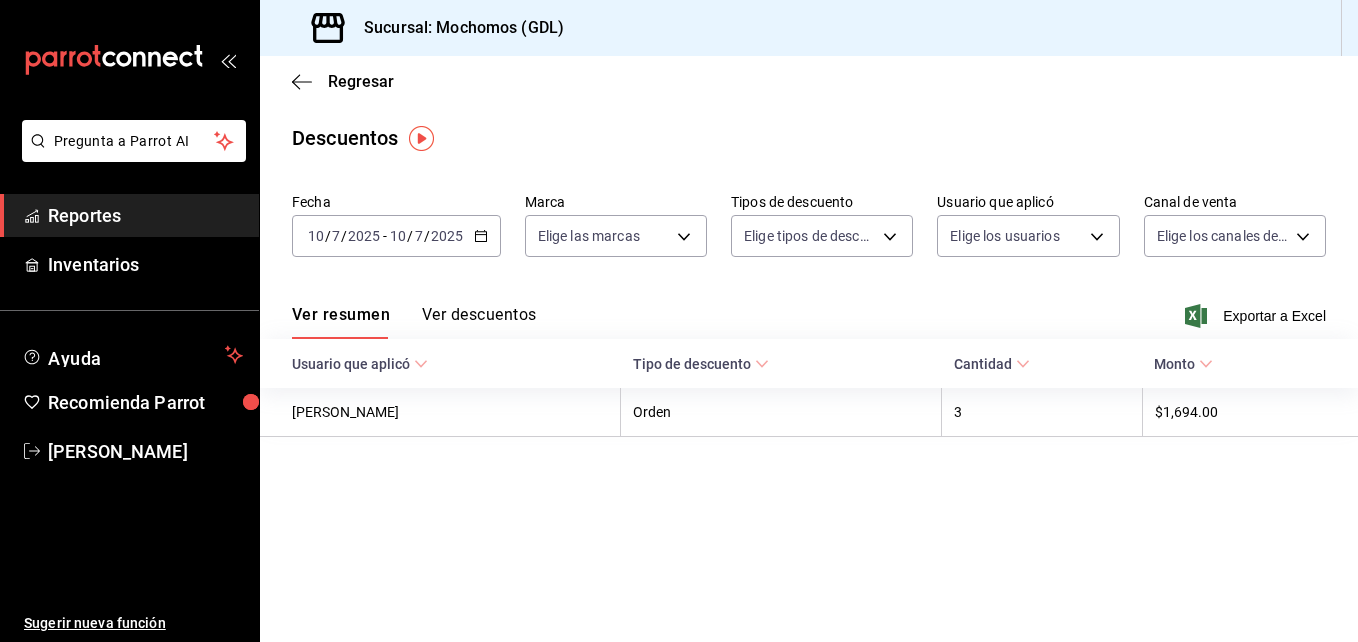 click 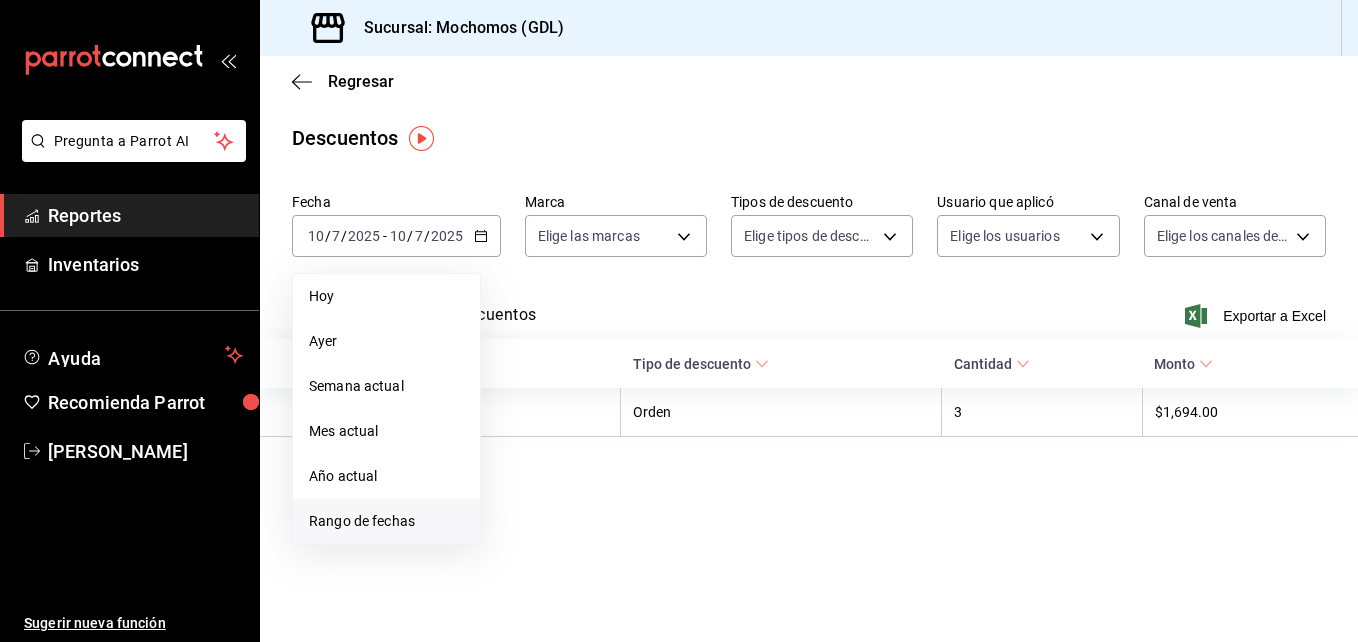 drag, startPoint x: 368, startPoint y: 515, endPoint x: 343, endPoint y: 524, distance: 26.57066 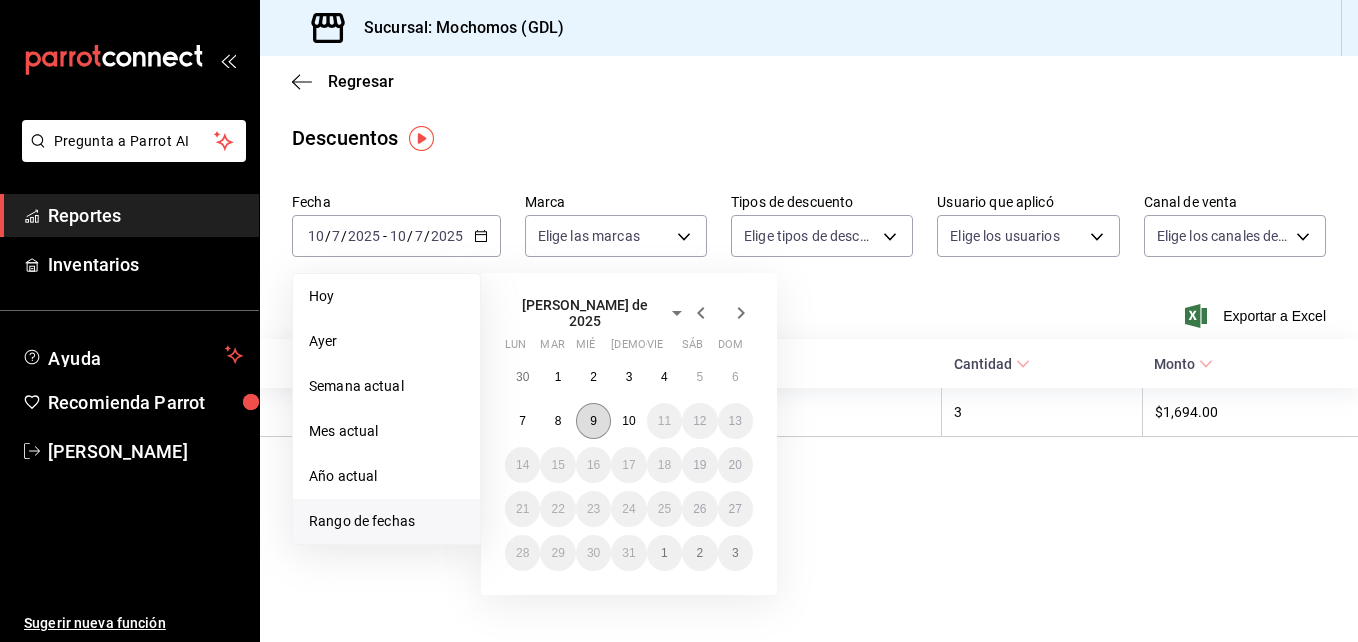 click on "9" at bounding box center (593, 421) 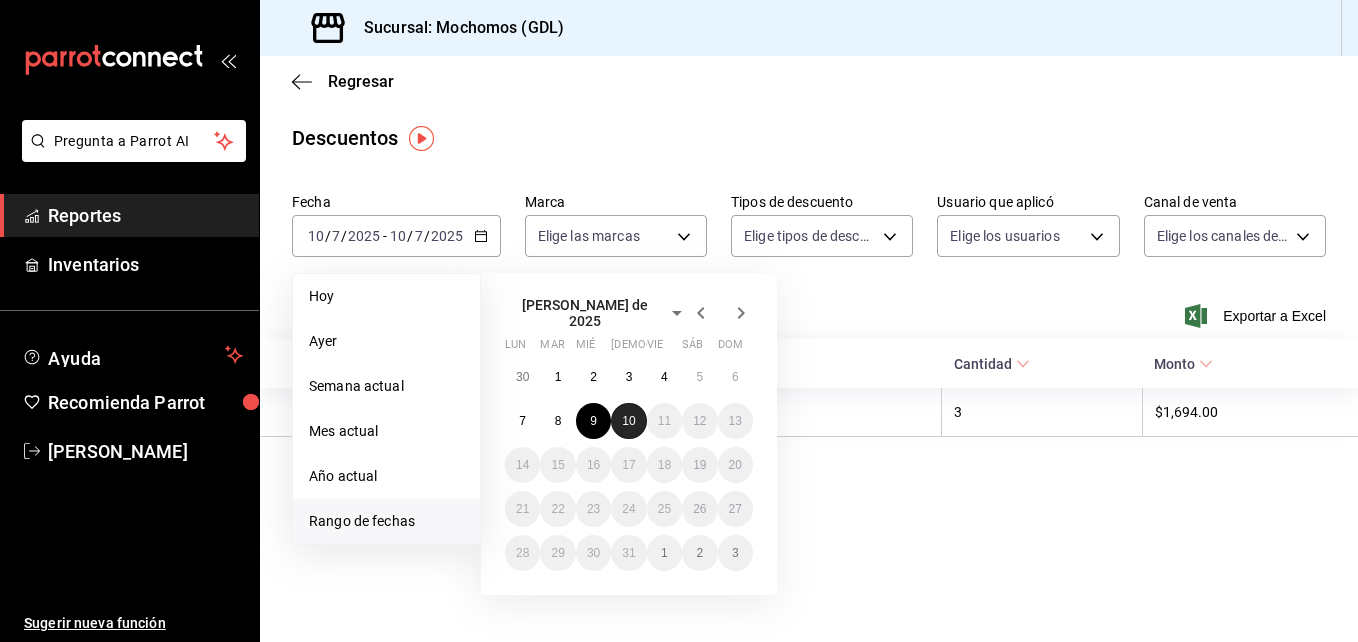 click on "10" at bounding box center [628, 421] 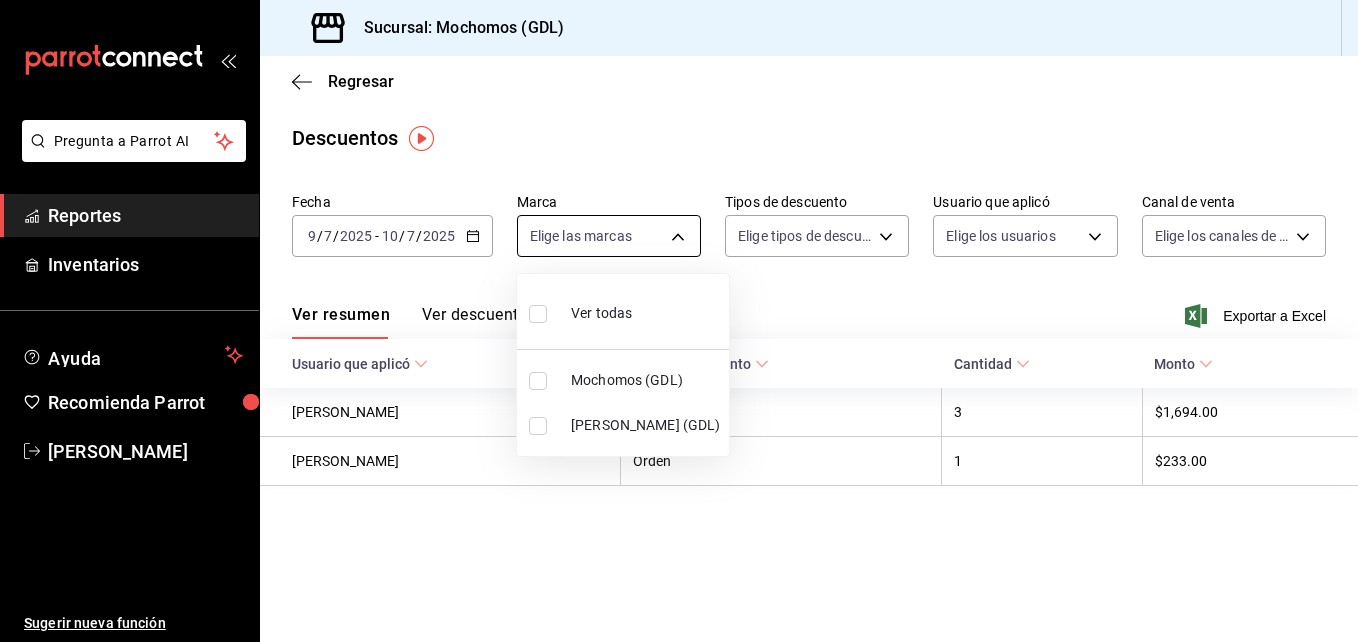 click on "Pregunta a Parrot AI Reportes   Inventarios   Ayuda Recomienda Parrot   [PERSON_NAME]   Sugerir nueva función   Sucursal: Mochomos (GDL) Regresar Descuentos Fecha [DATE] [DATE] - [DATE] [DATE] Marca Elige las marcas Tipos de descuento Elige tipos de descuento Usuario que aplicó Elige los usuarios Canal de venta Elige los [PERSON_NAME] de venta Ver resumen Ver descuentos Exportar a Excel Usuario que aplicó Tipo de descuento Cantidad Monto [PERSON_NAME] Orden 3 $1,694.00 [PERSON_NAME] Orden 1 $233.00 Pregunta a Parrot AI Reportes   Inventarios   Ayuda Recomienda Parrot   [PERSON_NAME]   Sugerir nueva función   GANA 1 MES GRATIS EN TU SUSCRIPCIÓN AQUÍ ¿Recuerdas cómo empezó tu restaurante?
[PERSON_NAME] puedes ayudar a un colega a tener el mismo cambio que tú viviste.
Recomienda Parrot directamente desde tu Portal Administrador.
Es fácil y rápido.
🎁 Por cada restaurante que se una, ganas 1 mes gratis. Ver video tutorial Ir a video Visitar centro de ayuda [PHONE_NUMBER] [PHONE_NUMBER]" at bounding box center (679, 321) 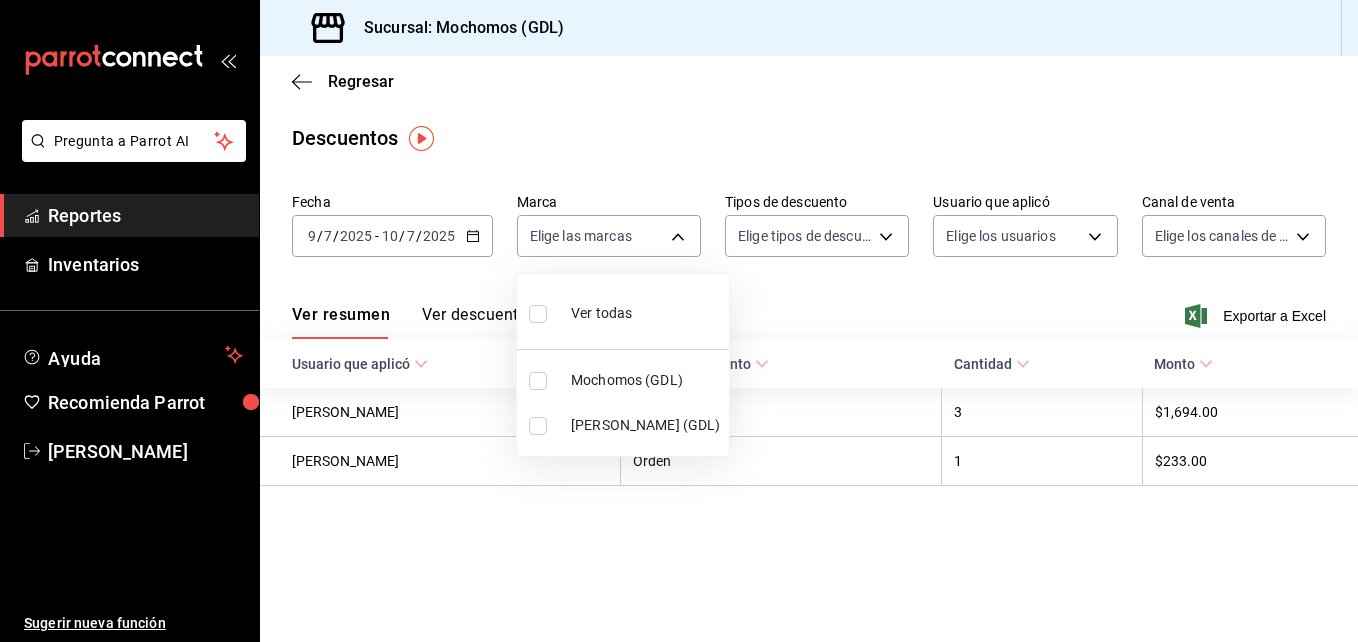 click at bounding box center [679, 321] 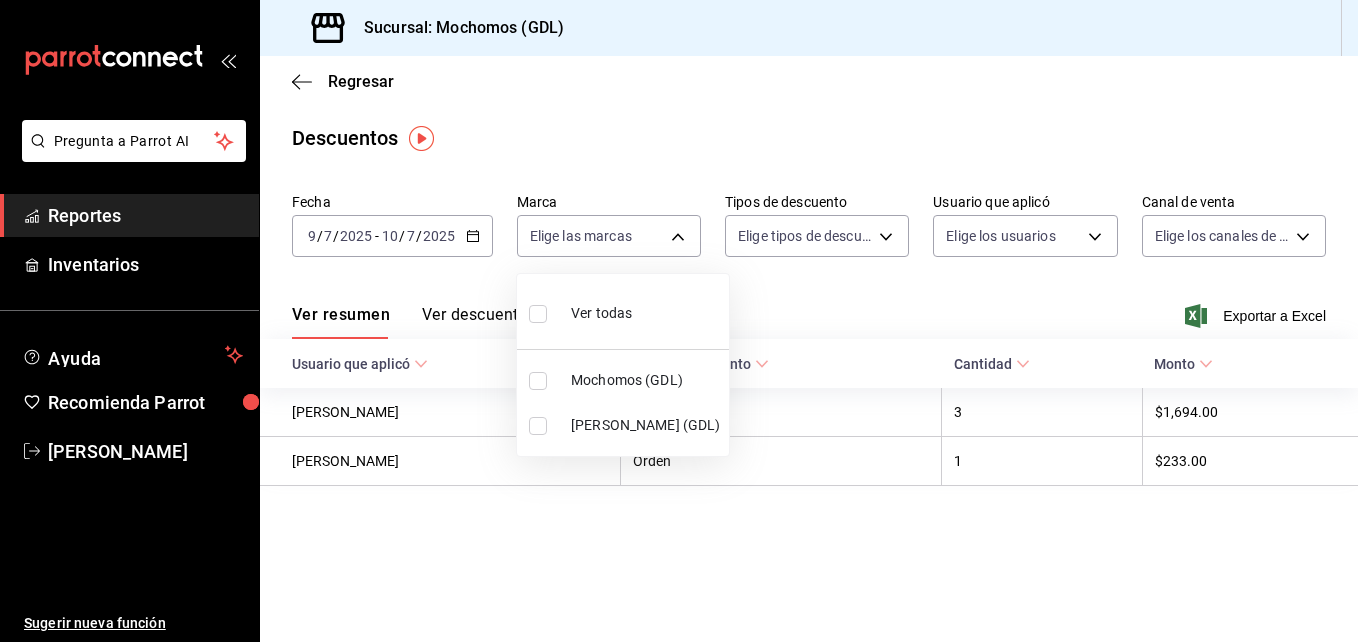click on "Pregunta a Parrot AI Reportes   Inventarios   Ayuda Recomienda Parrot   [PERSON_NAME]   Sugerir nueva función   Sucursal: Mochomos (GDL) Regresar Descuentos Fecha [DATE] [DATE] - [DATE] [DATE] Marca Elige las marcas Tipos de descuento Elige tipos de descuento Usuario que aplicó Elige los usuarios Canal de venta Elige los [PERSON_NAME] de venta Ver resumen Ver descuentos Exportar a Excel Usuario que aplicó Tipo de descuento Cantidad Monto [PERSON_NAME] Orden 3 $1,694.00 [PERSON_NAME] Orden 1 $233.00 Pregunta a Parrot AI Reportes   Inventarios   Ayuda Recomienda Parrot   [PERSON_NAME]   Sugerir nueva función   GANA 1 MES GRATIS EN TU SUSCRIPCIÓN AQUÍ ¿Recuerdas cómo empezó tu restaurante?
[PERSON_NAME] puedes ayudar a un colega a tener el mismo cambio que tú viviste.
Recomienda Parrot directamente desde tu Portal Administrador.
Es fácil y rápido.
🎁 Por cada restaurante que se una, ganas 1 mes gratis. Ver video tutorial Ir a video Visitar centro de ayuda [PHONE_NUMBER] [PHONE_NUMBER]" at bounding box center [679, 321] 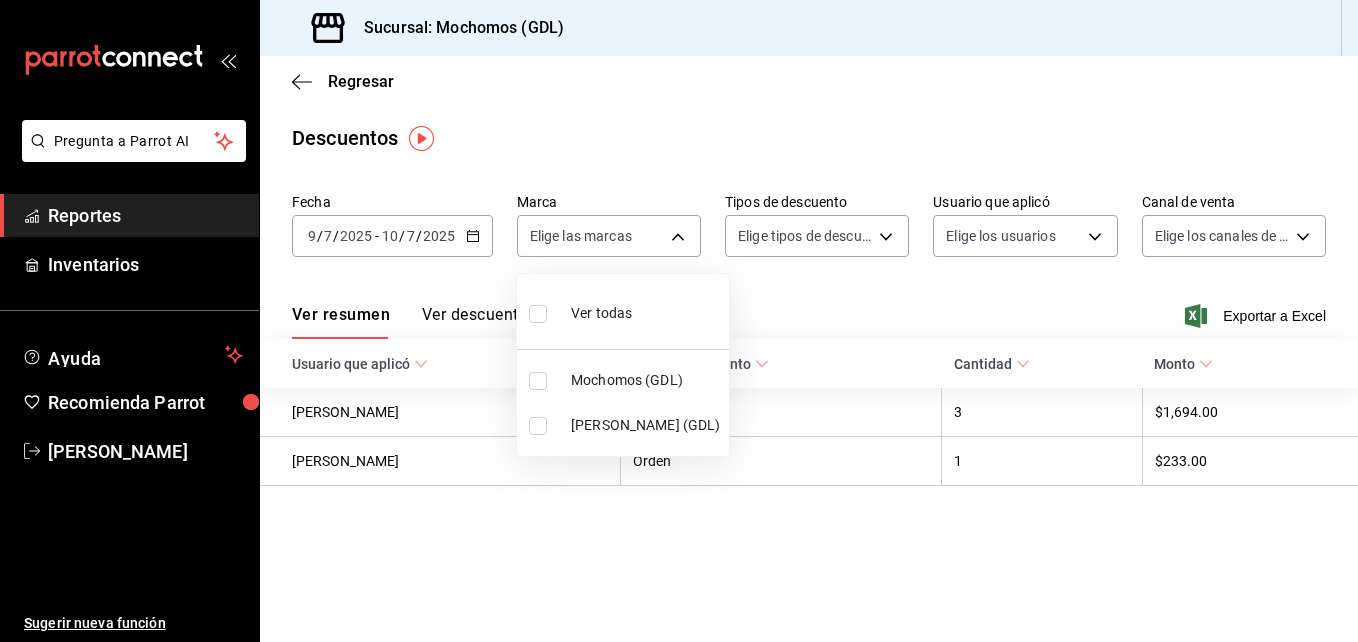 click at bounding box center [538, 381] 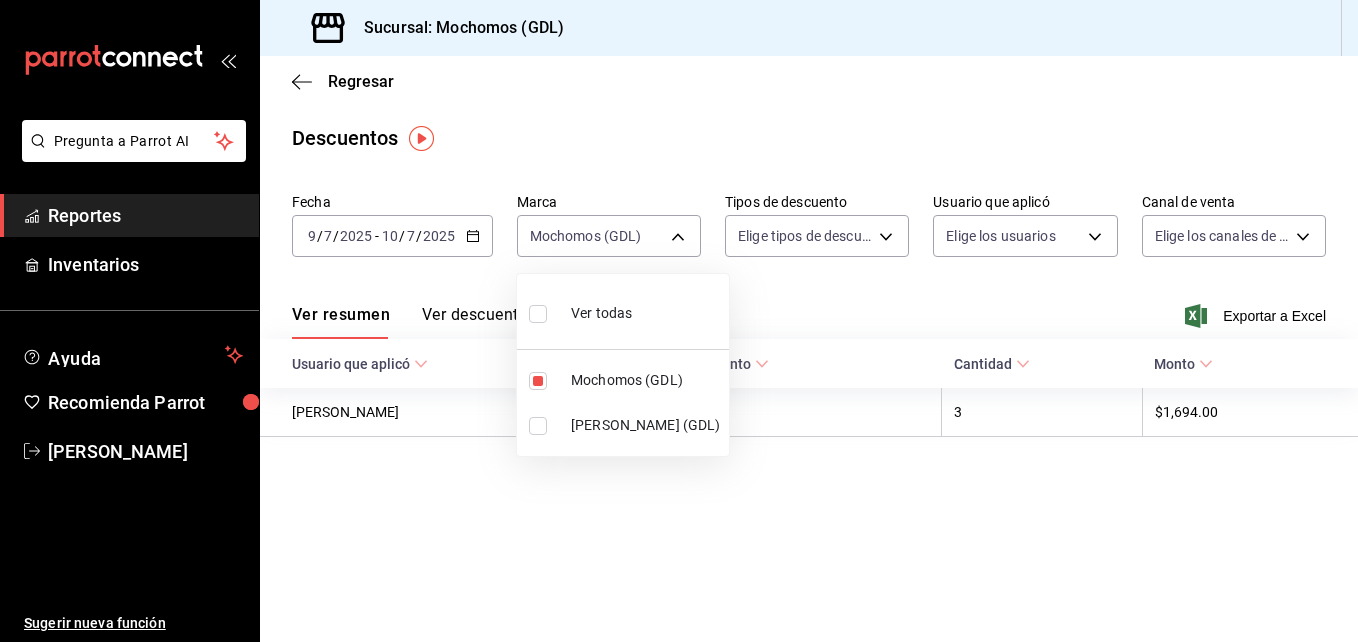 click at bounding box center [679, 321] 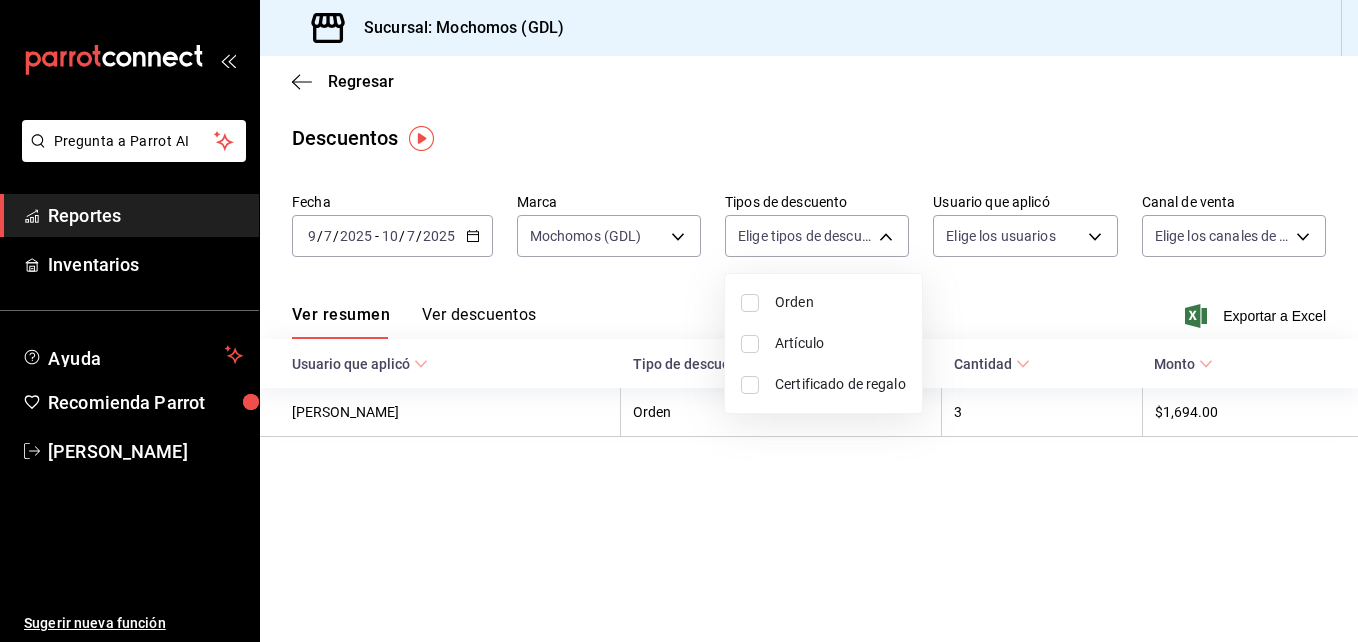 click on "Pregunta a Parrot AI Reportes   Inventarios   Ayuda Recomienda Parrot   [PERSON_NAME]   Sugerir nueva función   Sucursal: Mochomos (GDL) Regresar Descuentos Fecha [DATE] [DATE] - [DATE] [DATE] Marca Mochomos (GDL) 36c25d4a-7cb0-456c-a434-e981d54830bc Tipos de descuento Elige tipos de descuento Usuario que aplicó Elige los usuarios Canal de venta Elige los [PERSON_NAME] de venta Ver resumen Ver descuentos Exportar a Excel Usuario que aplicó Tipo de descuento Cantidad Monto [PERSON_NAME] Orden 3 $1,694.00 Pregunta a Parrot AI Reportes   Inventarios   Ayuda Recomienda Parrot   [PERSON_NAME]   Sugerir nueva función   GANA 1 MES GRATIS EN TU SUSCRIPCIÓN AQUÍ ¿Recuerdas cómo empezó tu restaurante?
[PERSON_NAME] puedes ayudar a un colega a tener el mismo cambio que tú viviste.
Recomienda Parrot directamente desde tu Portal Administrador.
Es fácil y rápido.
🎁 Por cada restaurante que se una, ganas 1 mes gratis. Ver video tutorial Ir a video Visitar centro de ayuda [PHONE_NUMBER] Orden" at bounding box center [679, 321] 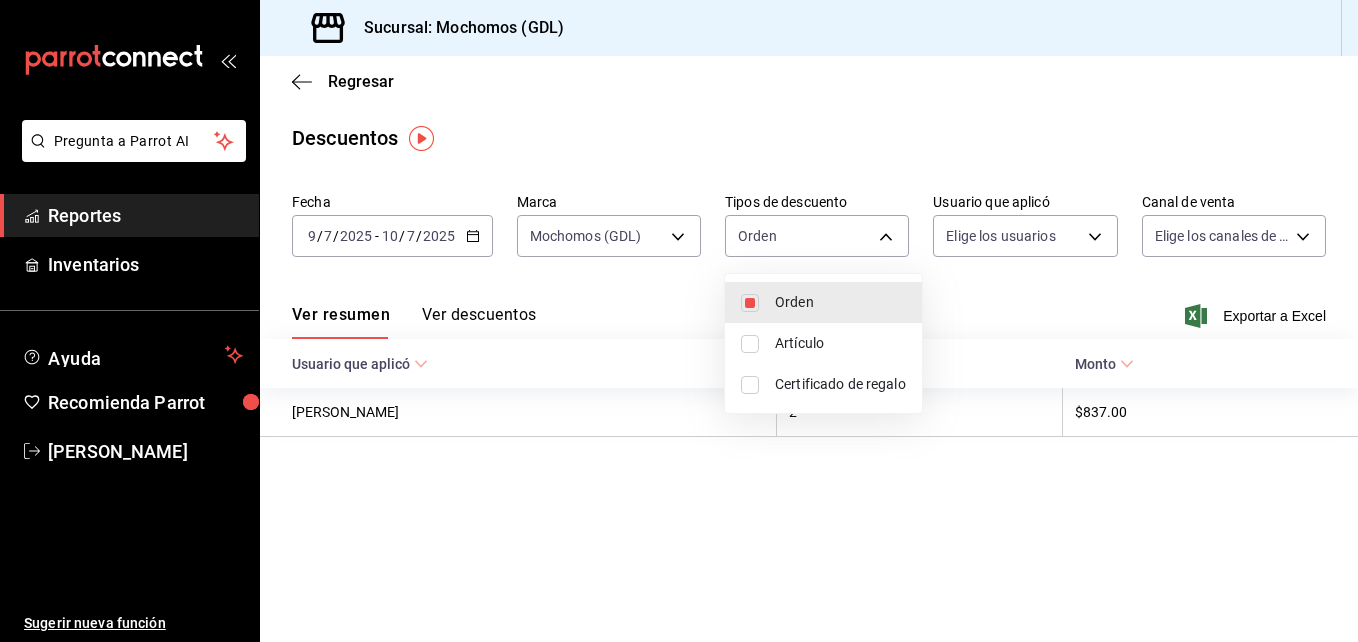click at bounding box center (750, 344) 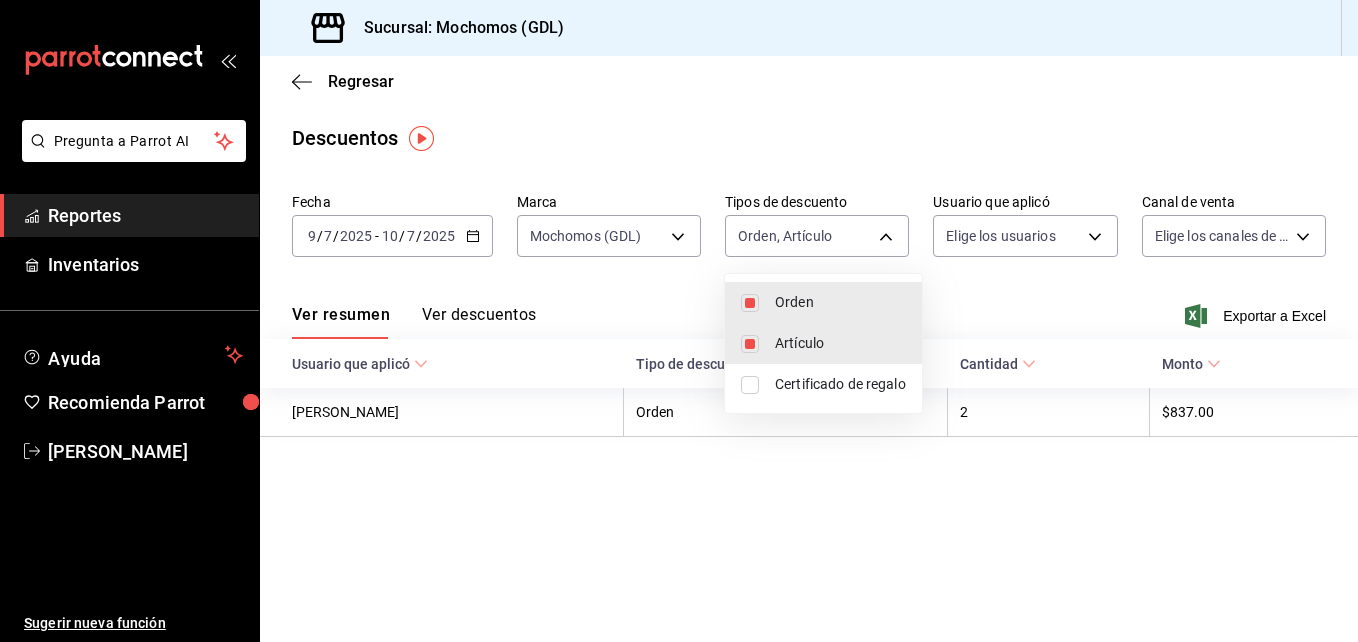 click at bounding box center [750, 385] 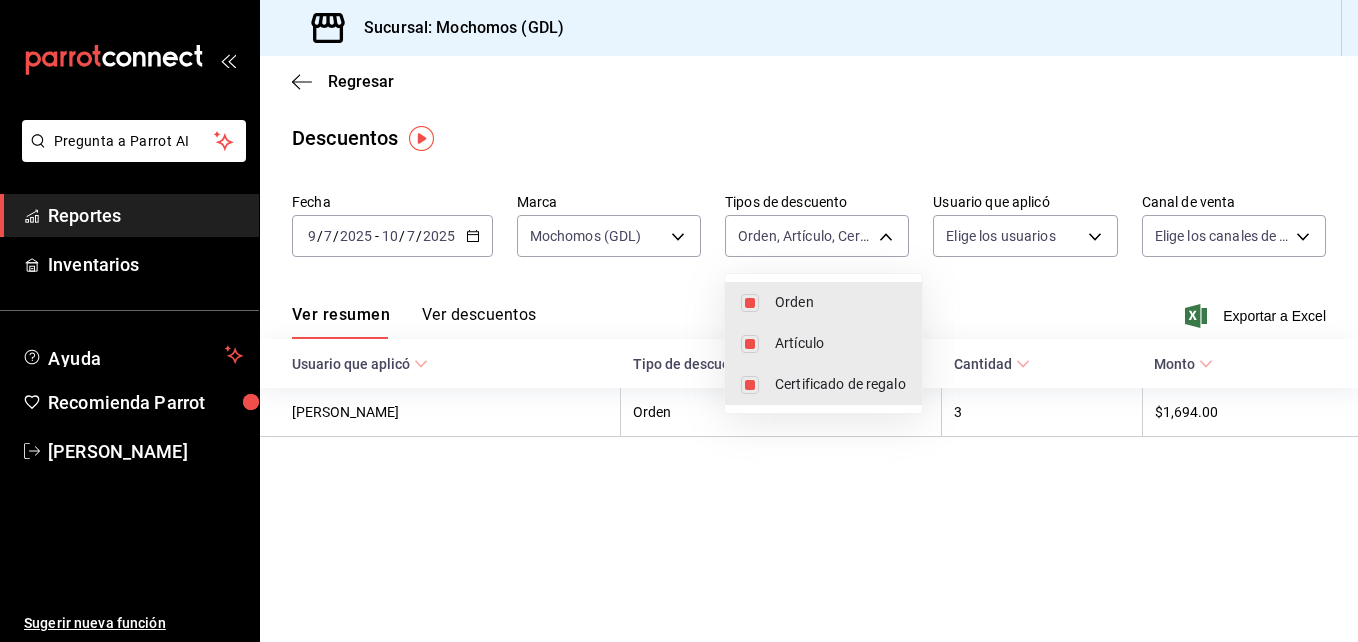 click at bounding box center [679, 321] 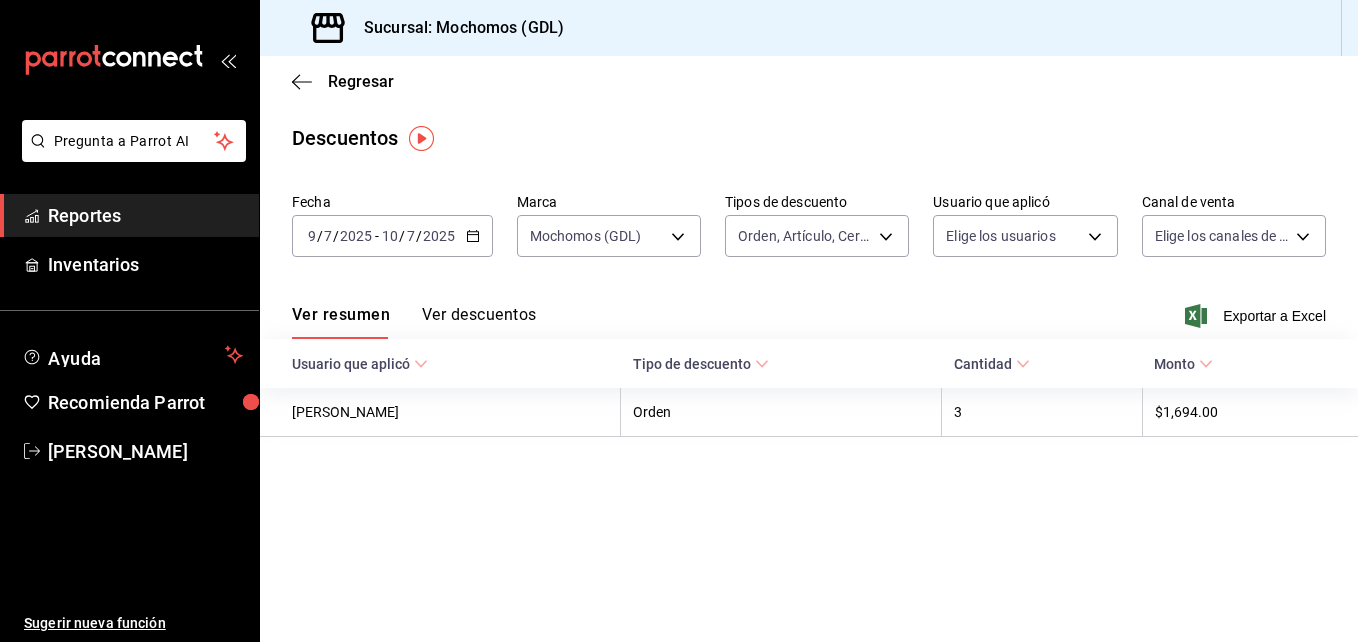 click on "Pregunta a Parrot AI Reportes   Inventarios   Ayuda Recomienda Parrot   [PERSON_NAME]   Sugerir nueva función   Sucursal: Mochomos (GDL) Regresar Descuentos Fecha [DATE] [DATE] - [DATE] [DATE] Marca Mochomos (GDL) 36c25d4a-7cb0-456c-a434-e981d54830bc Tipos de descuento Orden, Artículo, Certificado de regalo ORDER,ORDER_ITEM,CARD_REWARD Usuario que aplicó Elige los usuarios Canal de venta Elige los [PERSON_NAME] de venta Ver resumen Ver descuentos Exportar a Excel Usuario que aplicó Tipo de descuento Cantidad Monto [PERSON_NAME] Orden 3 $1,694.00 Pregunta a Parrot AI Reportes   Inventarios   Ayuda Recomienda Parrot   [PERSON_NAME]   Sugerir nueva función   GANA 1 MES GRATIS EN TU SUSCRIPCIÓN AQUÍ ¿Recuerdas cómo empezó tu restaurante?
[PERSON_NAME] puedes ayudar a un colega a tener el mismo cambio que tú viviste.
Recomienda Parrot directamente desde tu Portal Administrador.
Es fácil y rápido.
🎁 Por cada restaurante que se una, ganas 1 mes gratis. Ver video tutorial Ir a video" at bounding box center [679, 321] 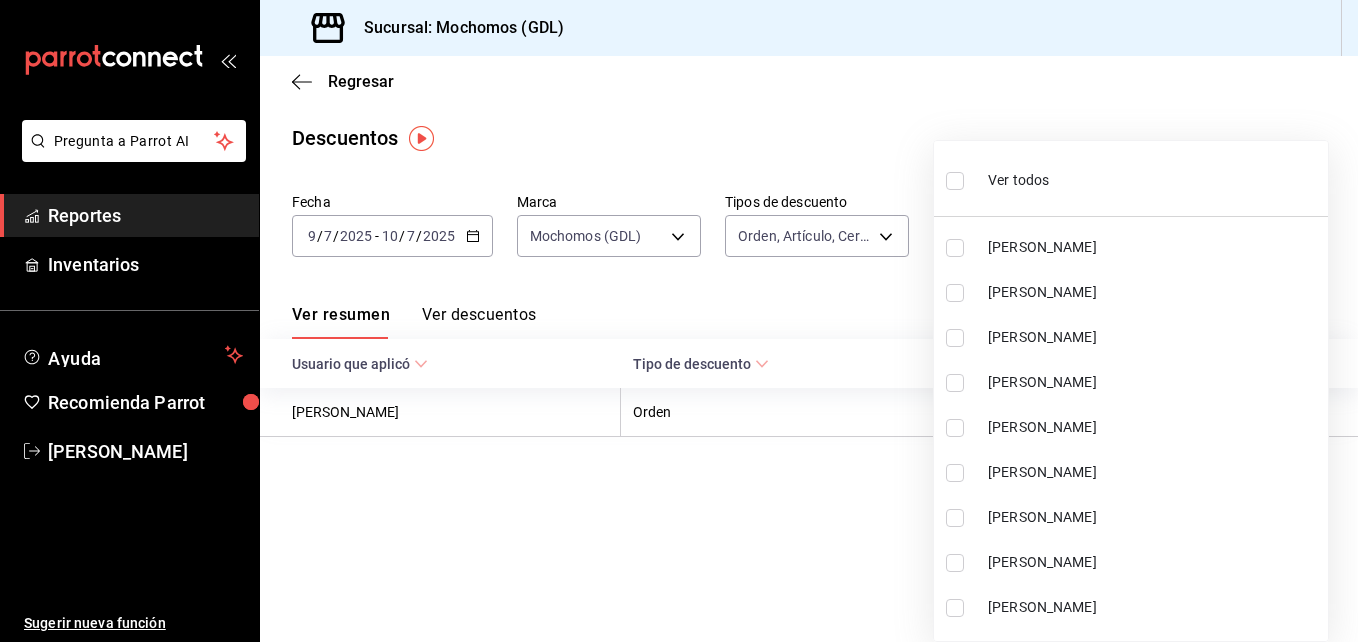 click on "[PERSON_NAME]" at bounding box center (1131, 247) 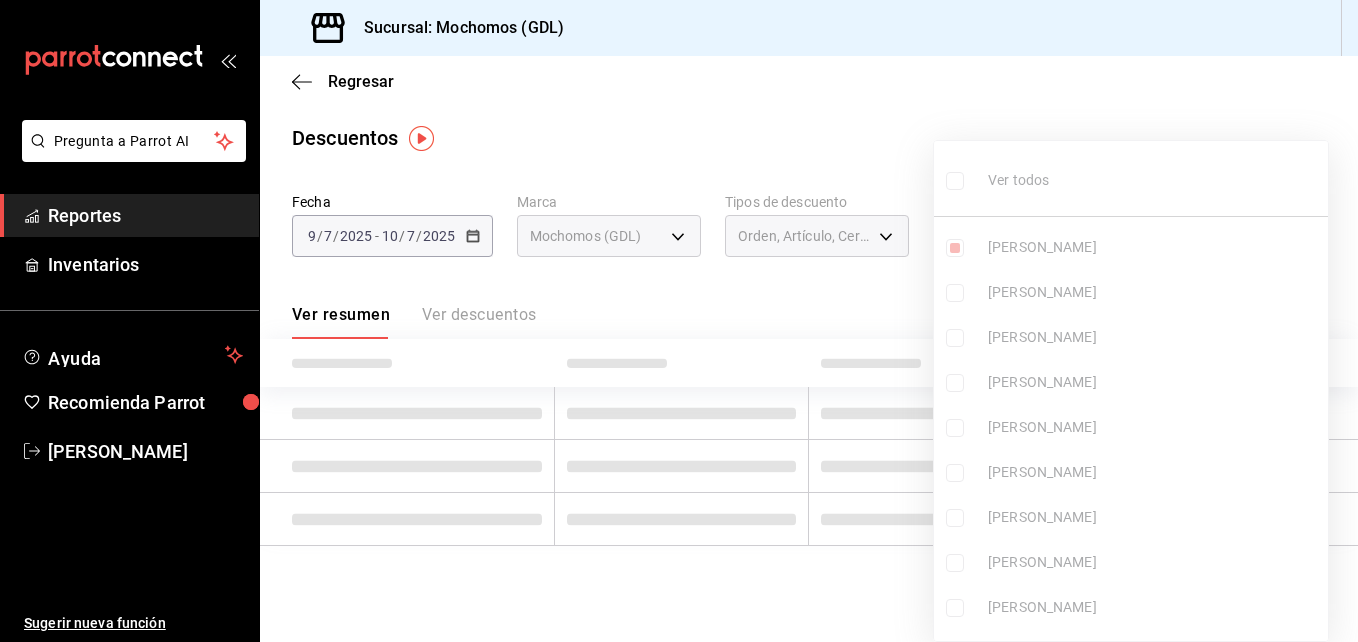 type on "a9ad51a4-3c63-4229-a6c9-409155231d66" 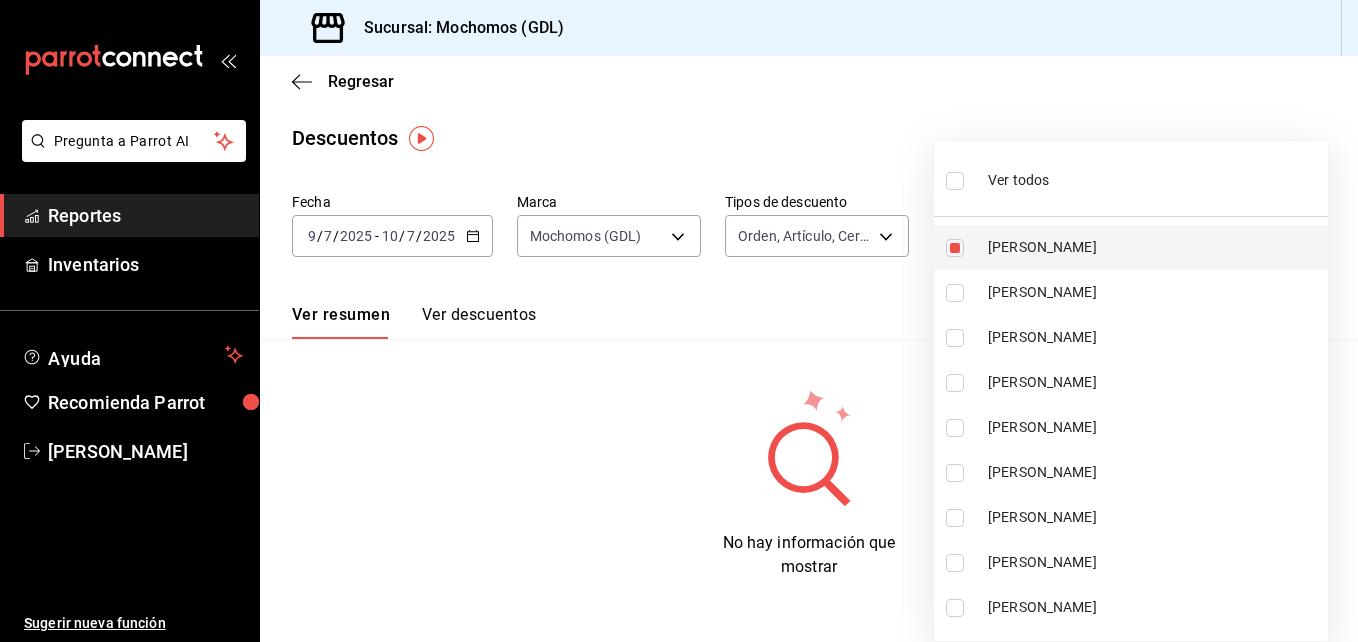 click at bounding box center [955, 248] 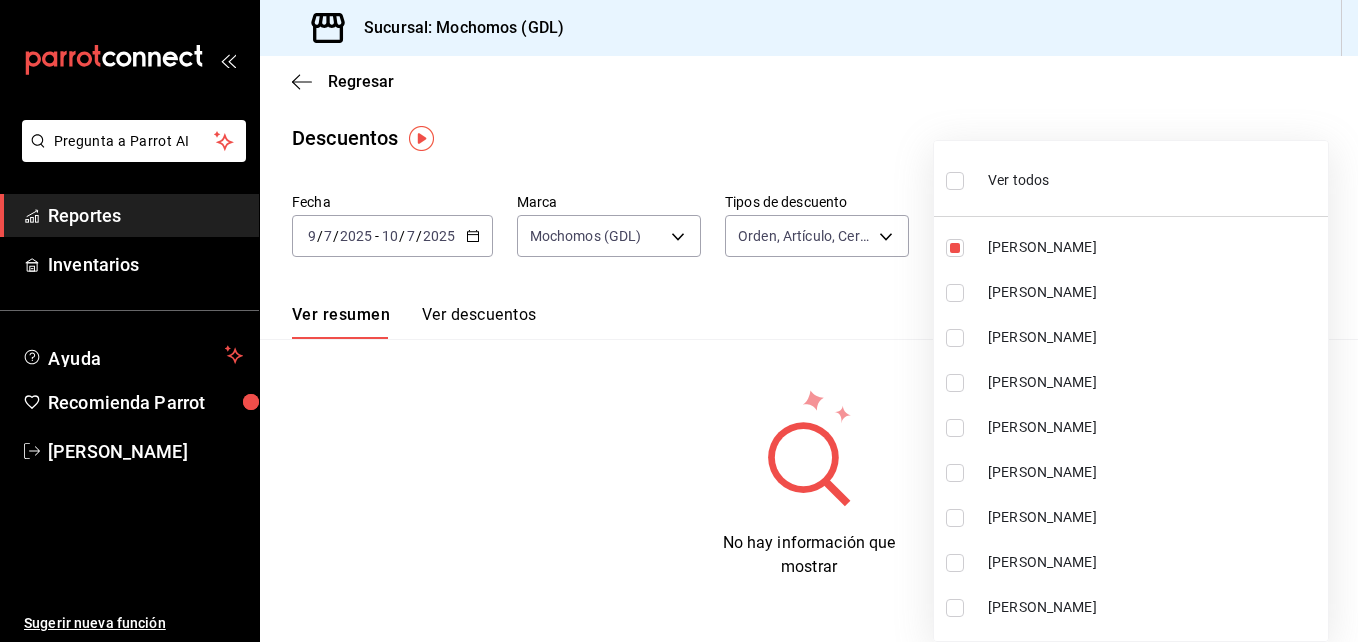 type 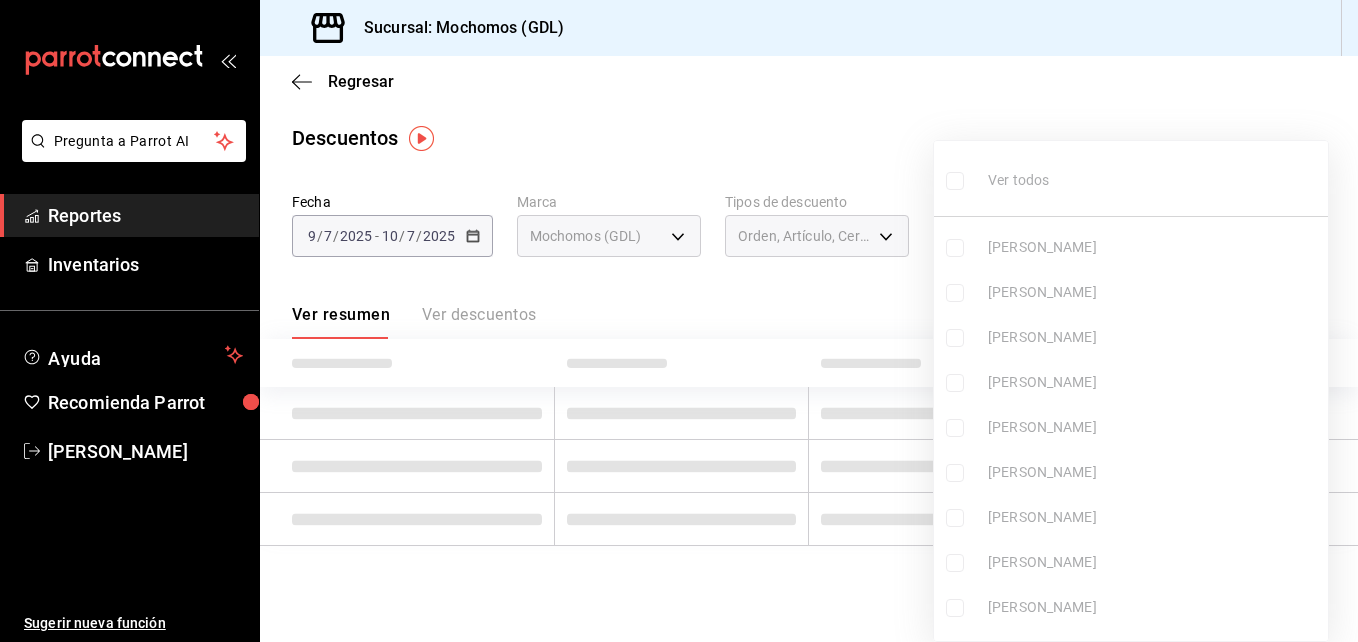 click at bounding box center [679, 321] 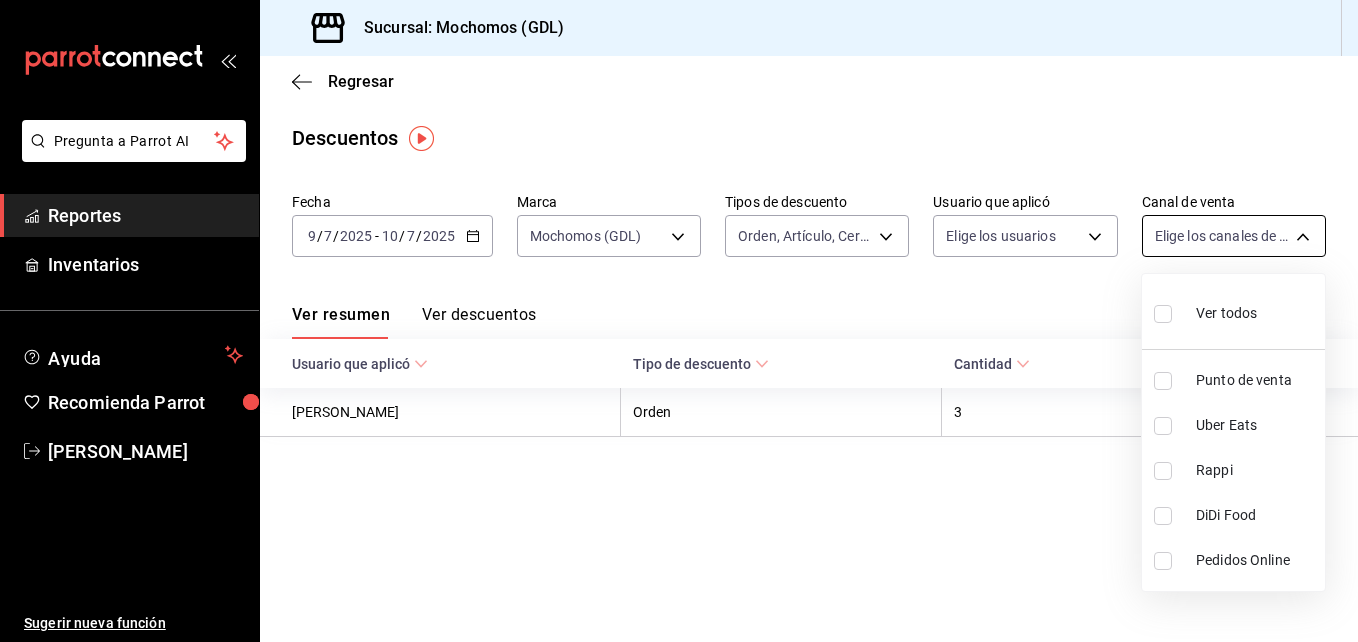 click on "Pregunta a Parrot AI Reportes   Inventarios   Ayuda Recomienda Parrot   [PERSON_NAME]   Sugerir nueva función   Sucursal: Mochomos (GDL) Regresar Descuentos Fecha [DATE] [DATE] - [DATE] [DATE] Marca Mochomos (GDL) 36c25d4a-7cb0-456c-a434-e981d54830bc Tipos de descuento Orden, Artículo, Certificado de regalo ORDER,ORDER_ITEM,CARD_REWARD Usuario que aplicó Elige los usuarios Canal de venta Elige los [PERSON_NAME] de venta Ver resumen Ver descuentos Exportar a Excel Usuario que aplicó Tipo de descuento Cantidad Monto [PERSON_NAME] Orden 3 $1,694.00 Pregunta a Parrot AI Reportes   Inventarios   Ayuda Recomienda Parrot   [PERSON_NAME]   Sugerir nueva función   GANA 1 MES GRATIS EN TU SUSCRIPCIÓN AQUÍ ¿Recuerdas cómo empezó tu restaurante?
[PERSON_NAME] puedes ayudar a un colega a tener el mismo cambio que tú viviste.
Recomienda Parrot directamente desde tu Portal Administrador.
Es fácil y rápido.
🎁 Por cada restaurante que se una, ganas 1 mes gratis. Ver video tutorial Ir a video Rappi" at bounding box center (679, 321) 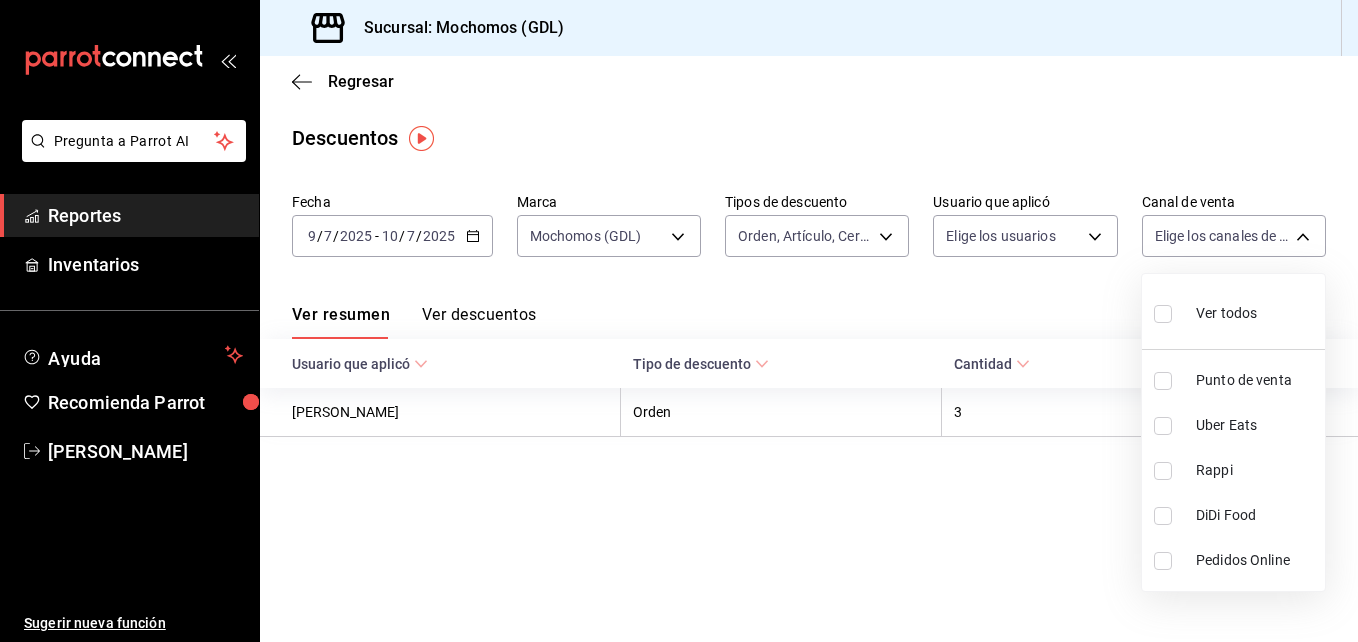 click at bounding box center (1163, 314) 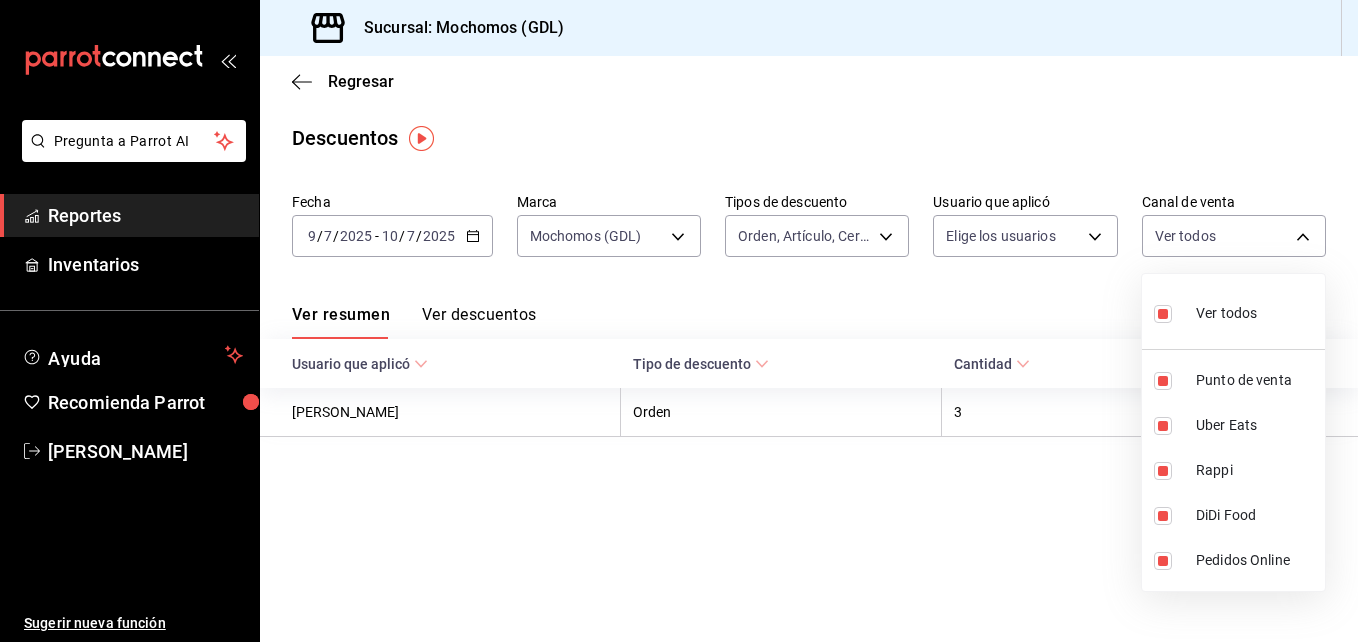 click at bounding box center [679, 321] 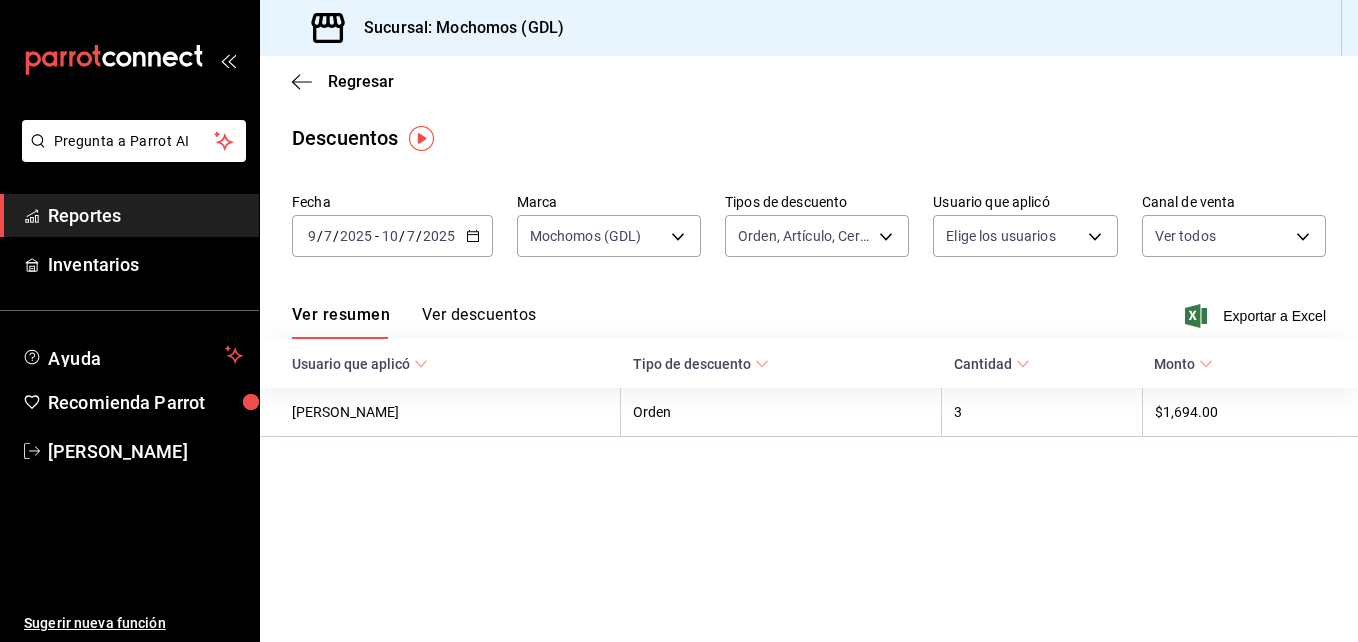 click on "Ver descuentos" at bounding box center (479, 322) 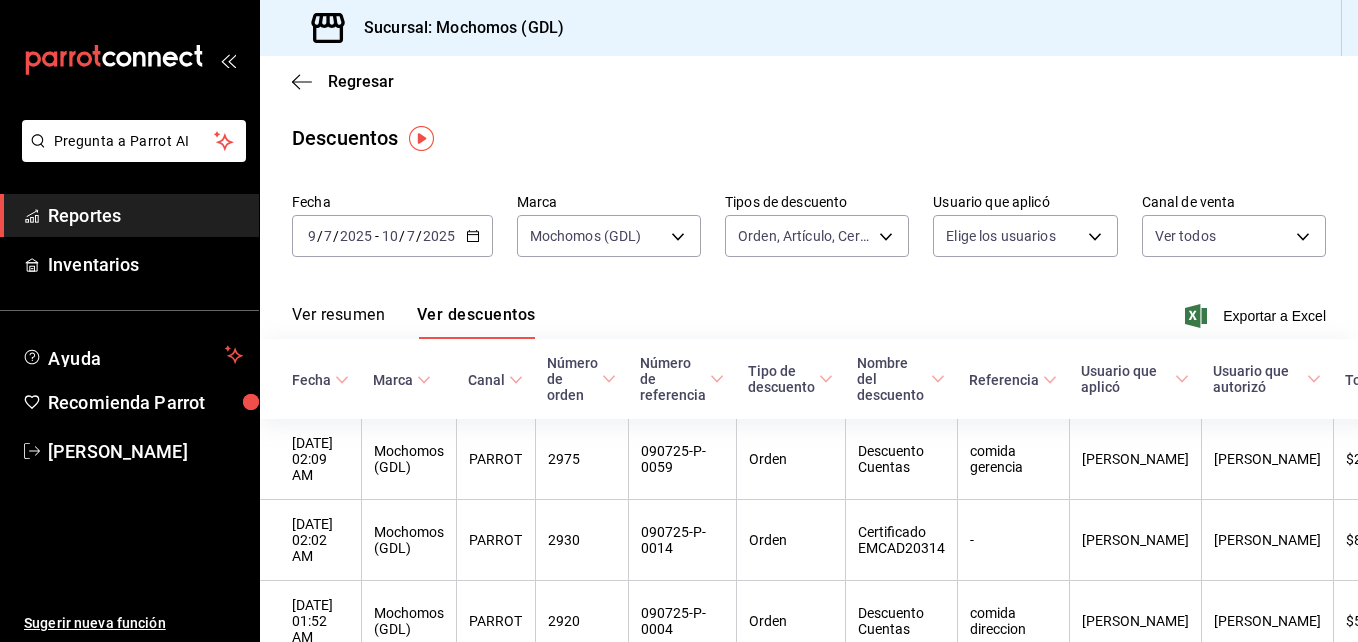 scroll, scrollTop: 76, scrollLeft: 0, axis: vertical 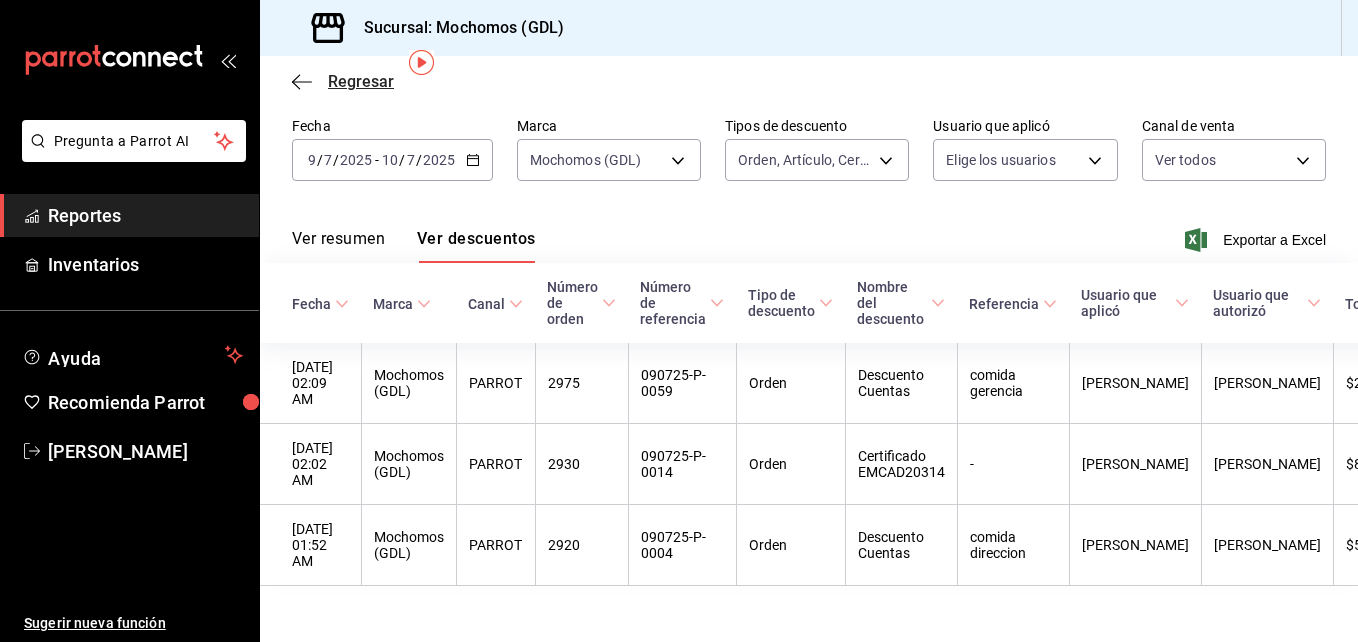 click on "Regresar" at bounding box center [361, 81] 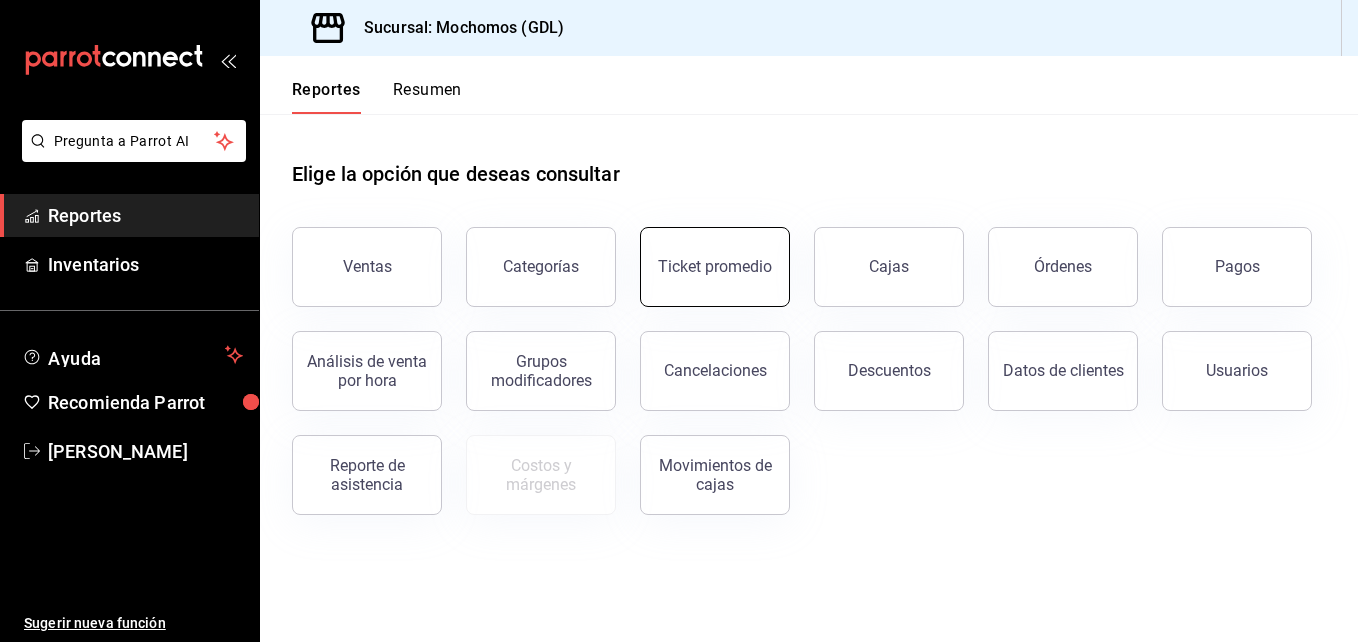 click on "Ticket promedio" at bounding box center (715, 266) 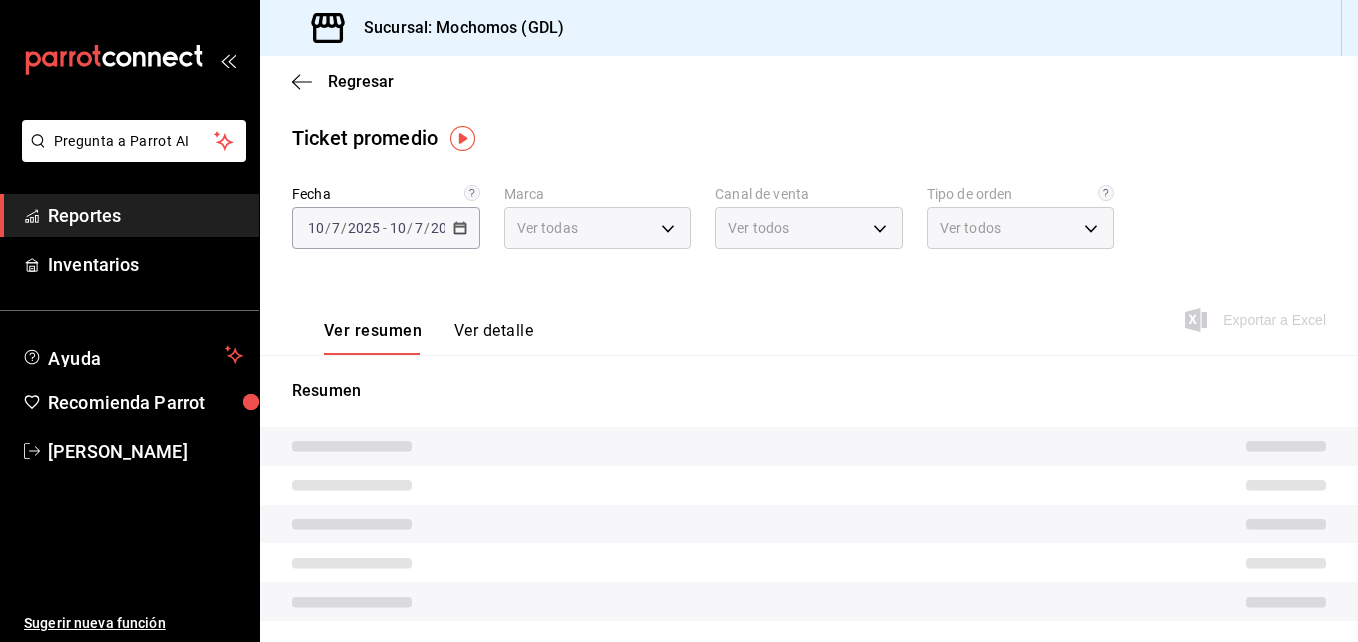 type on "36c25d4a-7cb0-456c-a434-e981d54830bc,9cac9703-0c5a-4d8b-addd-5b6b571d65b9" 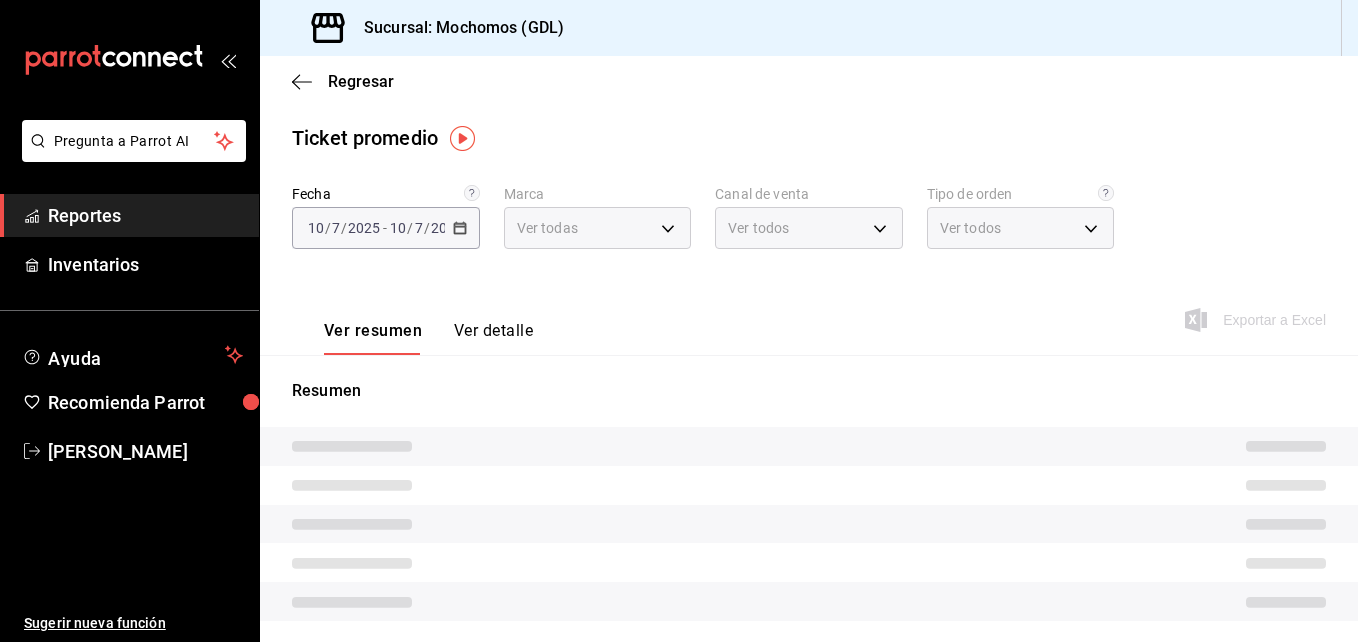 type on "PARROT,UBER_EATS,RAPPI,DIDI_FOOD,ONLINE" 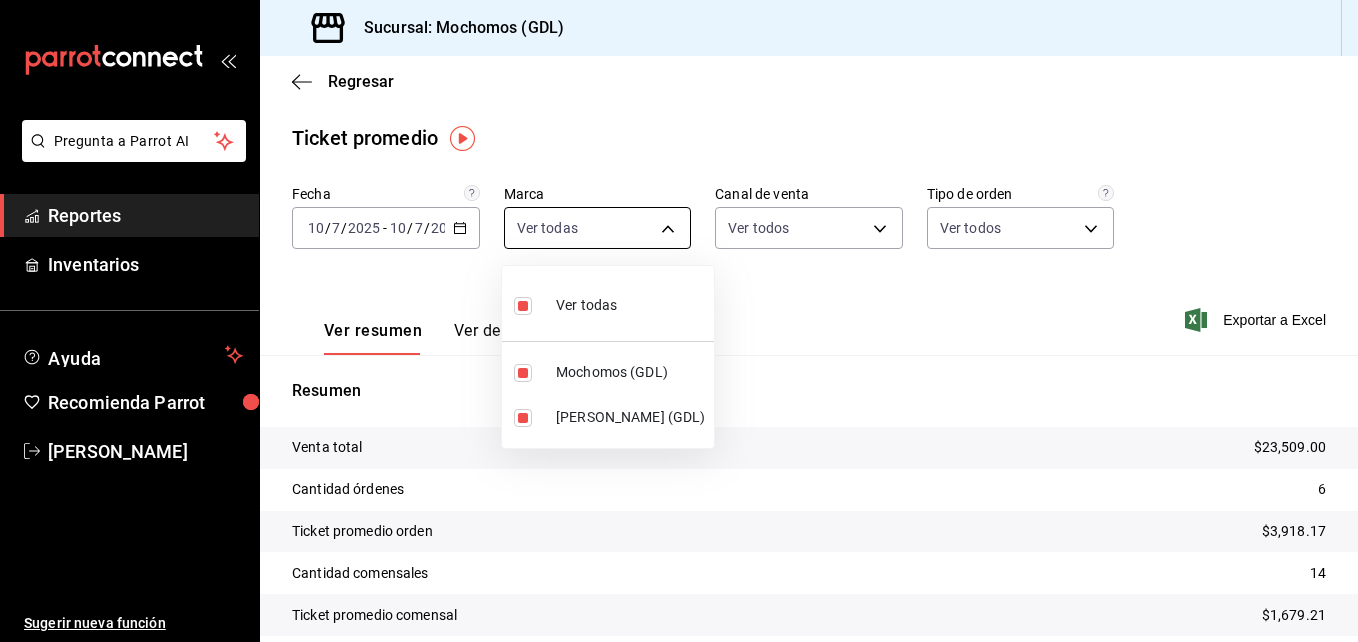 click on "Pregunta a Parrot AI Reportes   Inventarios   Ayuda Recomienda Parrot   [PERSON_NAME]   Sugerir nueva función   Sucursal: Mochomos (GDL) Regresar Ticket promedio   Fecha [DATE] [DATE] - [DATE] [DATE] Marca Ver todas 36c25d4a-7cb0-456c-a434-e981d54830bc,9cac9703-0c5a-4d8b-addd-5b6b571d65b9 Canal de venta Ver todos PARROT,UBER_EATS,RAPPI,DIDI_FOOD,ONLINE   Tipo de orden Ver todos c3d0baef-30c0-4718-9d76-caab43e27316,13c4cc4a-99d2-42c0-ba96-c3de8c08c13d,7b7918ed-1db5-442d-955d-303d5b4c53c3,EXTERNAL Ver resumen Ver detalle Exportar a Excel Resumen Venta total $23,509.00 Cantidad órdenes 6 Ticket promedio orden $3,918.17 Cantidad comensales 14 Ticket promedio comensal $1,679.21 Pregunta a Parrot AI Reportes   Inventarios   Ayuda Recomienda Parrot   [PERSON_NAME]   Sugerir nueva función   GANA 1 MES GRATIS EN TU SUSCRIPCIÓN AQUÍ Ver video tutorial Ir a video Visitar centro de ayuda [PHONE_NUMBER] [EMAIL_ADDRESS][DOMAIN_NAME] Visitar centro de ayuda [PHONE_NUMBER] [EMAIL_ADDRESS][DOMAIN_NAME]" at bounding box center [679, 321] 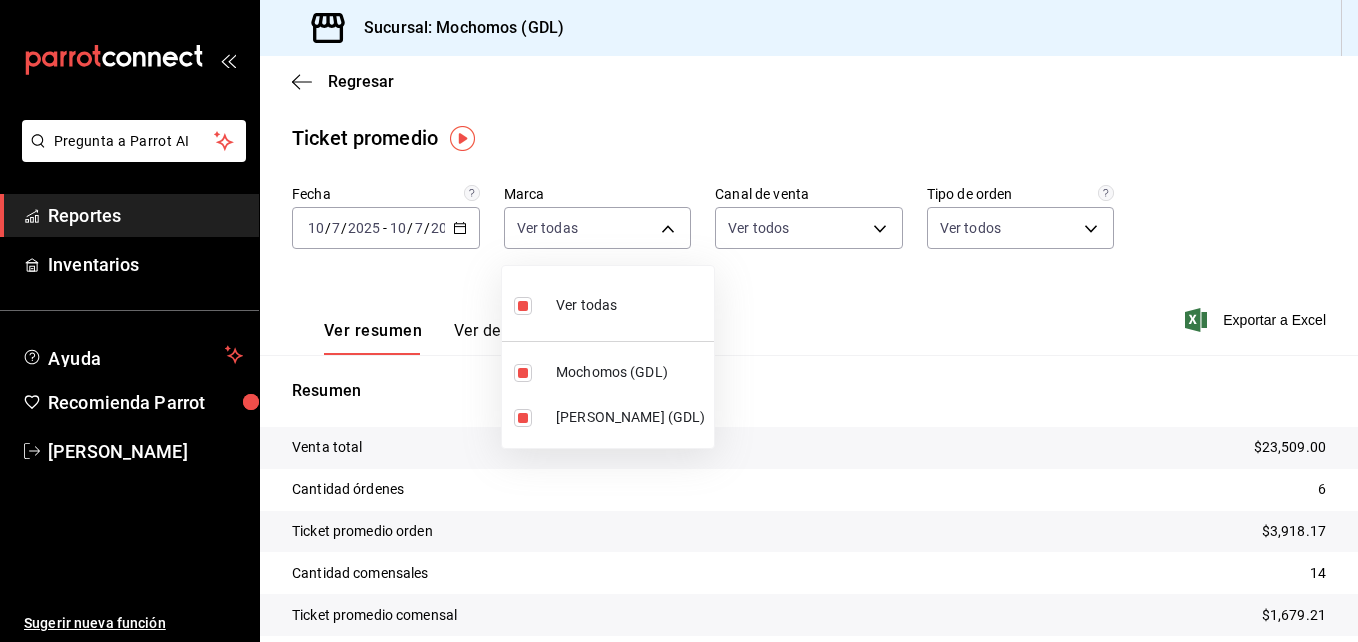 click at bounding box center [679, 321] 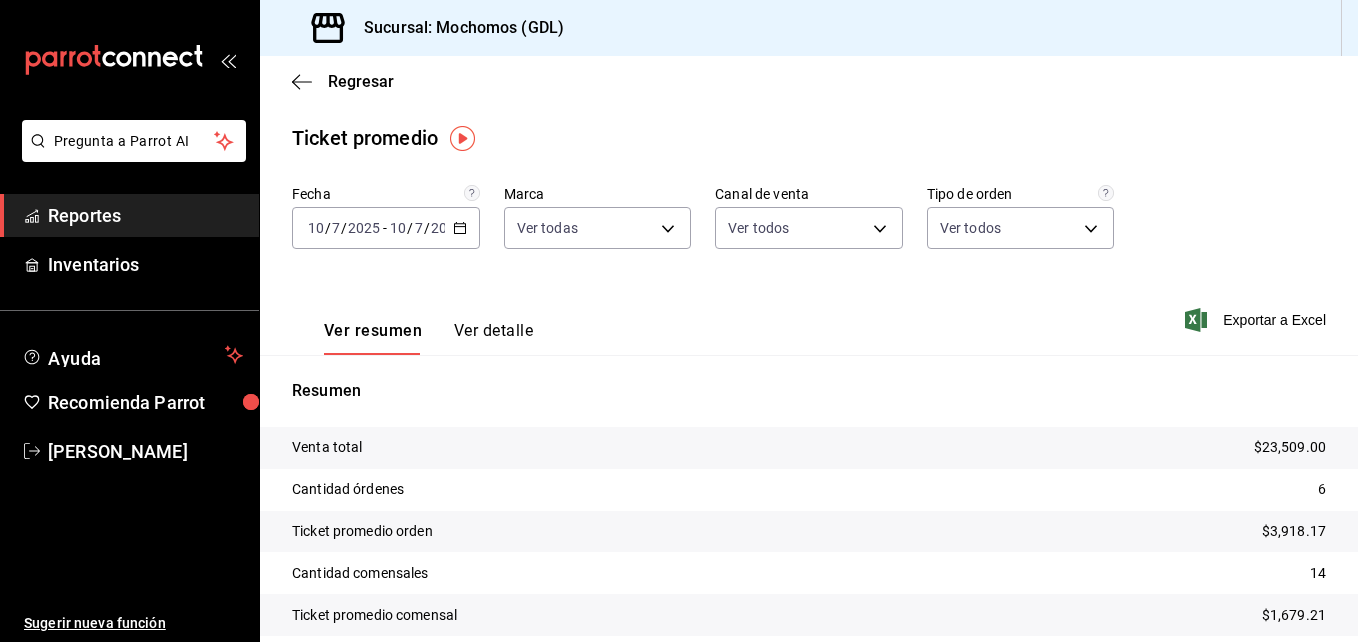 click 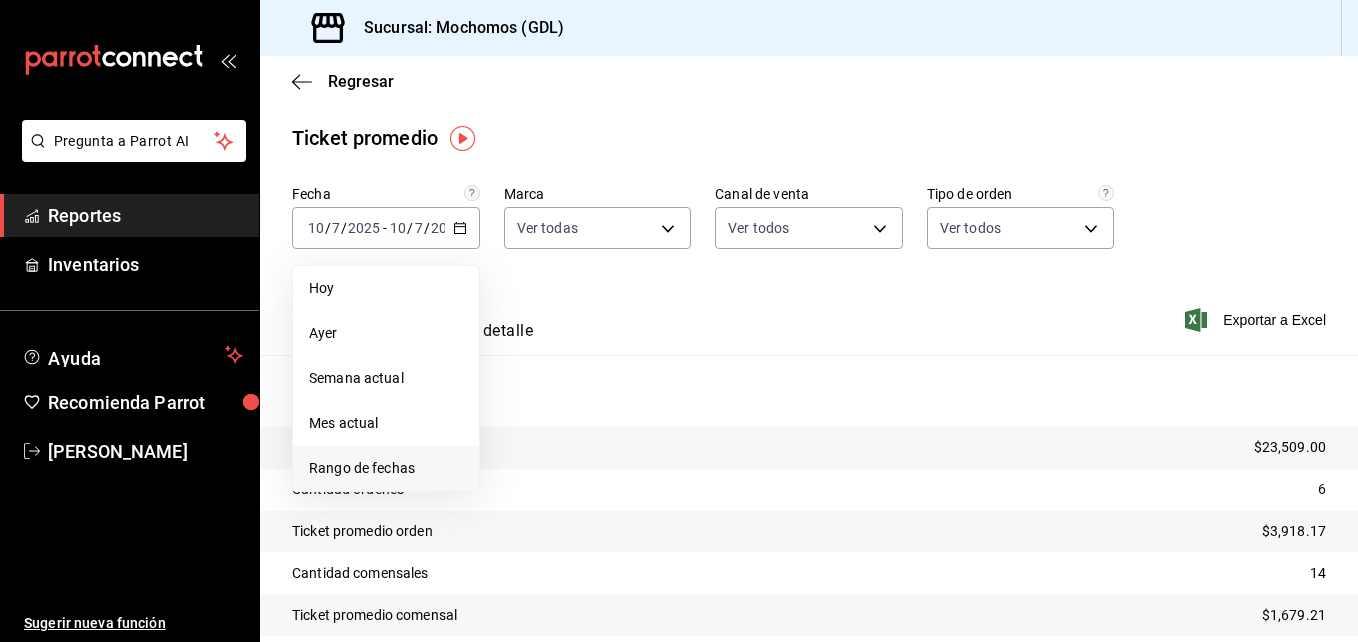click on "Rango de fechas" at bounding box center [386, 468] 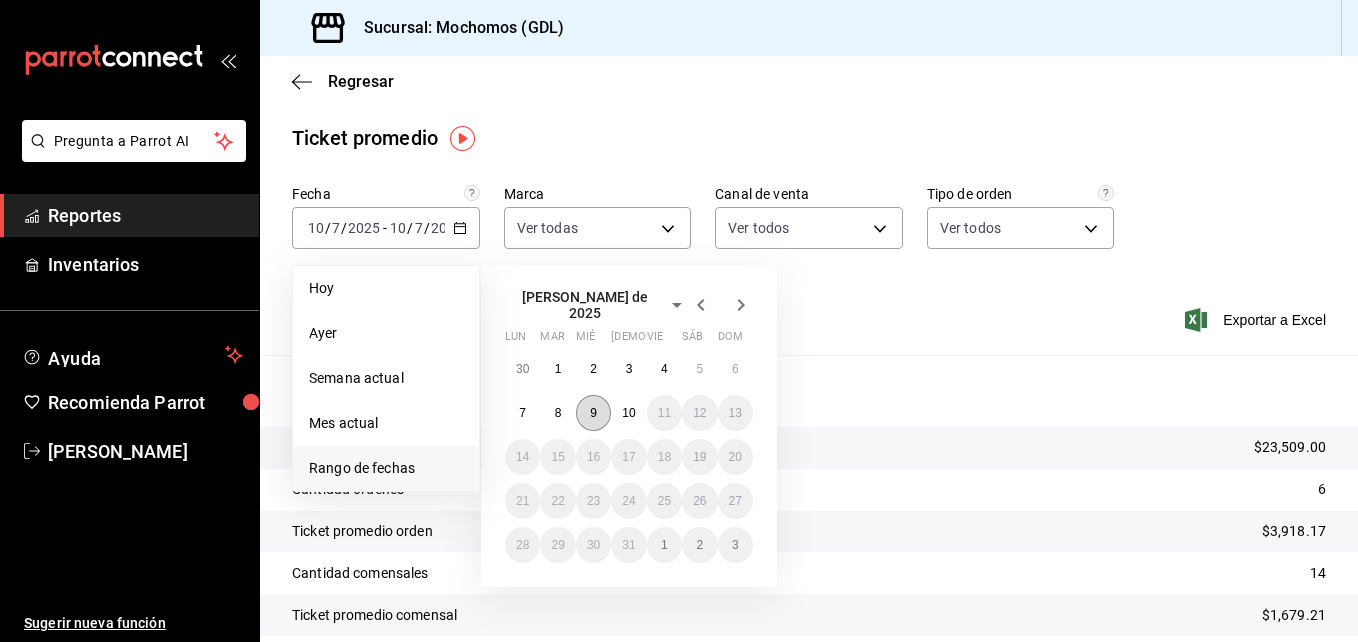click on "9" at bounding box center (593, 413) 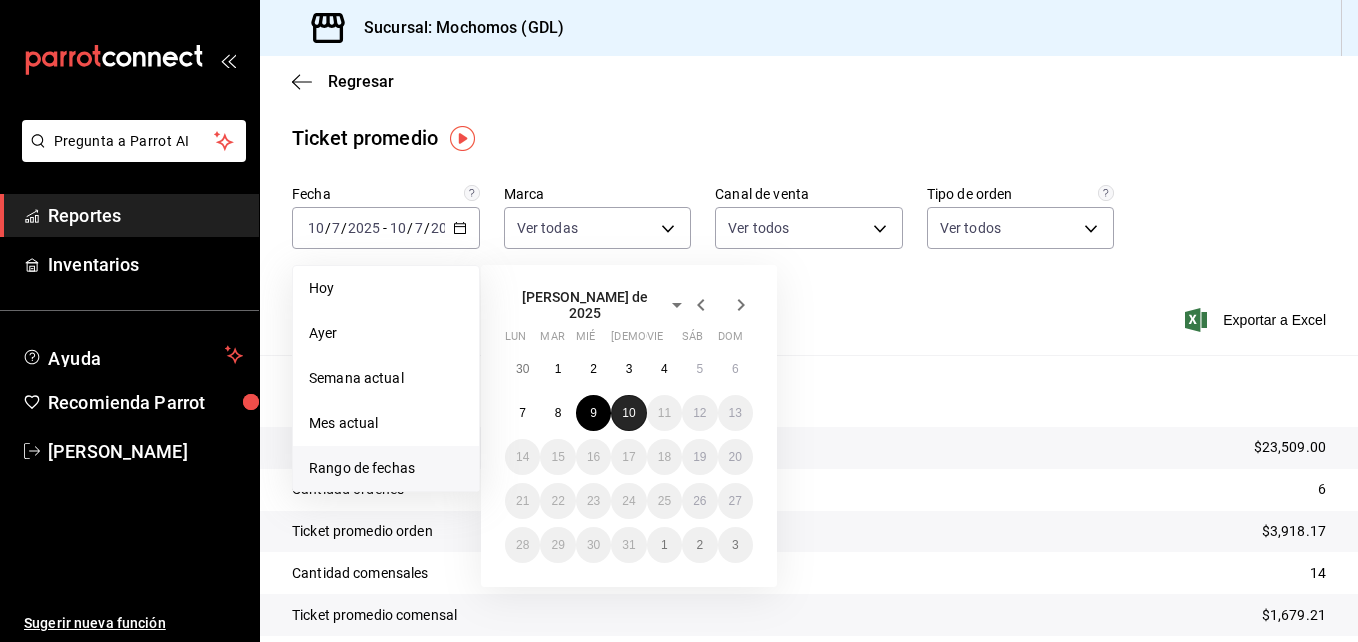 click on "10" at bounding box center [628, 413] 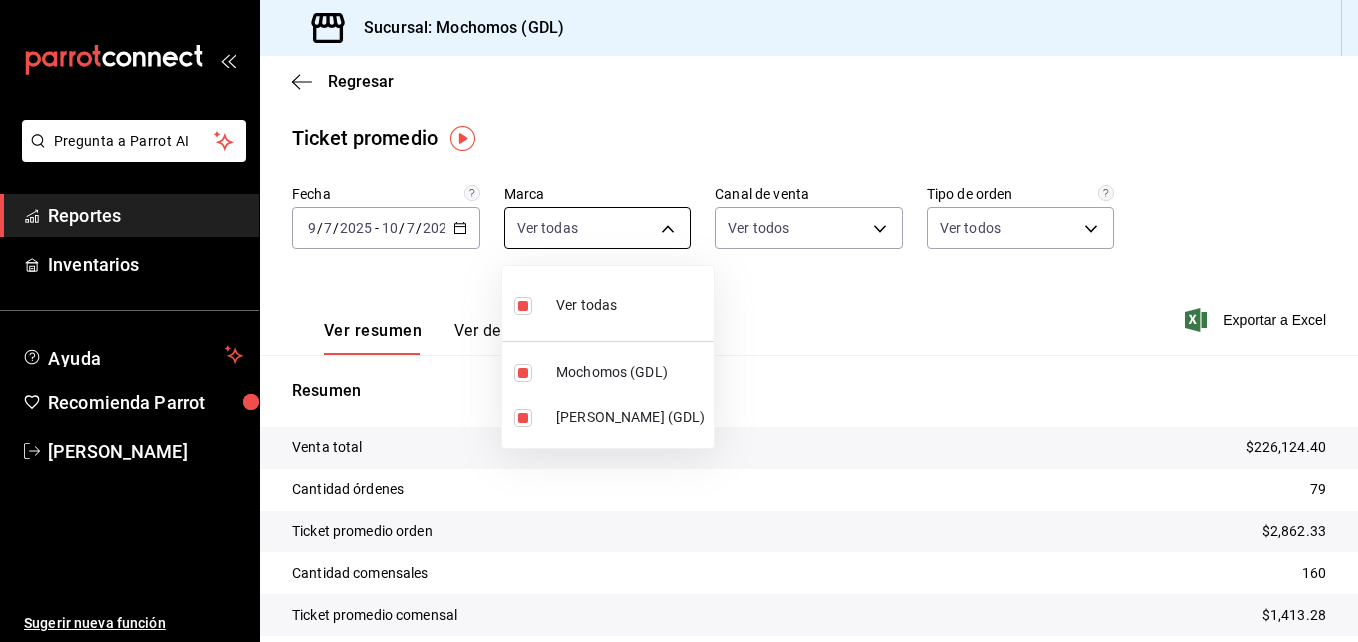 click on "Pregunta a Parrot AI Reportes   Inventarios   Ayuda Recomienda Parrot   [PERSON_NAME]   Sugerir nueva función   Sucursal: Mochomos (GDL) Regresar Ticket promedio   Fecha [DATE] [DATE] - [DATE] [DATE] Marca Ver todas 36c25d4a-7cb0-456c-a434-e981d54830bc,9cac9703-0c5a-4d8b-addd-5b6b571d65b9 Canal de venta Ver todos PARROT,UBER_EATS,RAPPI,DIDI_FOOD,ONLINE   Tipo de orden Ver todos c3d0baef-30c0-4718-9d76-caab43e27316,13c4cc4a-99d2-42c0-ba96-c3de8c08c13d,7b7918ed-1db5-442d-955d-303d5b4c53c3,EXTERNAL Ver resumen Ver detalle Exportar a Excel Resumen Venta total $226,124.40 Cantidad órdenes 79 Ticket promedio orden $2,862.33 Cantidad comensales 160 Ticket promedio comensal $1,413.28 Pregunta a Parrot AI Reportes   Inventarios   Ayuda Recomienda Parrot   [PERSON_NAME]   Sugerir nueva función   GANA 1 MES GRATIS EN TU SUSCRIPCIÓN AQUÍ Ver video tutorial Ir a video Visitar centro de ayuda [PHONE_NUMBER] [EMAIL_ADDRESS][DOMAIN_NAME] Visitar centro de ayuda [PHONE_NUMBER] [EMAIL_ADDRESS][DOMAIN_NAME]" at bounding box center (679, 321) 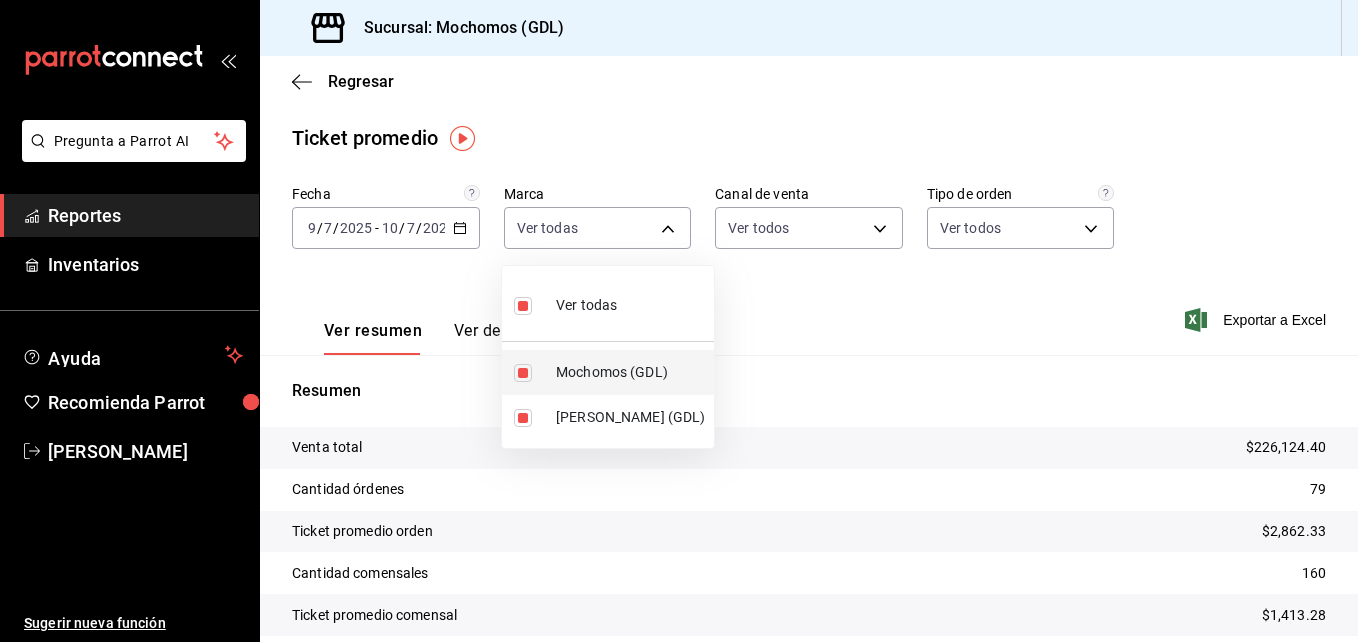 click at bounding box center [523, 373] 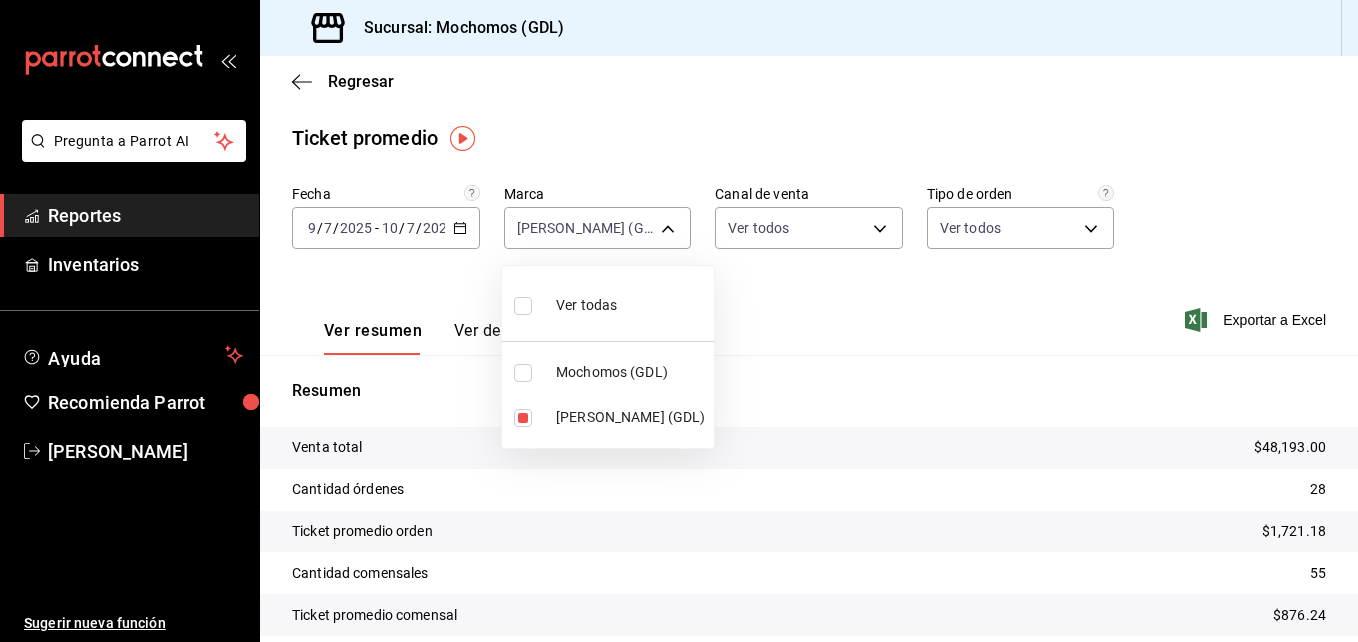 click at bounding box center [523, 306] 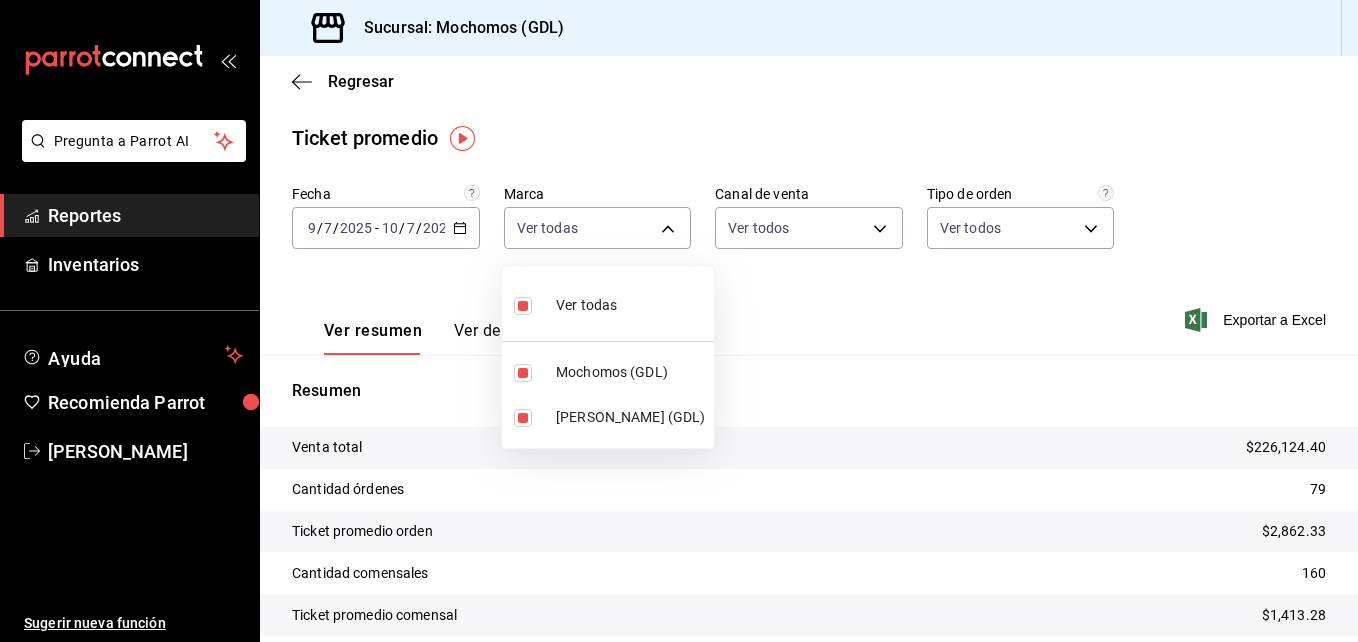 click at bounding box center (523, 306) 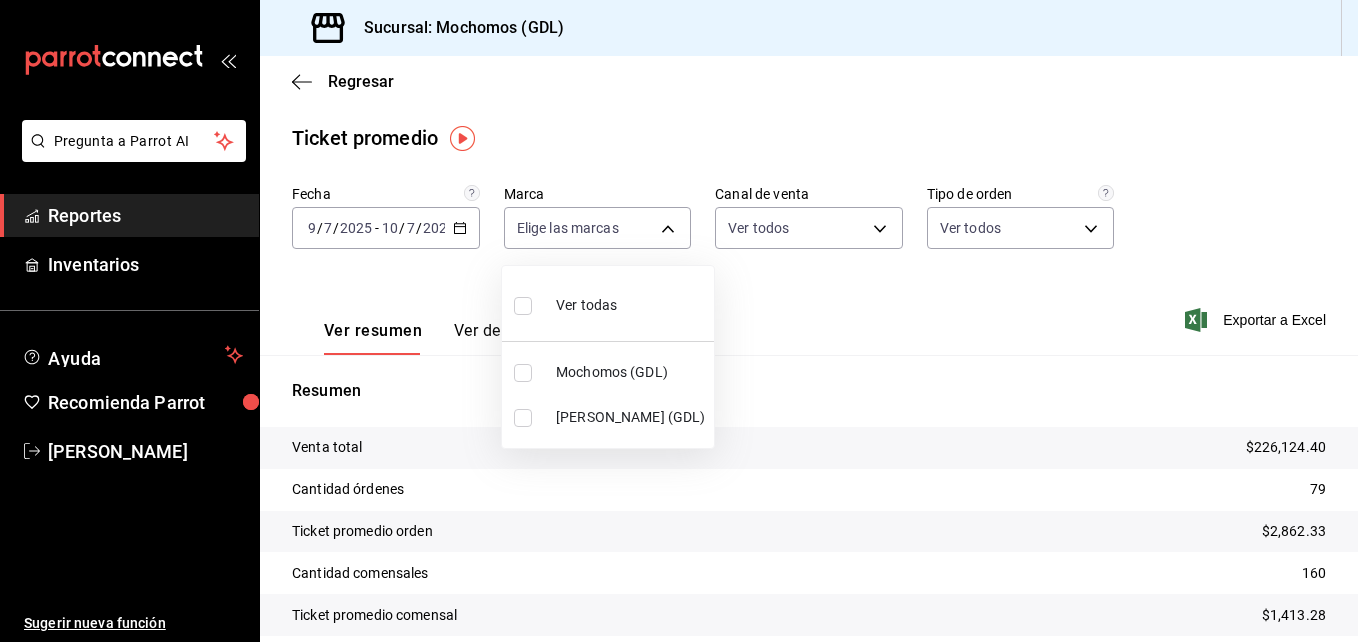 click at bounding box center (523, 373) 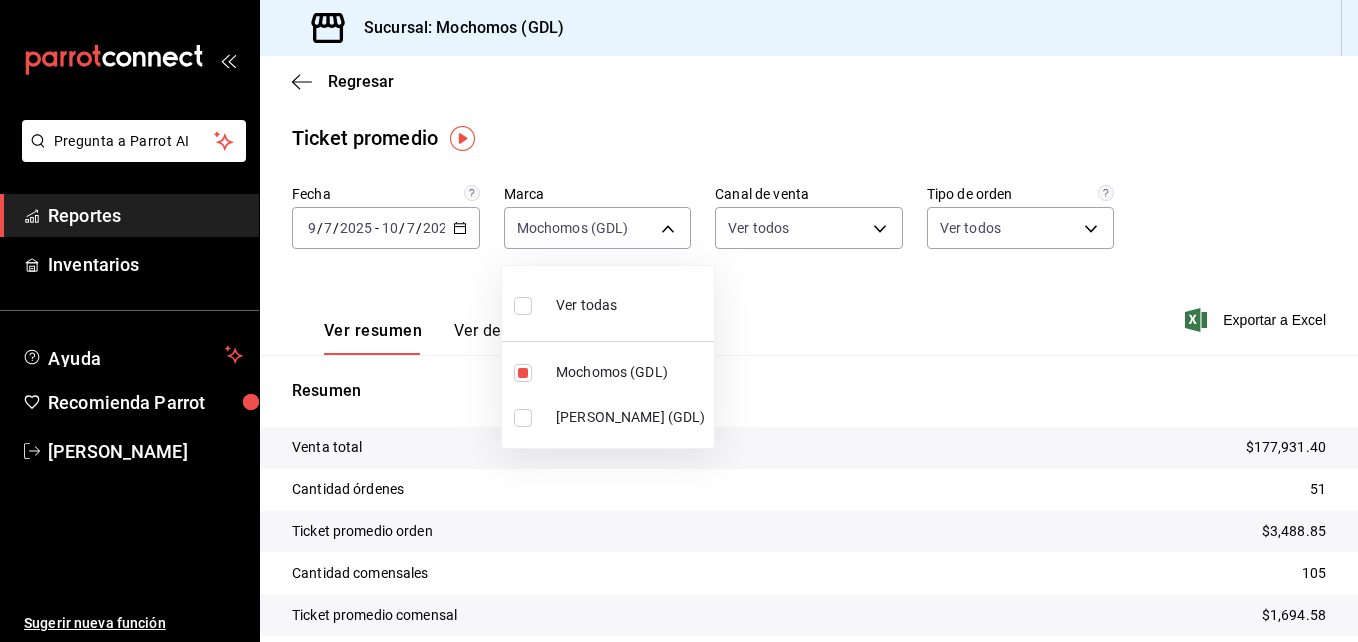 click at bounding box center [679, 321] 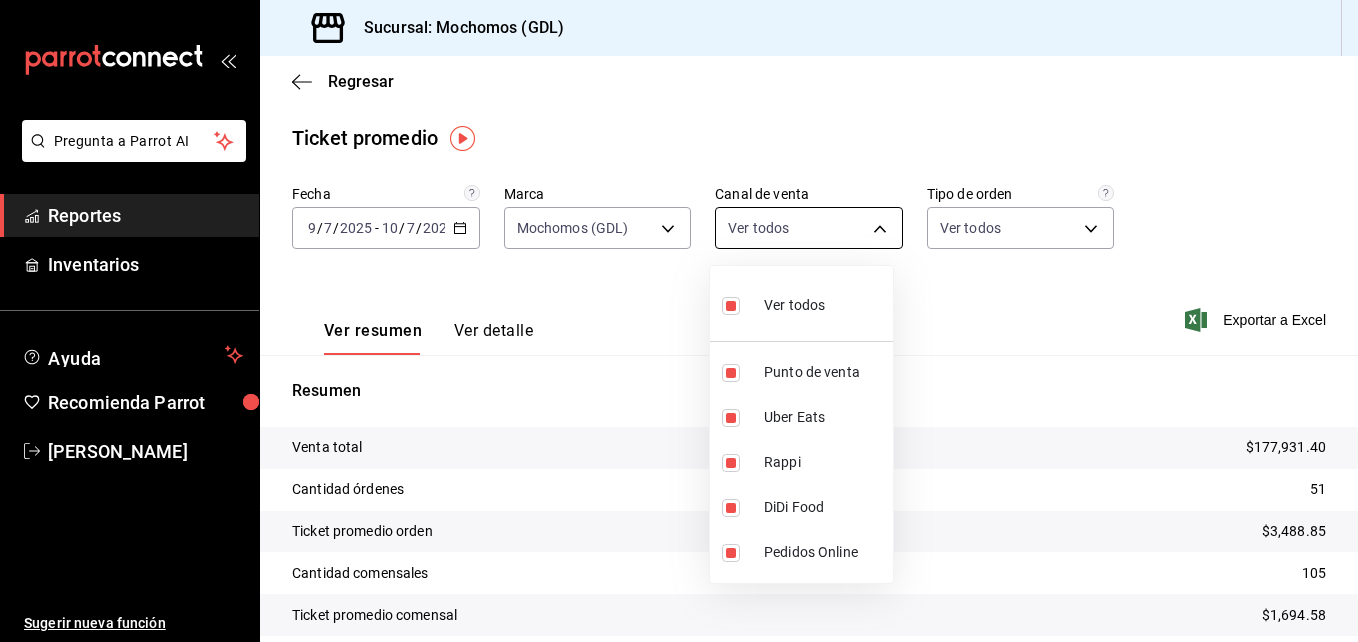 click on "Pregunta a Parrot AI Reportes   Inventarios   Ayuda Recomienda Parrot   [PERSON_NAME]   Sugerir nueva función   Sucursal: Mochomos (GDL) Regresar Ticket promedio   Fecha [DATE] [DATE] - [DATE] [DATE] Marca Mochomos (GDL) 36c25d4a-7cb0-456c-a434-e981d54830bc Canal de venta Ver todos PARROT,UBER_EATS,RAPPI,DIDI_FOOD,ONLINE   Tipo de orden Ver todos c3d0baef-30c0-4718-9d76-caab43e27316,13c4cc4a-99d2-42c0-ba96-c3de8c08c13d,7b7918ed-1db5-442d-955d-303d5b4c53c3,EXTERNAL Ver resumen Ver detalle Exportar a Excel Resumen Venta total $177,931.40 Cantidad órdenes 51 Ticket promedio orden $3,488.85 Cantidad comensales 105 Ticket promedio comensal $1,694.58 Pregunta a Parrot AI Reportes   Inventarios   Ayuda Recomienda Parrot   [PERSON_NAME]   Sugerir nueva función   GANA 1 MES GRATIS EN TU SUSCRIPCIÓN AQUÍ Ver video tutorial Ir a video Visitar centro de ayuda [PHONE_NUMBER] [EMAIL_ADDRESS][DOMAIN_NAME] Visitar centro de ayuda [PHONE_NUMBER] [EMAIL_ADDRESS][DOMAIN_NAME] Ver todos Punto de venta Rappi" at bounding box center [679, 321] 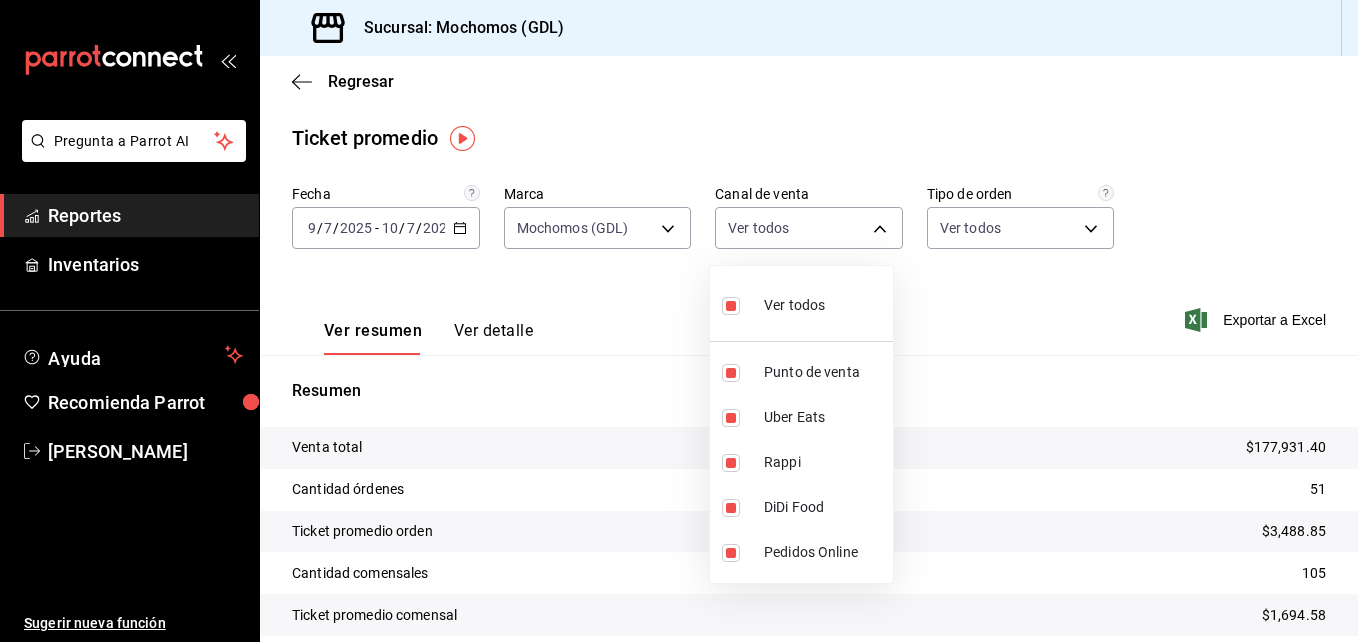 click at bounding box center (679, 321) 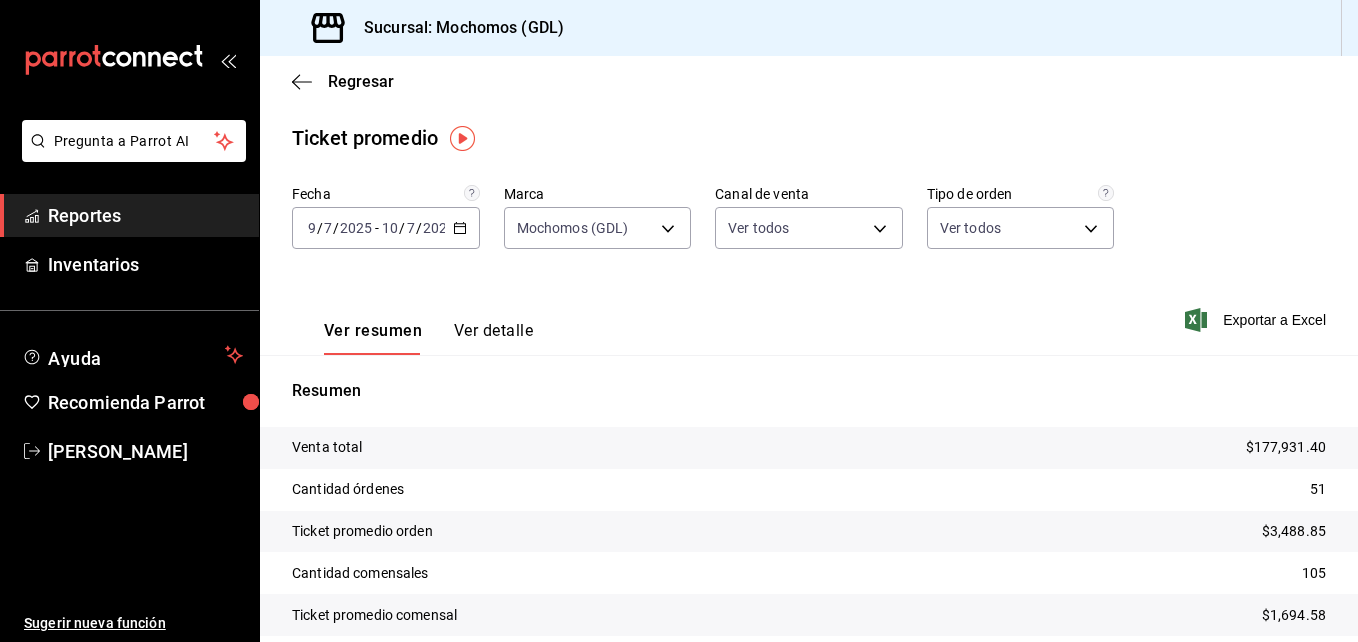 click on "Pregunta a Parrot AI Reportes   Inventarios   Ayuda Recomienda Parrot   [PERSON_NAME]   Sugerir nueva función   Sucursal: Mochomos (GDL) Regresar Ticket promedio   Fecha [DATE] [DATE] - [DATE] [DATE] Marca Mochomos (GDL) 36c25d4a-7cb0-456c-a434-e981d54830bc Canal de venta Ver todos PARROT,UBER_EATS,RAPPI,DIDI_FOOD,ONLINE   Tipo de orden Ver todos c3d0baef-30c0-4718-9d76-caab43e27316,13c4cc4a-99d2-42c0-ba96-c3de8c08c13d,7b7918ed-1db5-442d-955d-303d5b4c53c3,EXTERNAL Ver resumen Ver detalle Exportar a Excel Resumen Venta total $177,931.40 Cantidad órdenes 51 Ticket promedio orden $3,488.85 Cantidad comensales 105 Ticket promedio comensal $1,694.58 Pregunta a Parrot AI Reportes   Inventarios   Ayuda Recomienda Parrot   [PERSON_NAME]   Sugerir nueva función   GANA 1 MES GRATIS EN TU SUSCRIPCIÓN AQUÍ Ver video tutorial Ir a video Visitar centro de ayuda [PHONE_NUMBER] [EMAIL_ADDRESS][DOMAIN_NAME] Visitar centro de ayuda [PHONE_NUMBER] [EMAIL_ADDRESS][DOMAIN_NAME]" at bounding box center (679, 321) 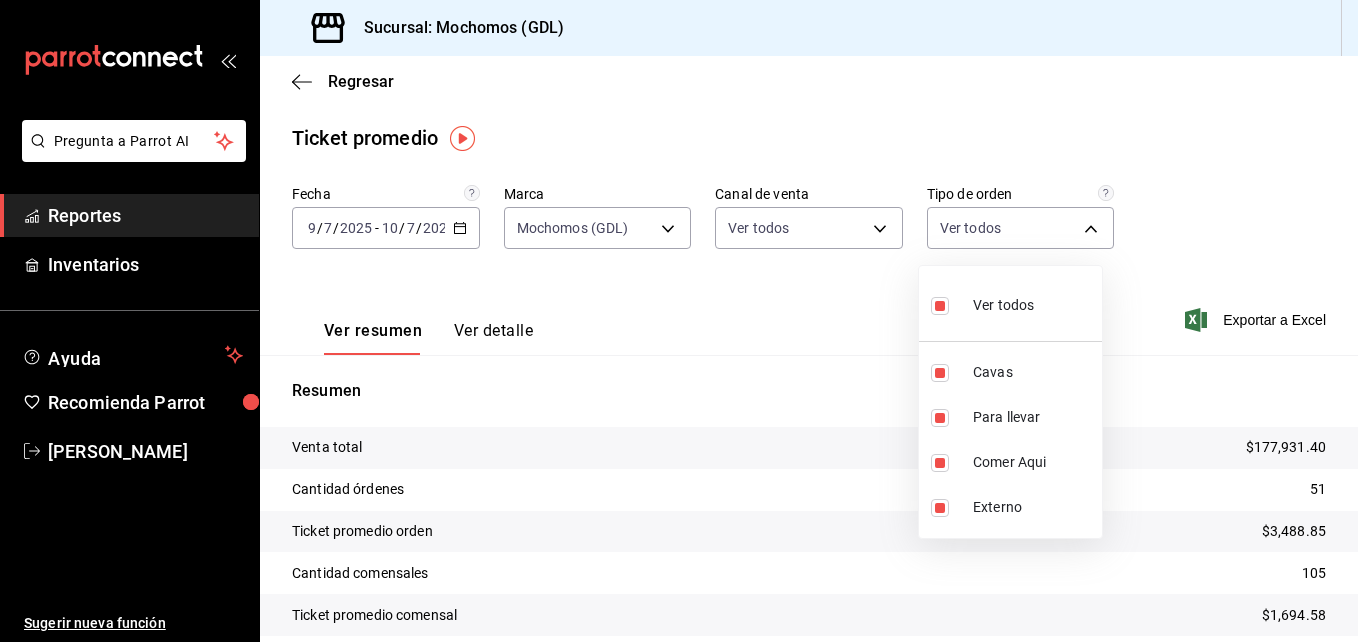 click at bounding box center [679, 321] 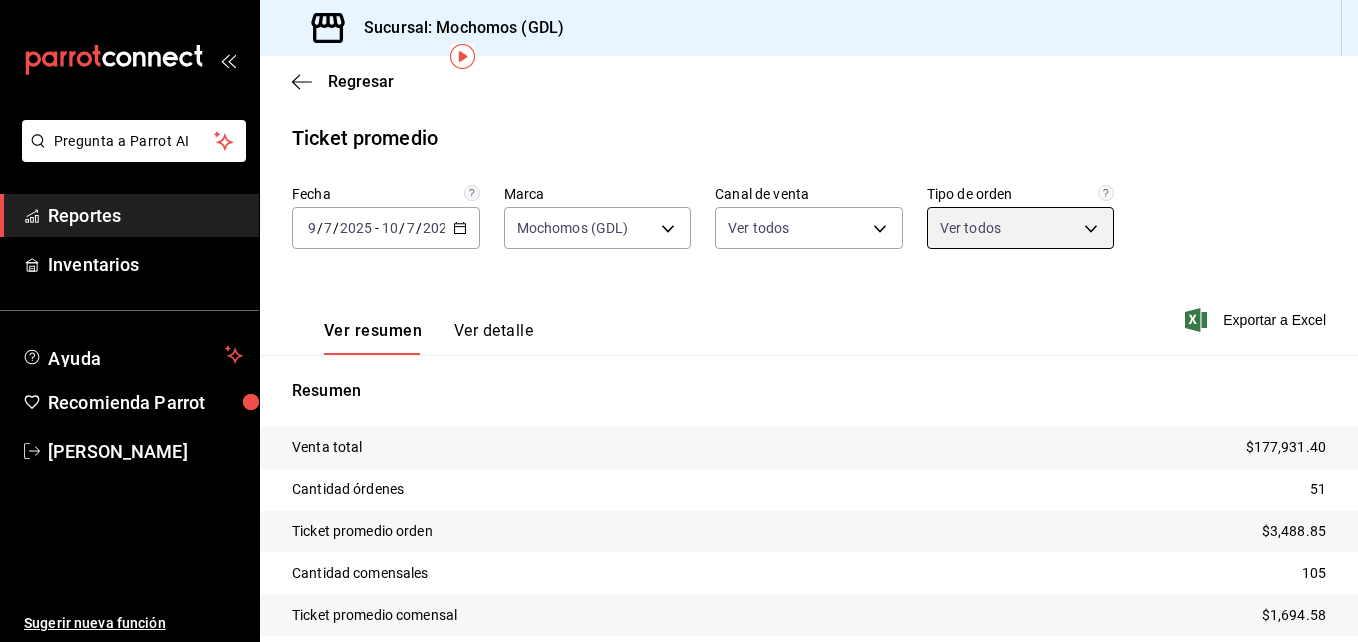 scroll, scrollTop: 82, scrollLeft: 0, axis: vertical 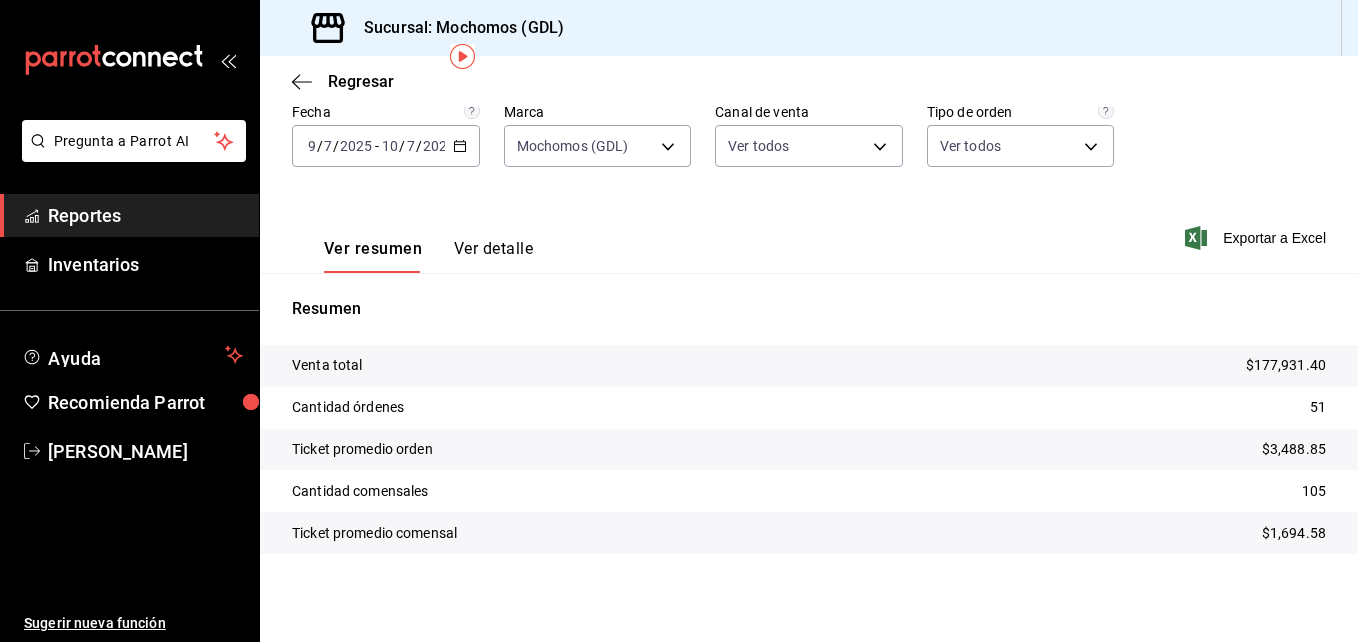 click 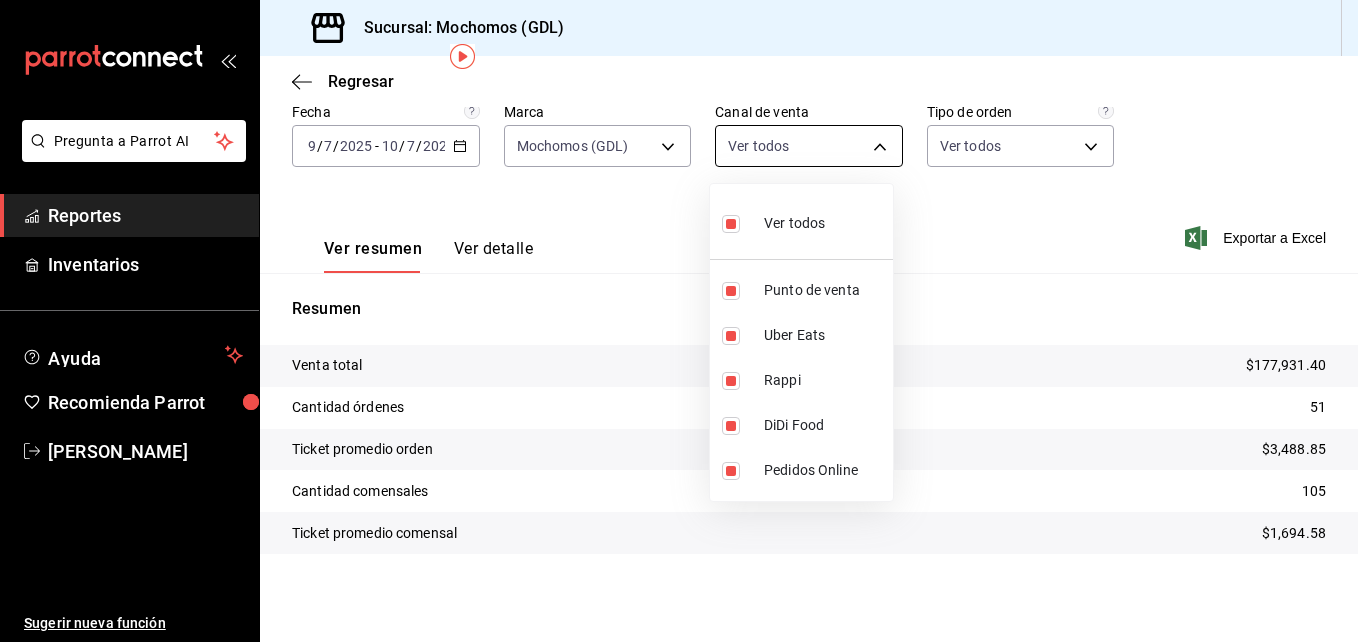 click on "Pregunta a Parrot AI Reportes   Inventarios   Ayuda Recomienda Parrot   [PERSON_NAME]   Sugerir nueva función   Sucursal: Mochomos (GDL) Regresar Ticket promedio   Fecha [DATE] [DATE] - [DATE] [DATE] Marca Mochomos (GDL) 36c25d4a-7cb0-456c-a434-e981d54830bc Canal de venta Ver todos PARROT,UBER_EATS,RAPPI,DIDI_FOOD,ONLINE   Tipo de orden Ver todos c3d0baef-30c0-4718-9d76-caab43e27316,13c4cc4a-99d2-42c0-ba96-c3de8c08c13d,7b7918ed-1db5-442d-955d-303d5b4c53c3,EXTERNAL Ver resumen Ver detalle Exportar a Excel Resumen Venta total $177,931.40 Cantidad órdenes 51 Ticket promedio orden $3,488.85 Cantidad comensales 105 Ticket promedio comensal $1,694.58 Pregunta a Parrot AI Reportes   Inventarios   Ayuda Recomienda Parrot   [PERSON_NAME]   Sugerir nueva función   GANA 1 MES GRATIS EN TU SUSCRIPCIÓN AQUÍ Ver video tutorial Ir a video Visitar centro de ayuda [PHONE_NUMBER] [EMAIL_ADDRESS][DOMAIN_NAME] Visitar centro de ayuda [PHONE_NUMBER] [EMAIL_ADDRESS][DOMAIN_NAME] Ver todos Punto de venta Rappi" at bounding box center [679, 321] 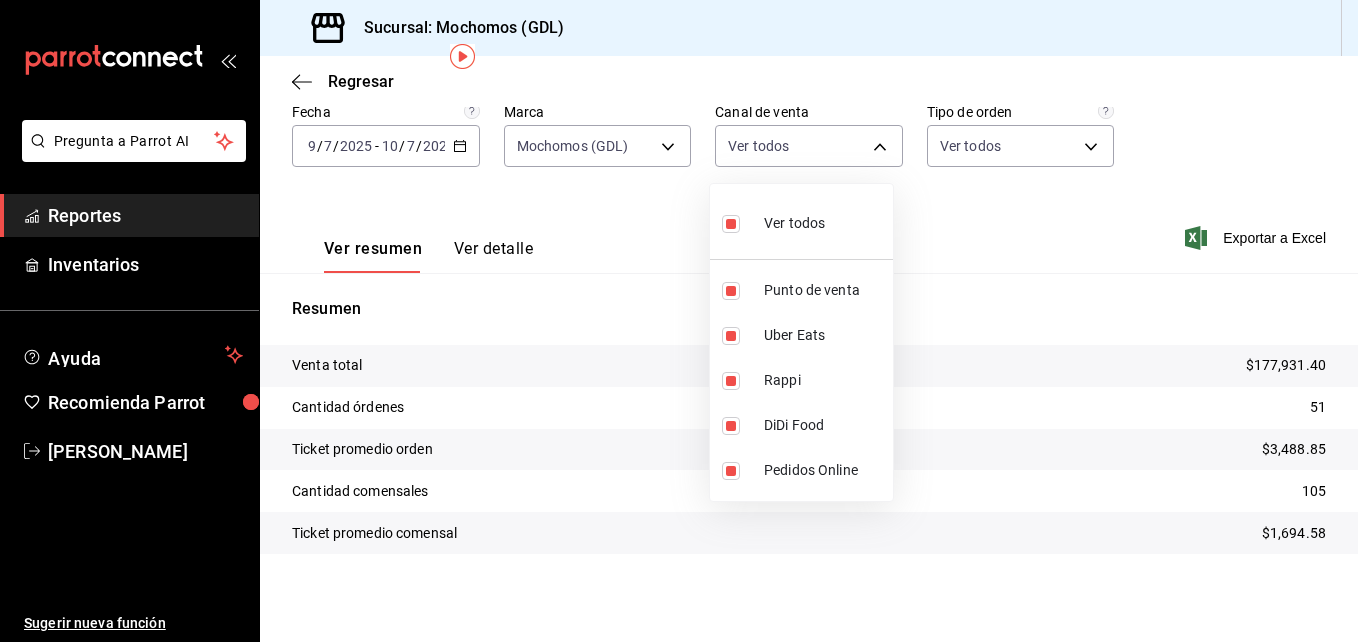 click at bounding box center (679, 321) 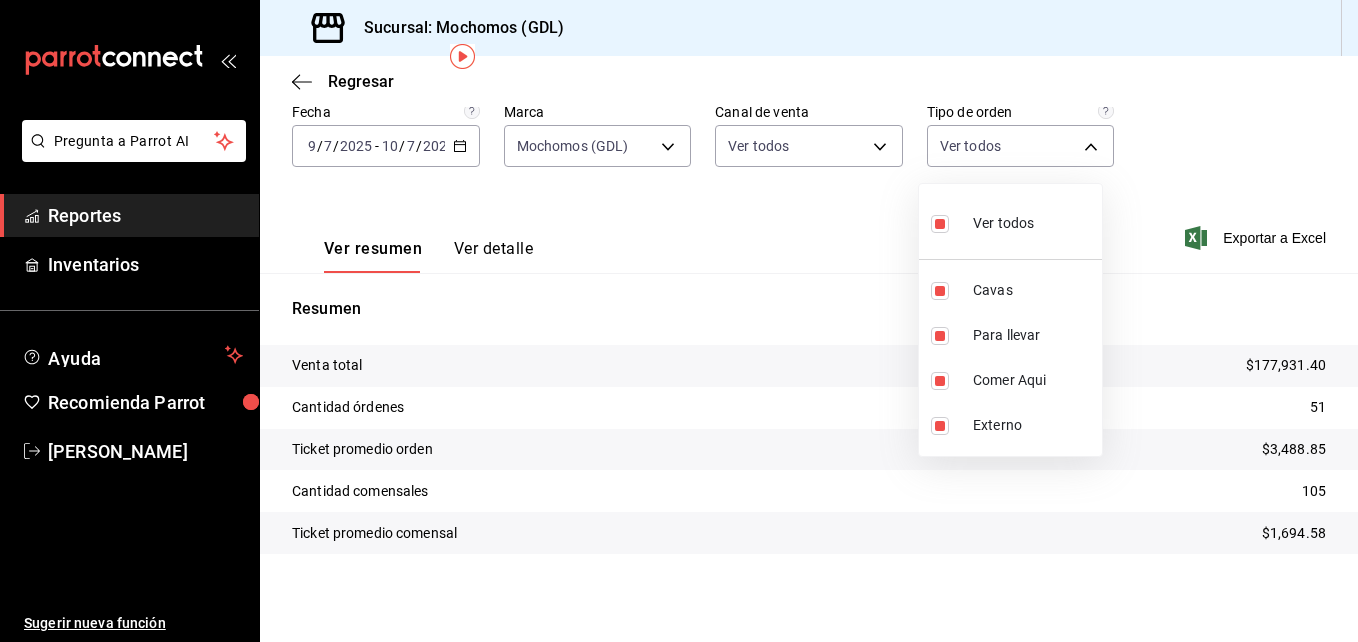 click on "Pregunta a Parrot AI Reportes   Inventarios   Ayuda Recomienda Parrot   [PERSON_NAME]   Sugerir nueva función   Sucursal: Mochomos (GDL) Regresar Ticket promedio   Fecha [DATE] [DATE] - [DATE] [DATE] Marca Mochomos (GDL) 36c25d4a-7cb0-456c-a434-e981d54830bc Canal de venta Ver todos PARROT,UBER_EATS,RAPPI,DIDI_FOOD,ONLINE   Tipo de orden Ver todos c3d0baef-30c0-4718-9d76-caab43e27316,13c4cc4a-99d2-42c0-ba96-c3de8c08c13d,7b7918ed-1db5-442d-955d-303d5b4c53c3,EXTERNAL Ver resumen Ver detalle Exportar a Excel Resumen Venta total $177,931.40 Cantidad órdenes 51 Ticket promedio orden $3,488.85 Cantidad comensales 105 Ticket promedio comensal $1,694.58 Pregunta a Parrot AI Reportes   Inventarios   Ayuda Recomienda Parrot   [PERSON_NAME]   Sugerir nueva función   GANA 1 MES GRATIS EN TU SUSCRIPCIÓN AQUÍ Ver video tutorial Ir a video Visitar centro de ayuda [PHONE_NUMBER] [EMAIL_ADDRESS][DOMAIN_NAME] Visitar centro de ayuda [PHONE_NUMBER] [EMAIL_ADDRESS][DOMAIN_NAME] Ver todos Cavas Para llevar" at bounding box center [679, 321] 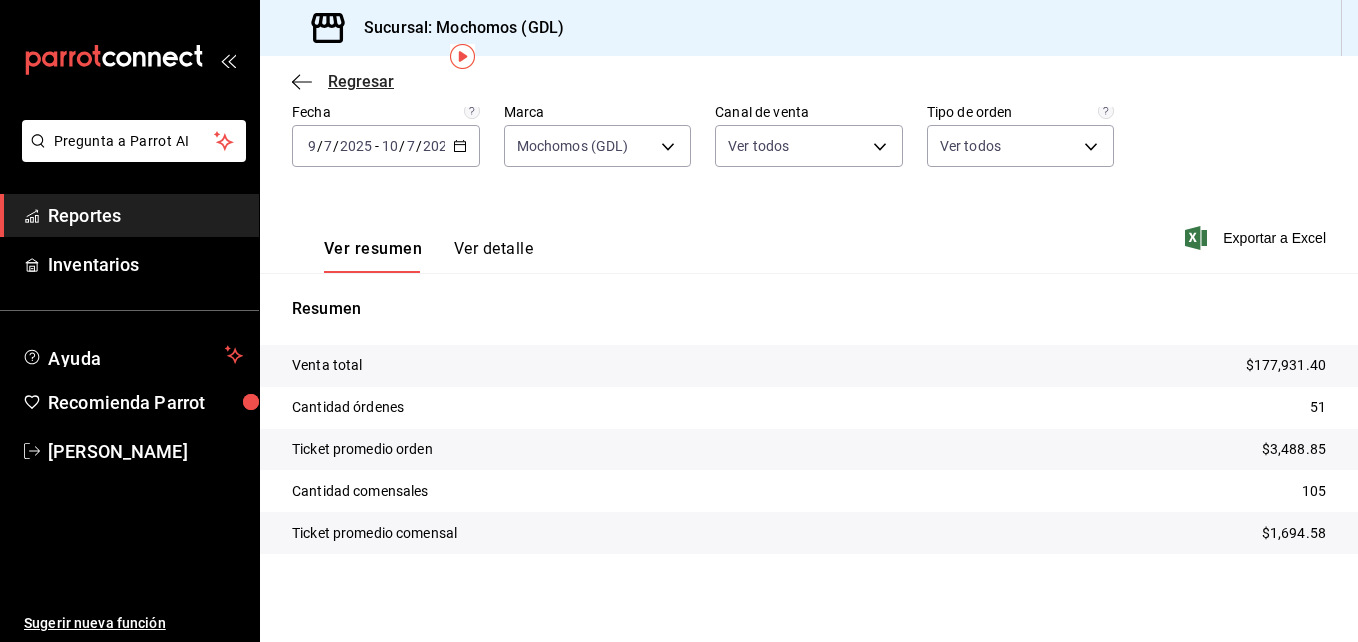 click on "Regresar" at bounding box center [361, 81] 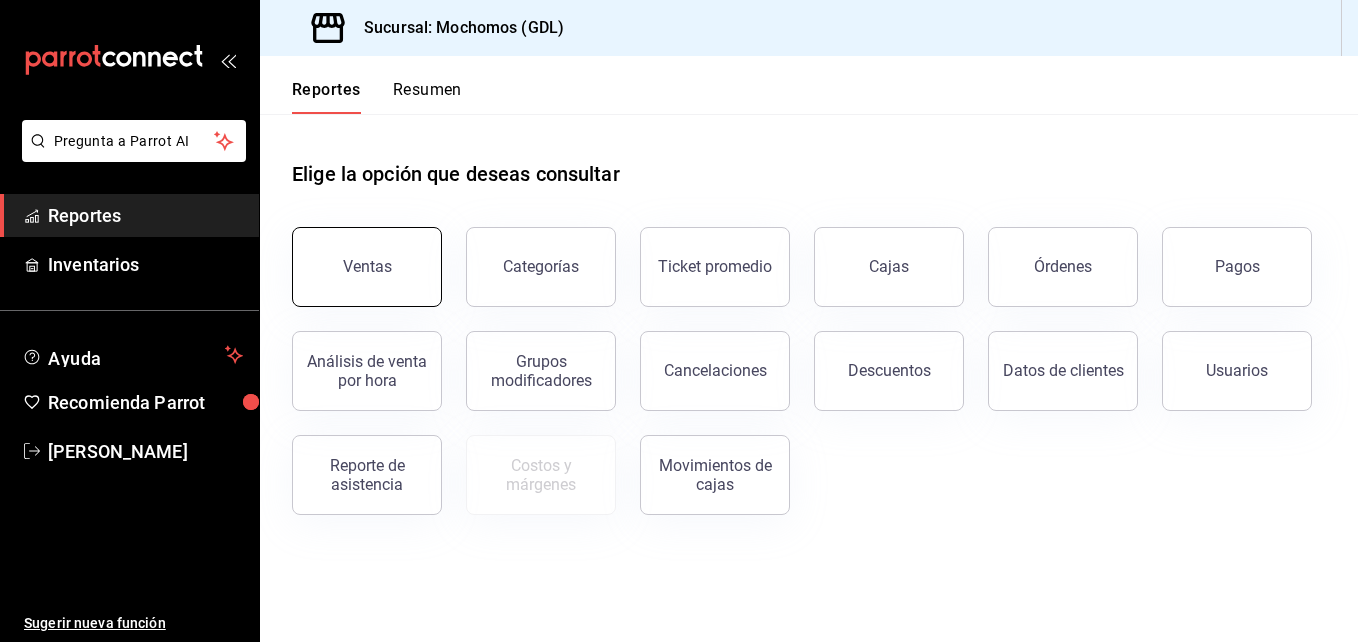 click on "Ventas" at bounding box center [367, 266] 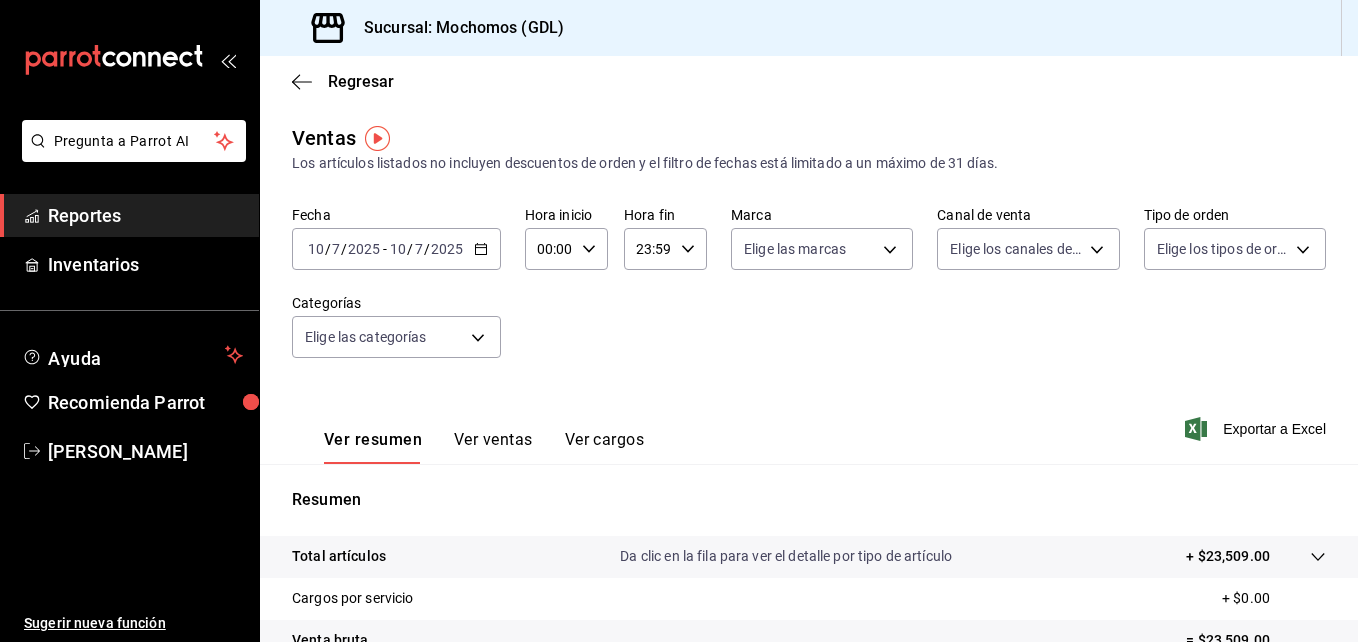 click 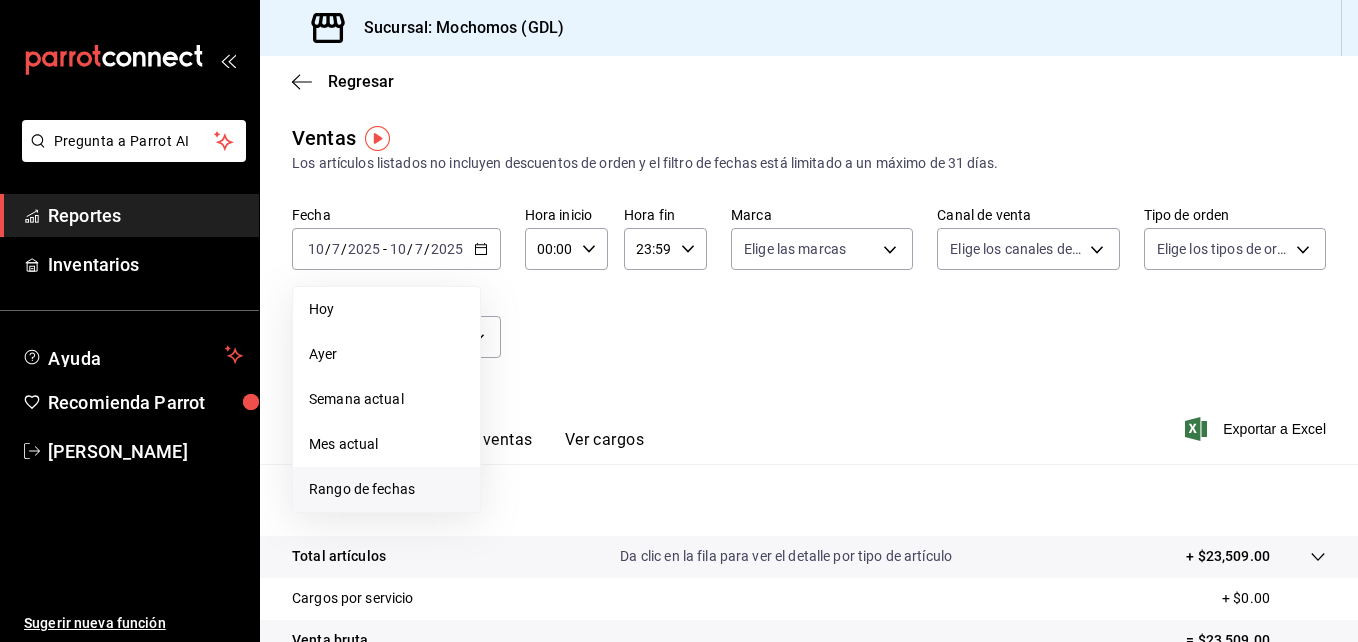click on "Rango de fechas" at bounding box center [386, 489] 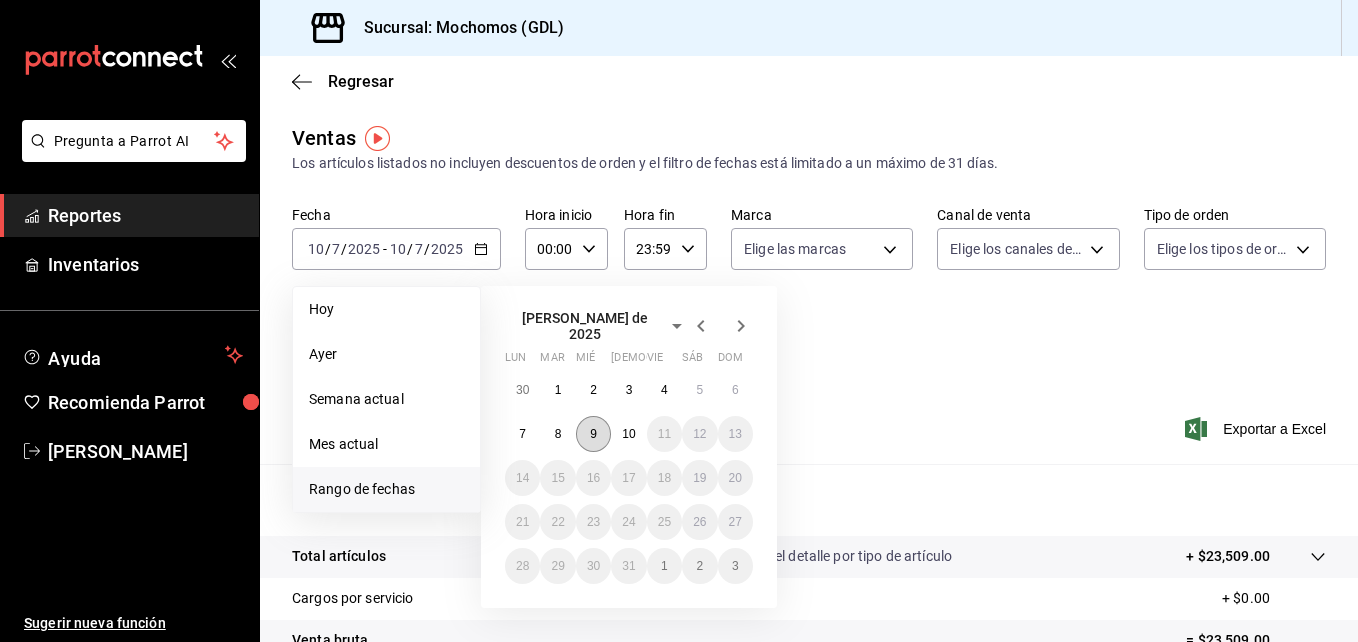 click on "9" at bounding box center (593, 434) 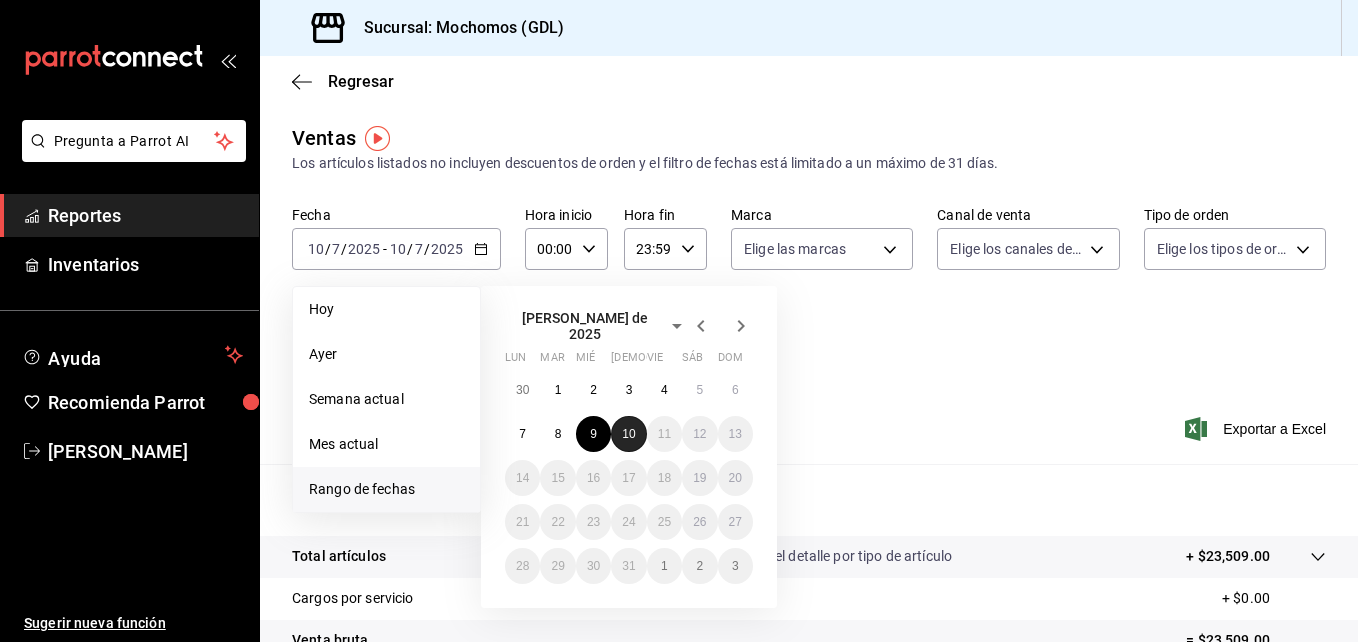 click on "10" at bounding box center [628, 434] 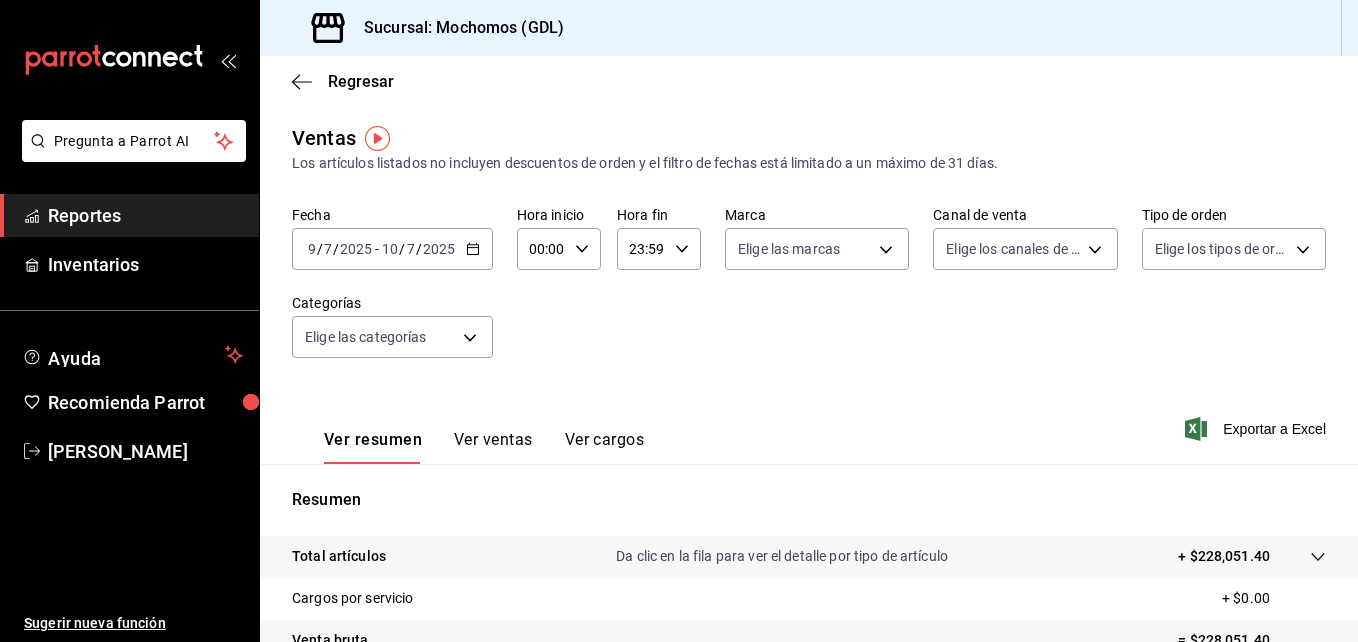 click on "00:00 Hora inicio" at bounding box center [559, 249] 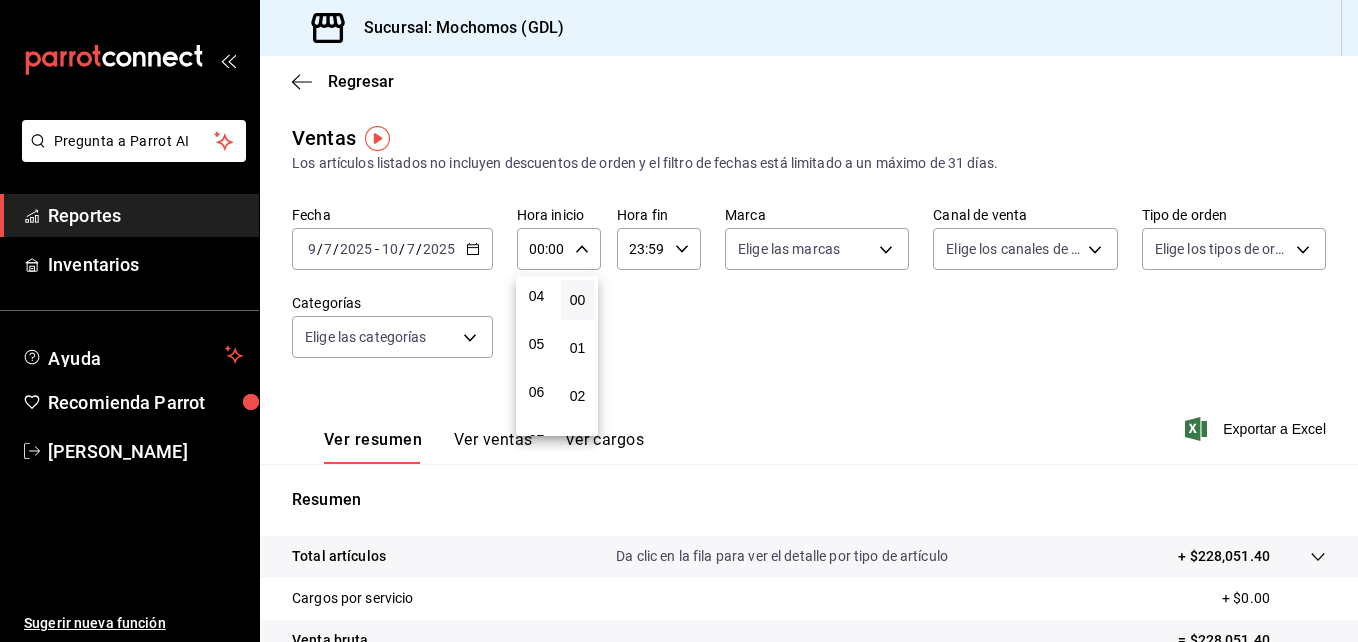 scroll, scrollTop: 197, scrollLeft: 0, axis: vertical 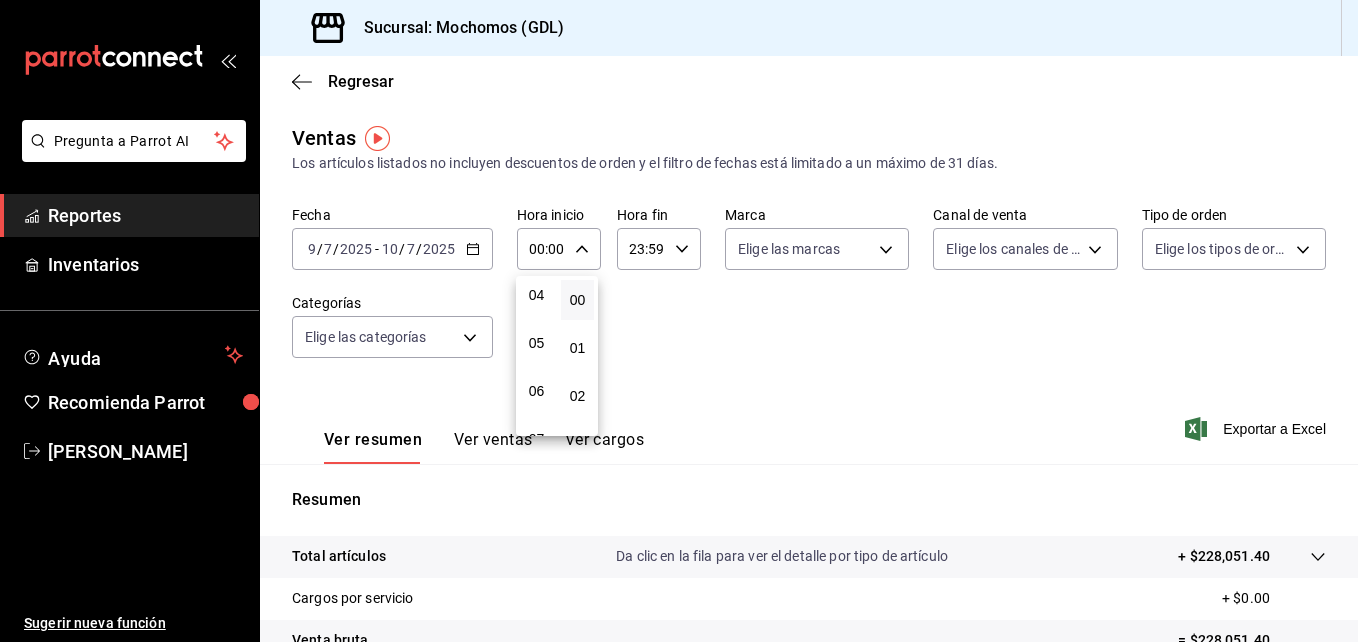 click on "05" at bounding box center (536, 343) 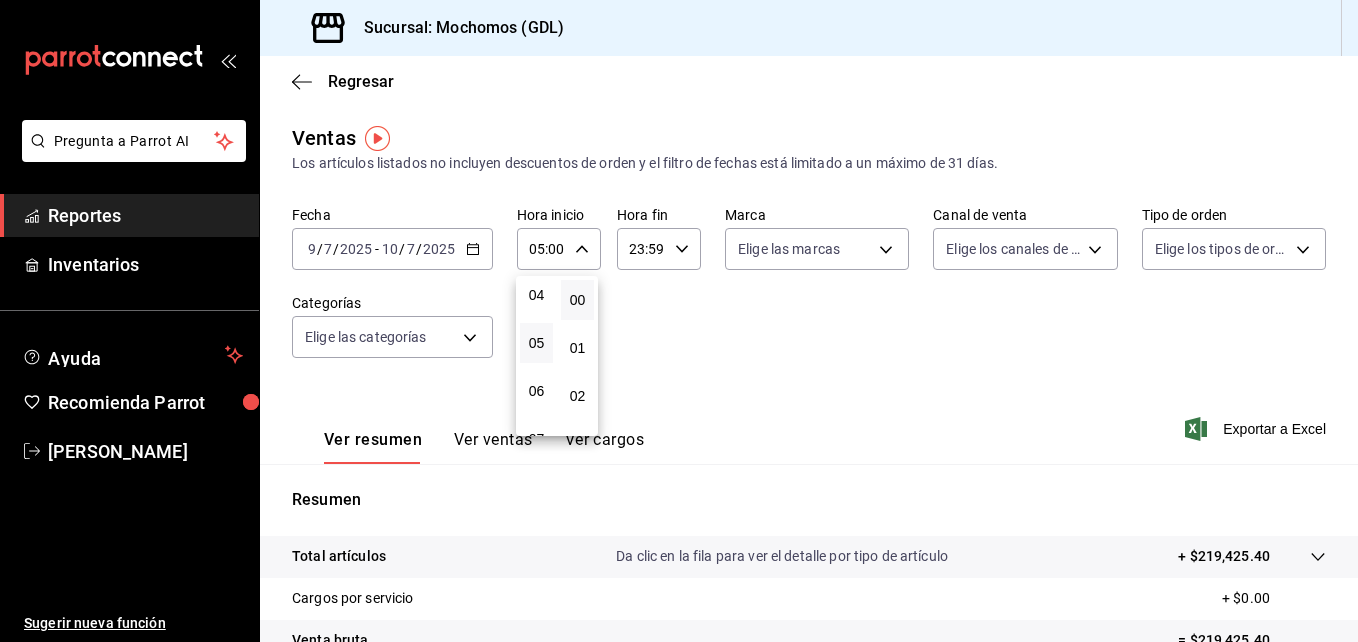 click at bounding box center [679, 321] 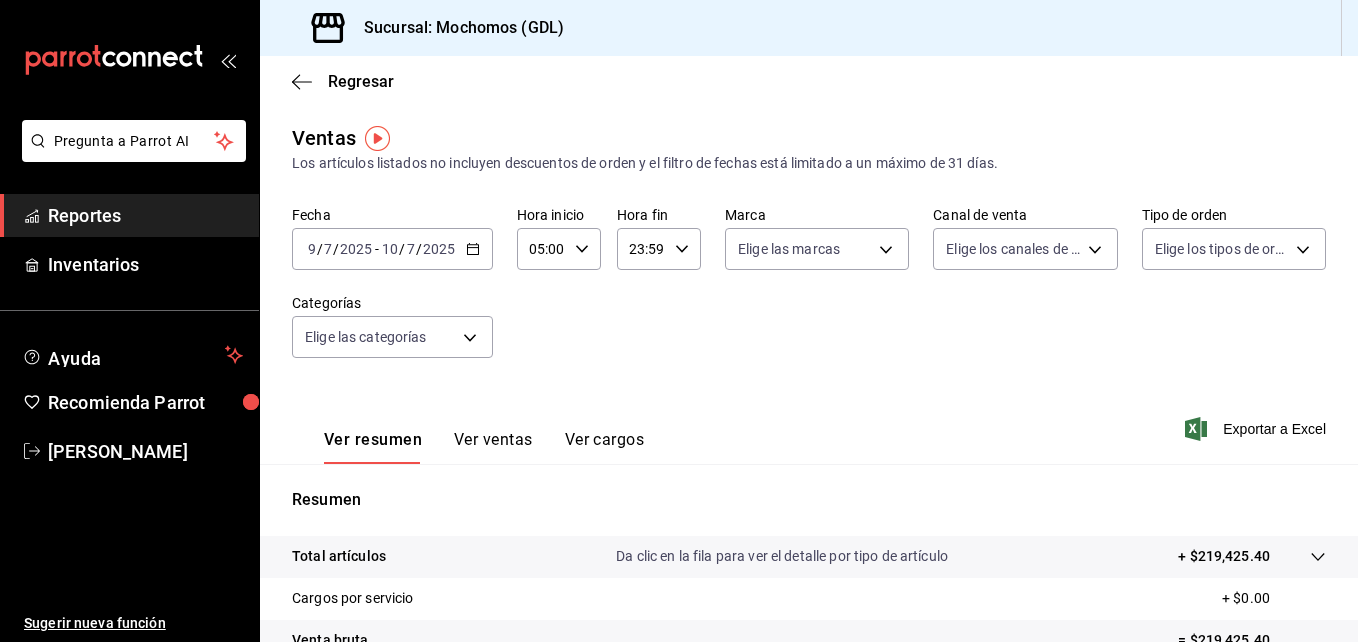 click 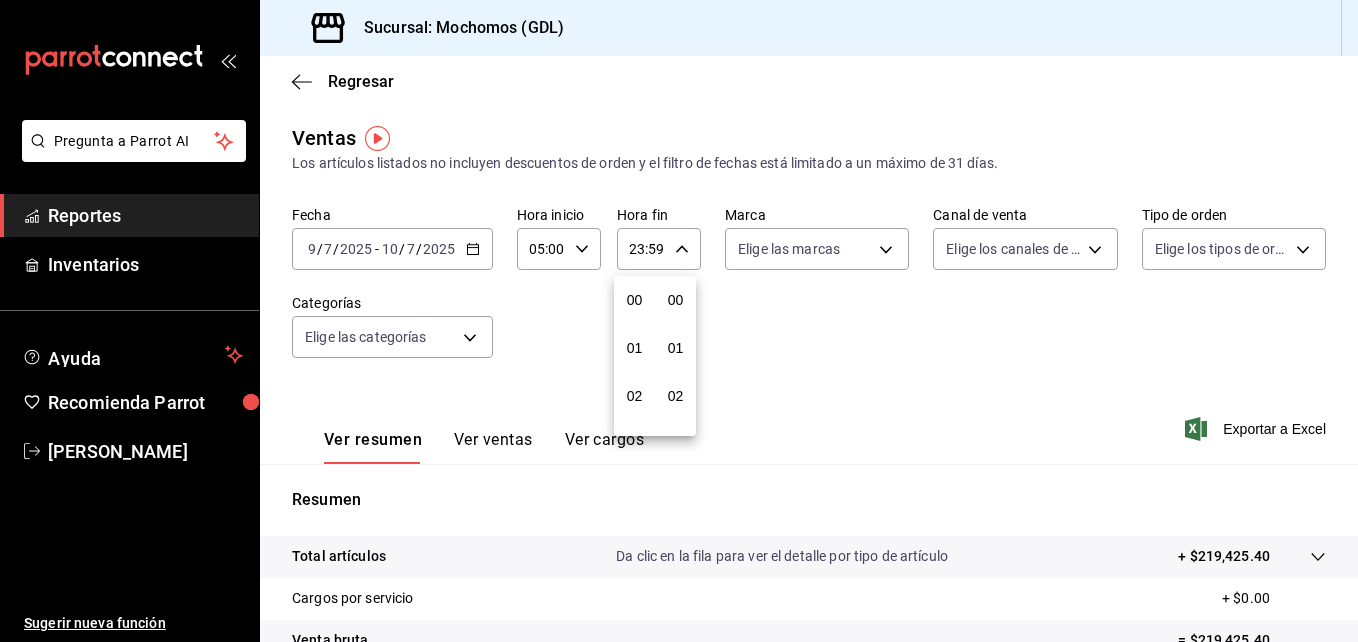 scroll, scrollTop: 992, scrollLeft: 0, axis: vertical 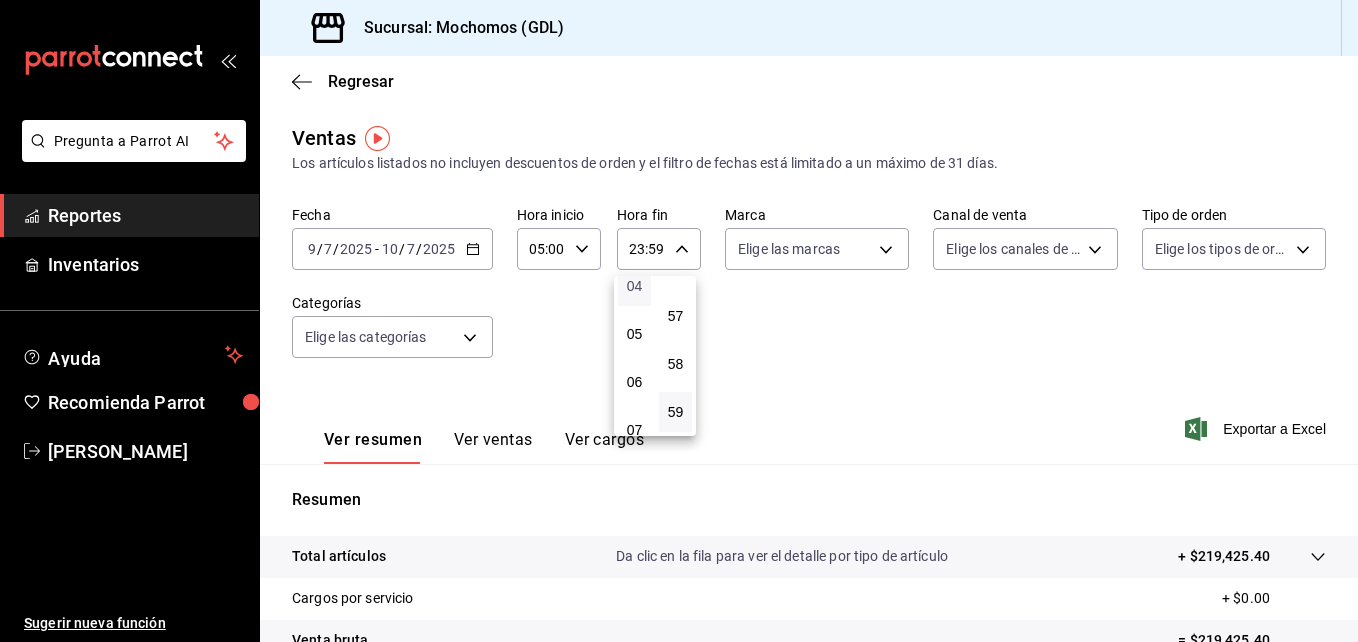 click on "04" at bounding box center (634, 286) 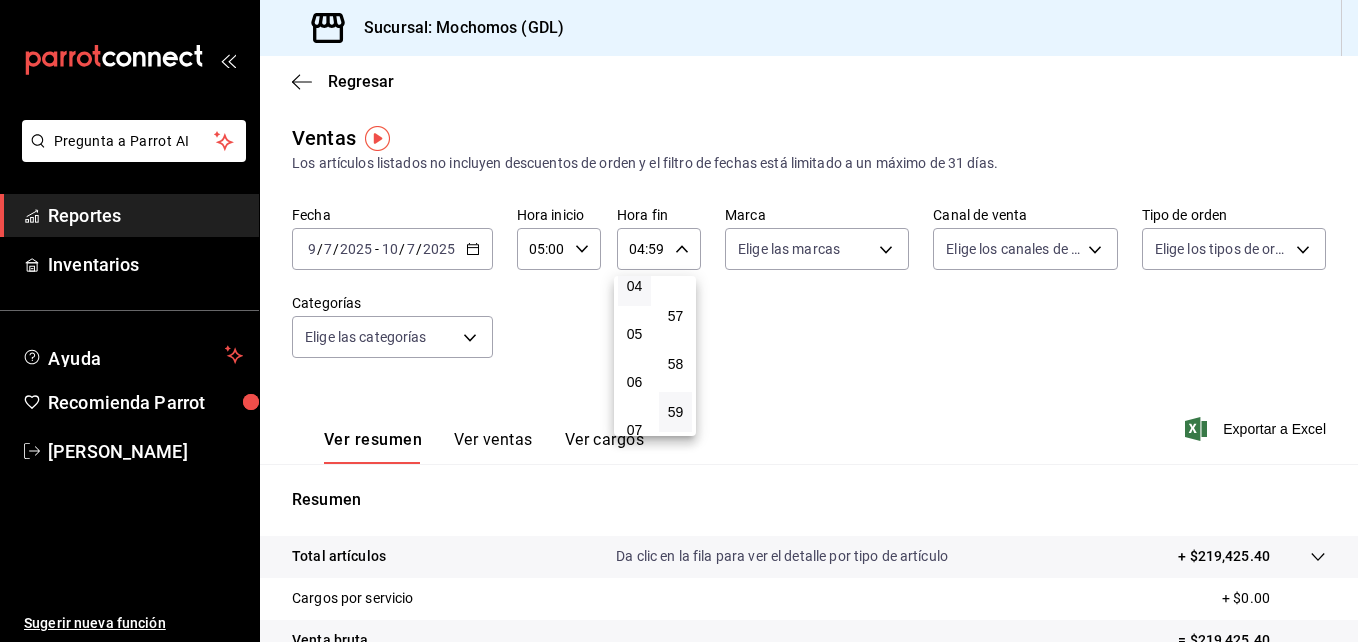 click at bounding box center [679, 321] 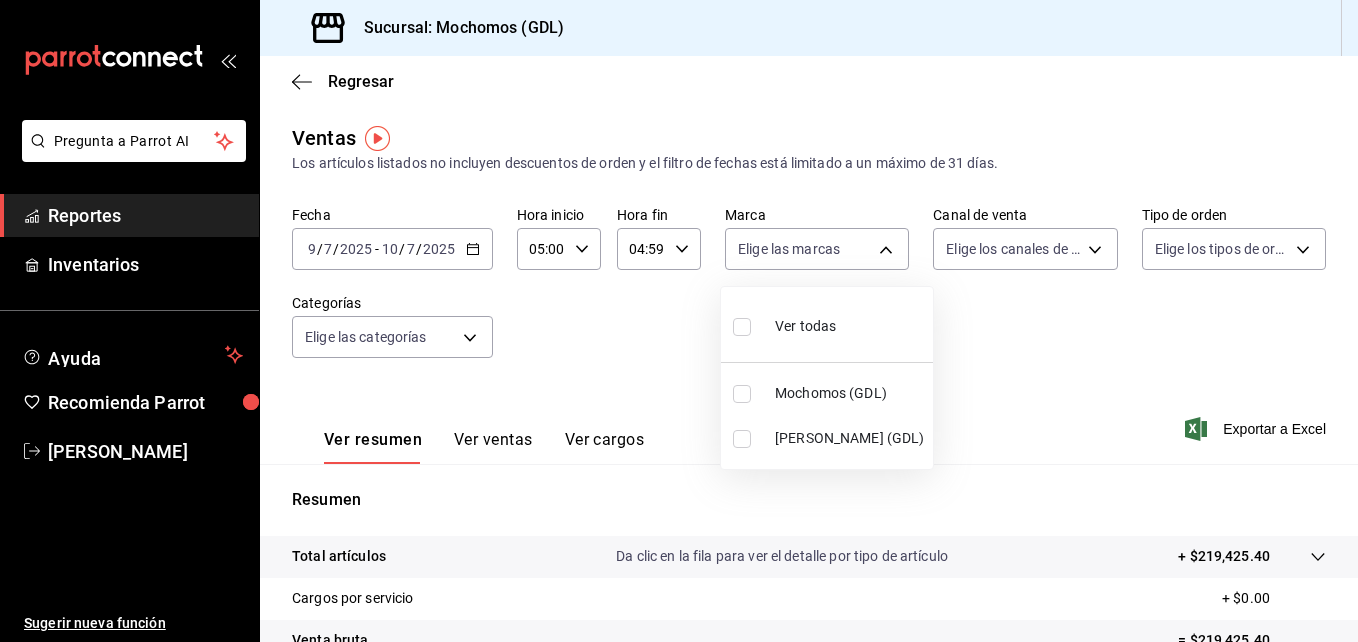 click on "Pregunta a Parrot AI Reportes   Inventarios   Ayuda Recomienda Parrot   [PERSON_NAME]   Sugerir nueva función   Sucursal: Mochomos (GDL) Regresar Ventas Los artículos listados no incluyen descuentos de orden y el filtro de fechas está limitado a un máximo de 31 [PERSON_NAME]. Fecha [DATE] [DATE] - [DATE] [DATE] Hora inicio 05:00 Hora inicio Hora fin 04:59 Hora fin Marca Elige las marcas Canal de venta Elige los [PERSON_NAME] de venta Tipo de orden Elige los tipos de orden Categorías Elige las categorías Ver resumen Ver ventas Ver cargos Exportar a Excel Resumen Total artículos Da clic en la fila para ver el detalle por tipo de artículo + $219,425.40 Cargos por servicio + $0.00 Venta bruta = $219,425.40 Descuentos totales - $1,070.00 Certificados de regalo - $857.00 Venta total = $217,498.40 Impuestos - $29,999.78 Venta [PERSON_NAME] = $187,498.62 Pregunta a Parrot AI Reportes   Inventarios   Ayuda Recomienda Parrot   [PERSON_NAME]   Sugerir nueva función   GANA 1 MES GRATIS EN TU SUSCRIPCIÓN AQUÍ" at bounding box center (679, 321) 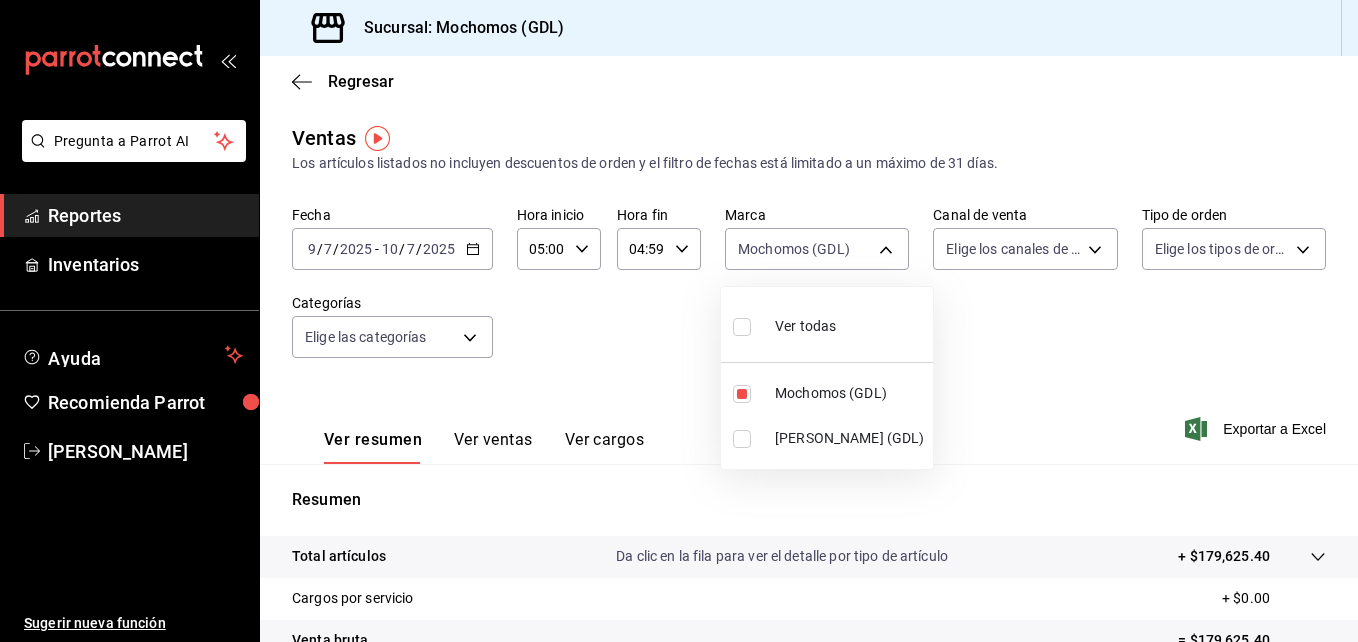click at bounding box center (679, 321) 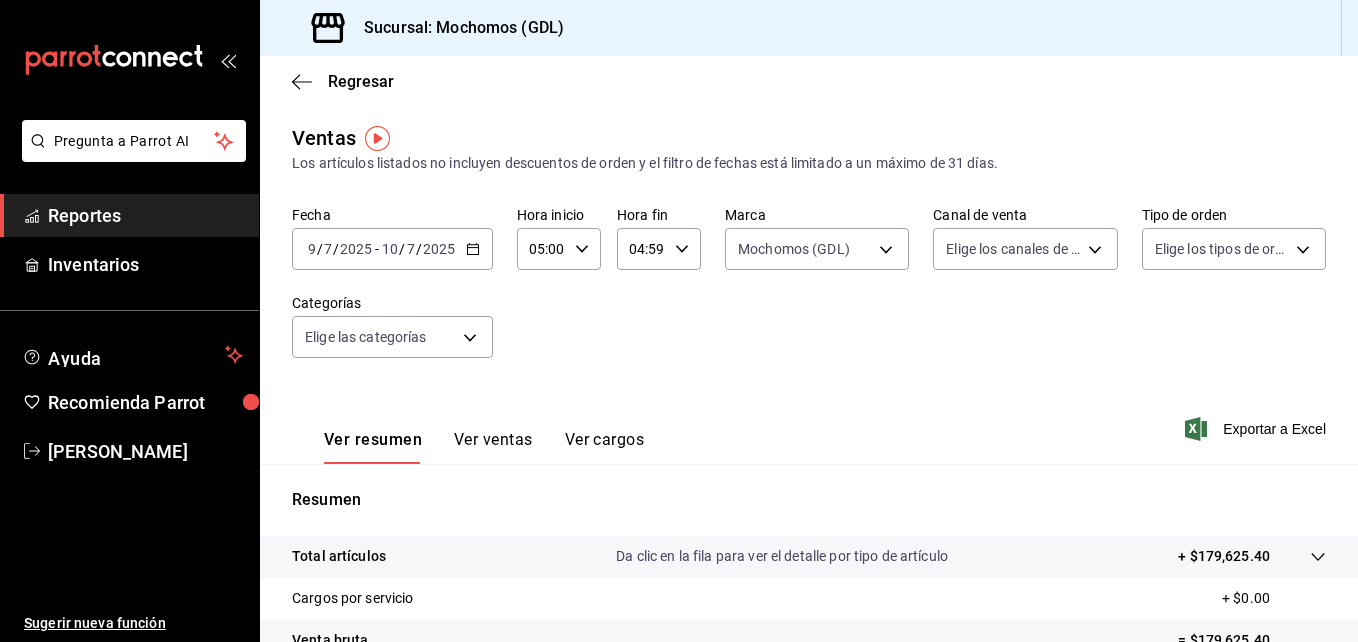 click on "Pregunta a Parrot AI Reportes   Inventarios   Ayuda Recomienda Parrot   [PERSON_NAME]   Sugerir nueva función   Sucursal: Mochomos (GDL) Regresar Ventas Los artículos listados no incluyen descuentos de orden y el filtro de fechas está limitado a un máximo de 31 [PERSON_NAME]. Fecha [DATE] [DATE] - [DATE] [DATE] Hora inicio 05:00 Hora inicio Hora fin 04:59 Hora fin Marca Mochomos (GDL) 36c25d4a-7cb0-456c-a434-e981d54830bc Canal de venta Elige los [PERSON_NAME] de venta Tipo de orden Elige los tipos de orden Categorías Elige las categorías Ver resumen Ver ventas Ver cargos Exportar a Excel Resumen Total artículos Da clic en la fila para ver el detalle por tipo de artículo + $179,625.40 Cargos por servicio + $0.00 Venta bruta = $179,625.40 Descuentos totales - $837.00 Certificados de regalo - $857.00 Venta total = $177,931.40 Impuestos - $24,542.26 Venta [PERSON_NAME] = $153,389.14 Pregunta a Parrot AI Reportes   Inventarios   Ayuda Recomienda Parrot   [PERSON_NAME]   Sugerir nueva función   Ir a video" at bounding box center [679, 321] 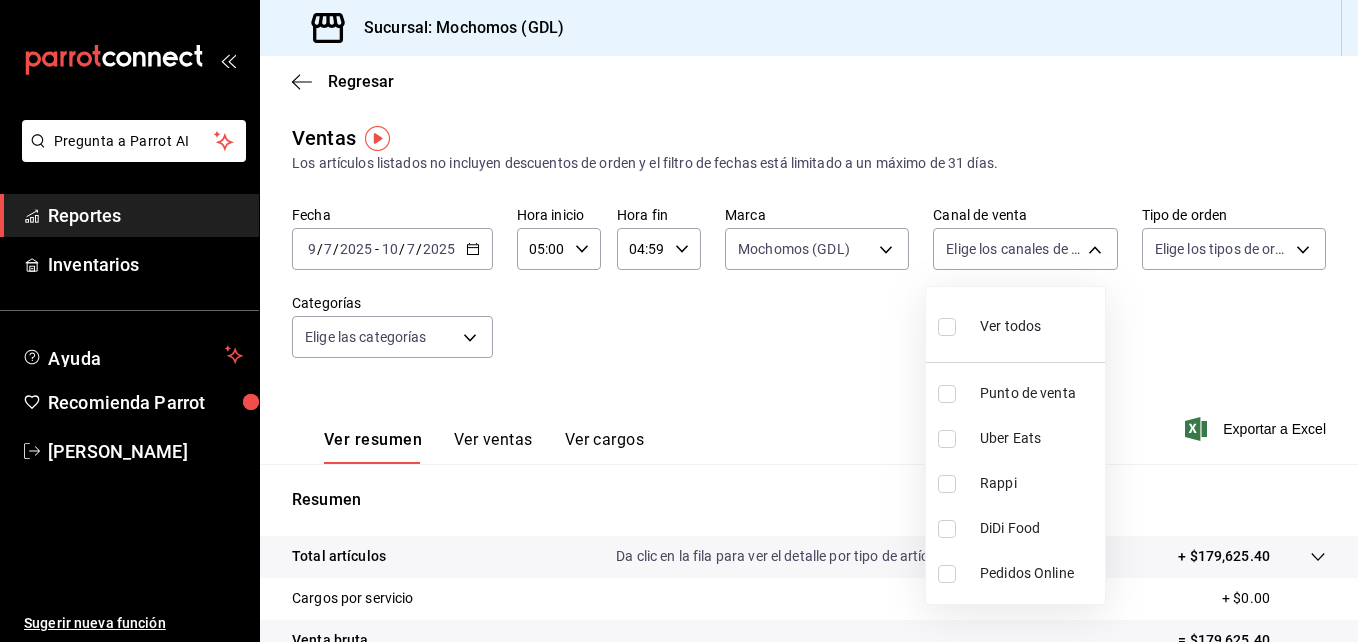 click at bounding box center (947, 327) 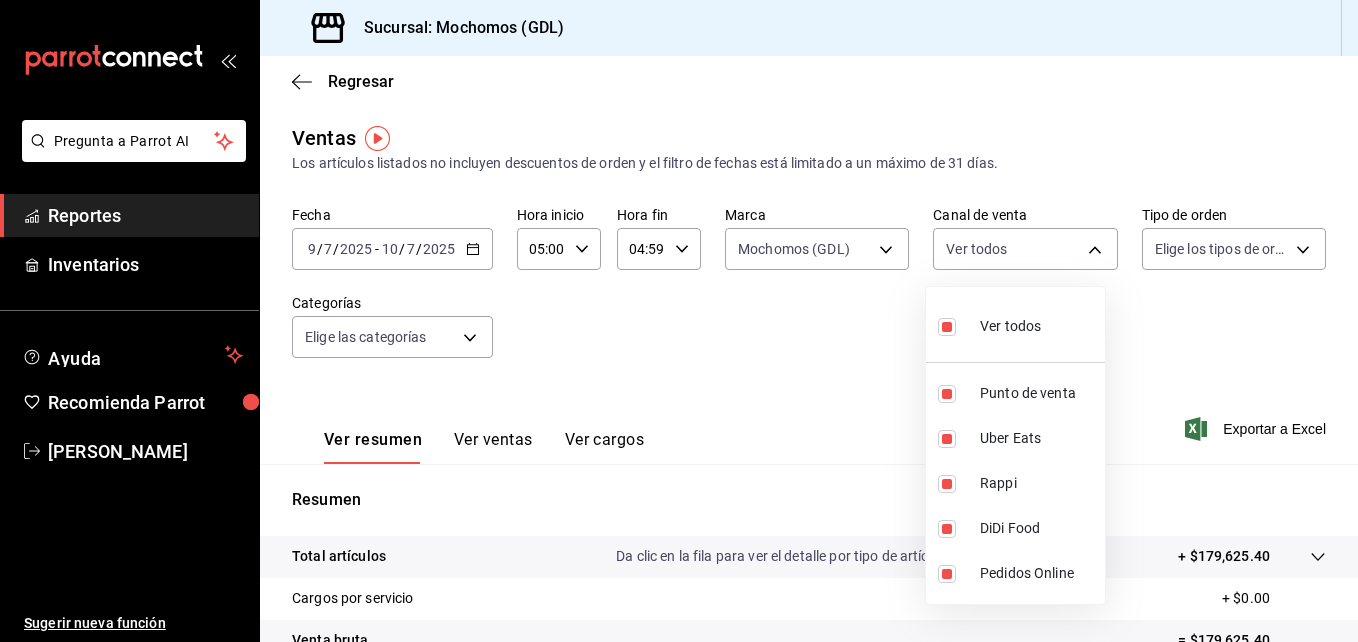click at bounding box center (679, 321) 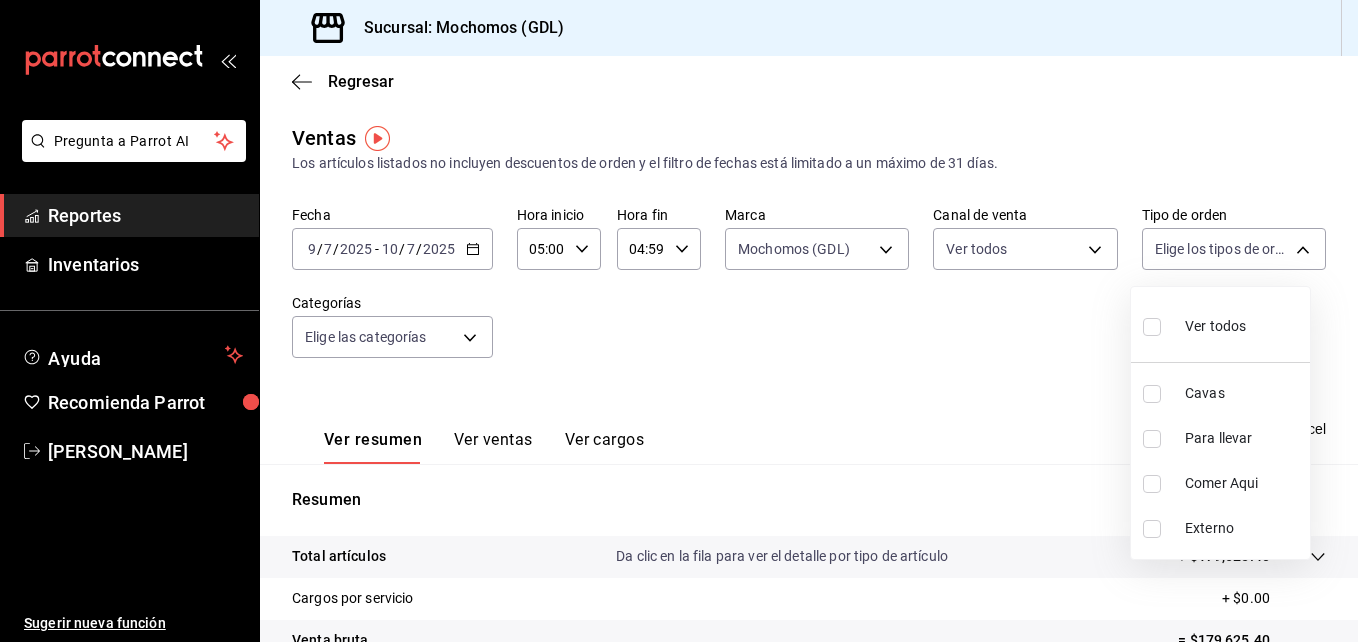 click on "Pregunta a Parrot AI Reportes   Inventarios   Ayuda Recomienda Parrot   [PERSON_NAME]   Sugerir nueva función   Sucursal: Mochomos (GDL) Regresar Ventas Los artículos listados no incluyen descuentos de orden y el filtro de fechas está limitado a un máximo de 31 [PERSON_NAME]. Fecha [DATE] [DATE] - [DATE] [DATE] Hora inicio 05:00 Hora inicio Hora fin 04:59 Hora fin Marca Mochomos (GDL) 36c25d4a-7cb0-456c-a434-e981d54830bc Canal de venta Ver todos PARROT,UBER_EATS,RAPPI,DIDI_FOOD,ONLINE Tipo de orden Elige los tipos de orden Categorías Elige las categorías Ver resumen Ver ventas Ver cargos Exportar a Excel Resumen Total artículos Da clic en la fila para ver el detalle por tipo de artículo + $179,625.40 Cargos por servicio + $0.00 Venta bruta = $179,625.40 Descuentos totales - $837.00 Certificados de regalo - $857.00 Venta total = $177,931.40 Impuestos - $24,542.26 Venta [PERSON_NAME] = $153,389.14 Pregunta a Parrot AI Reportes   Inventarios   Ayuda Recomienda Parrot   [PERSON_NAME]     Ir a video" at bounding box center (679, 321) 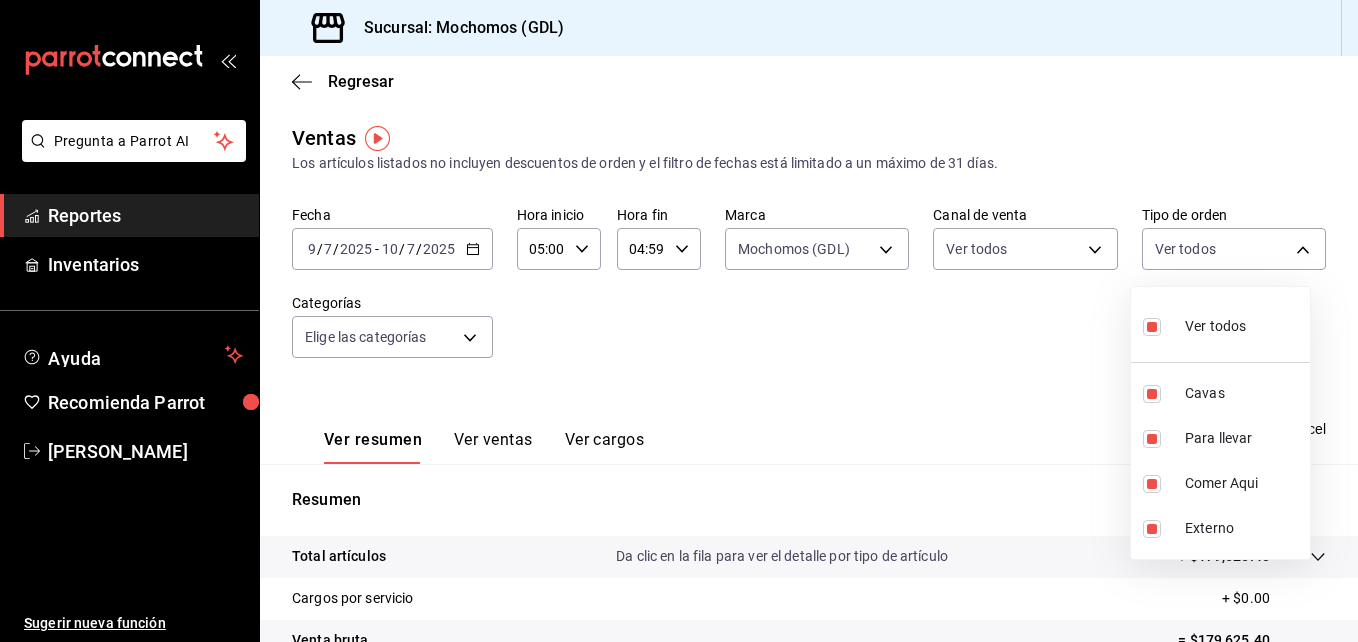 click at bounding box center (679, 321) 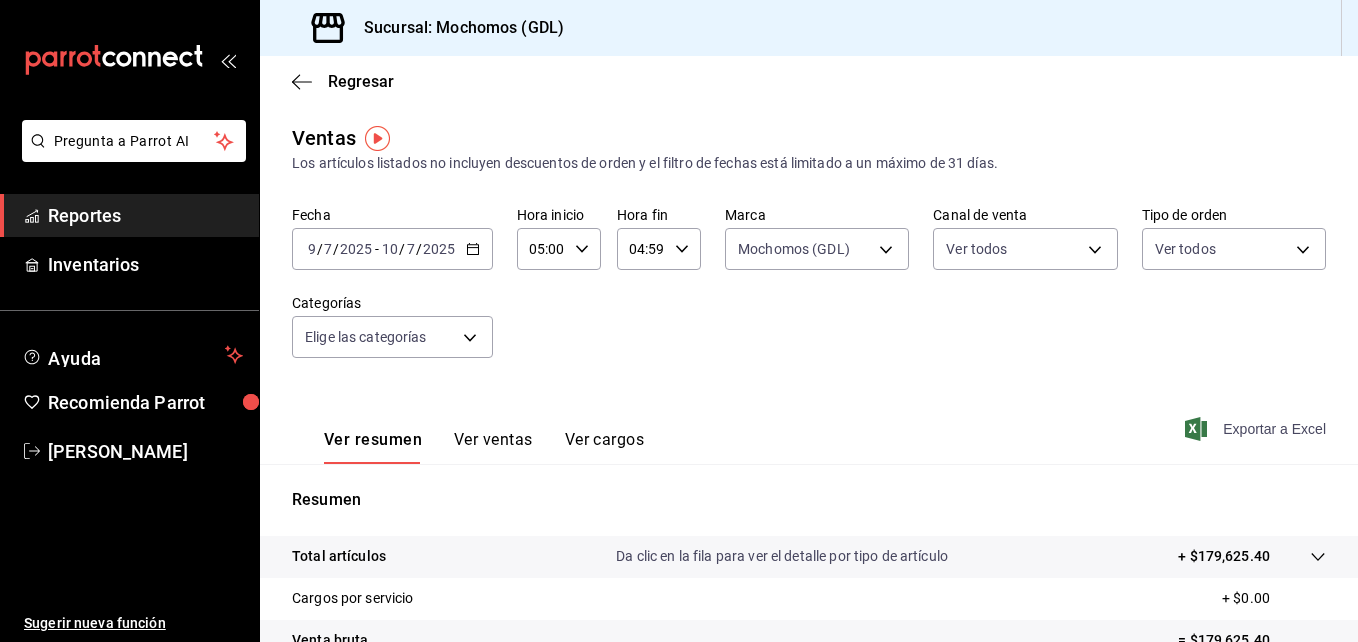 click on "Exportar a Excel" at bounding box center [1257, 429] 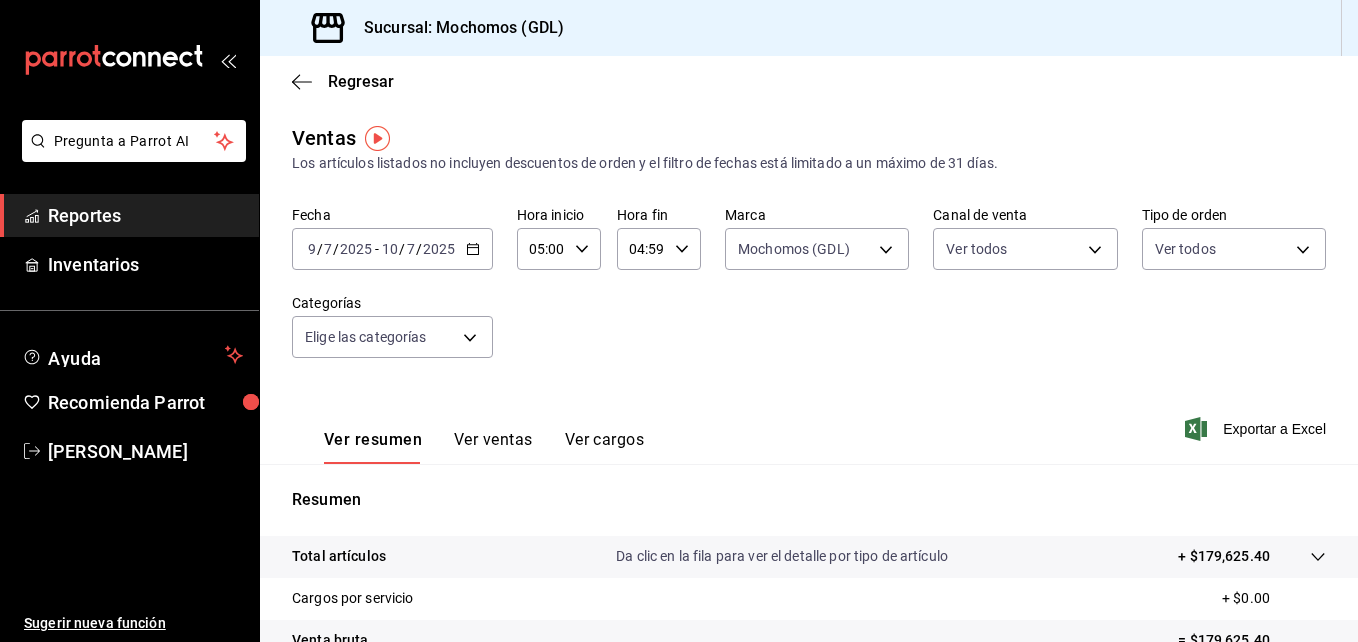 click on "Regresar" at bounding box center (809, 81) 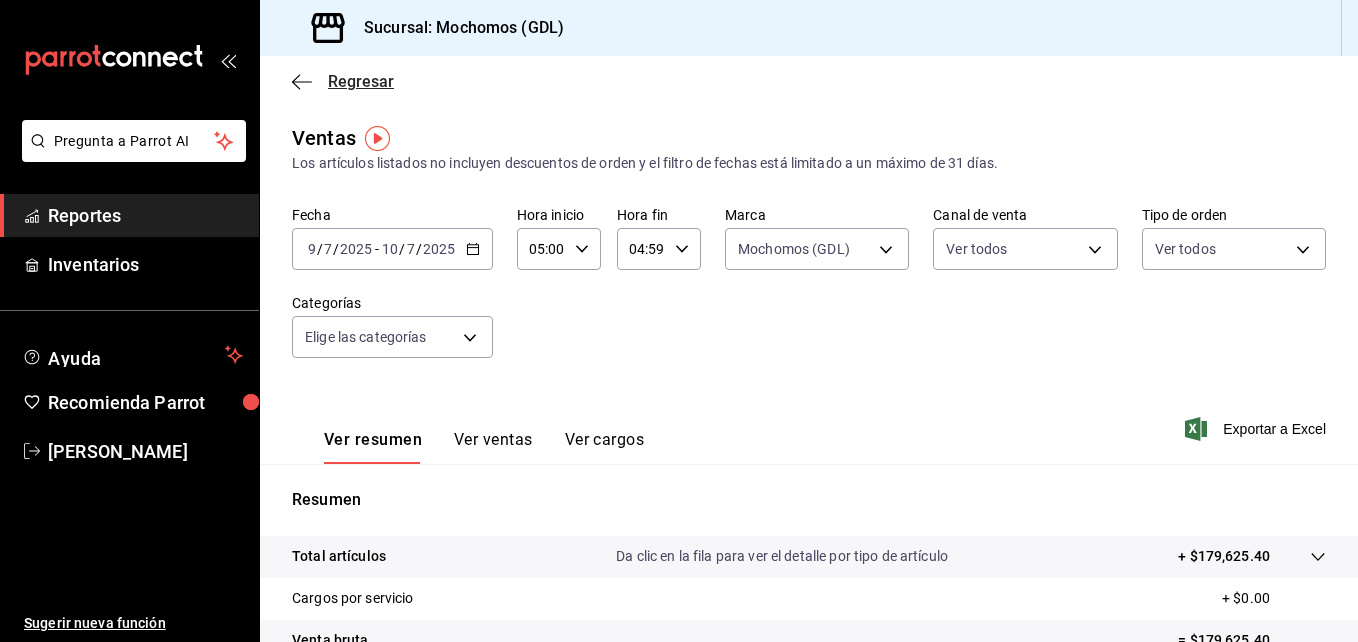 click on "Regresar" at bounding box center (361, 81) 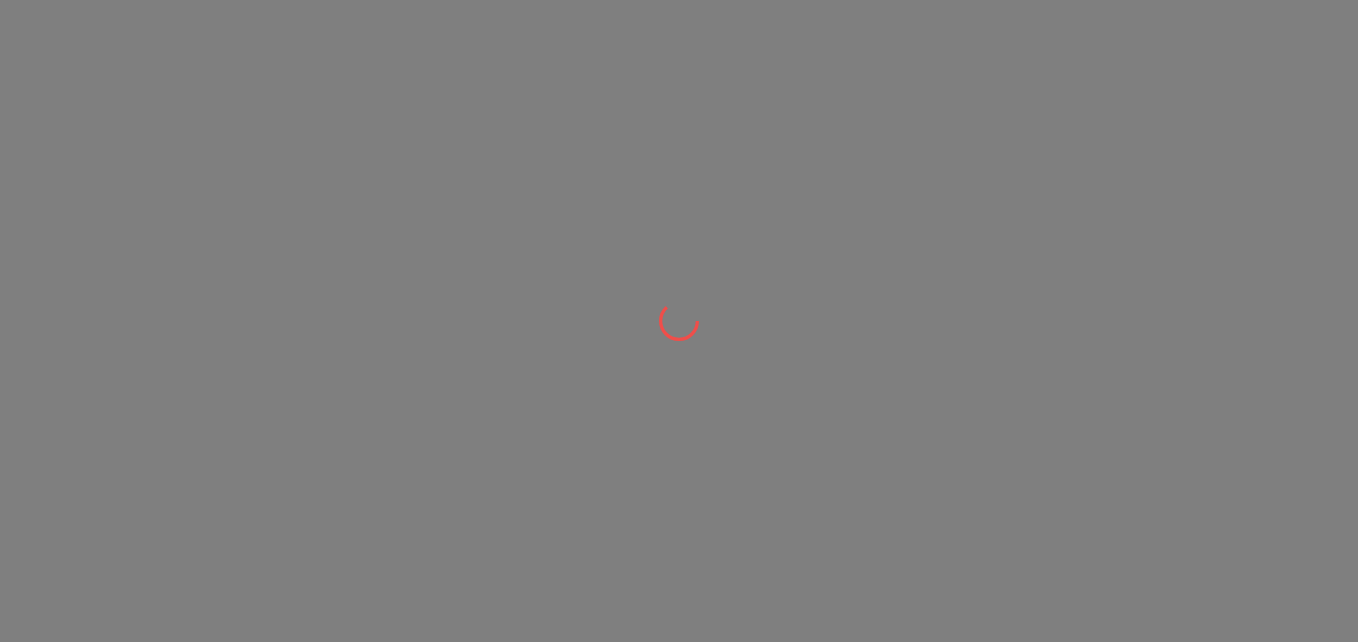 scroll, scrollTop: 0, scrollLeft: 0, axis: both 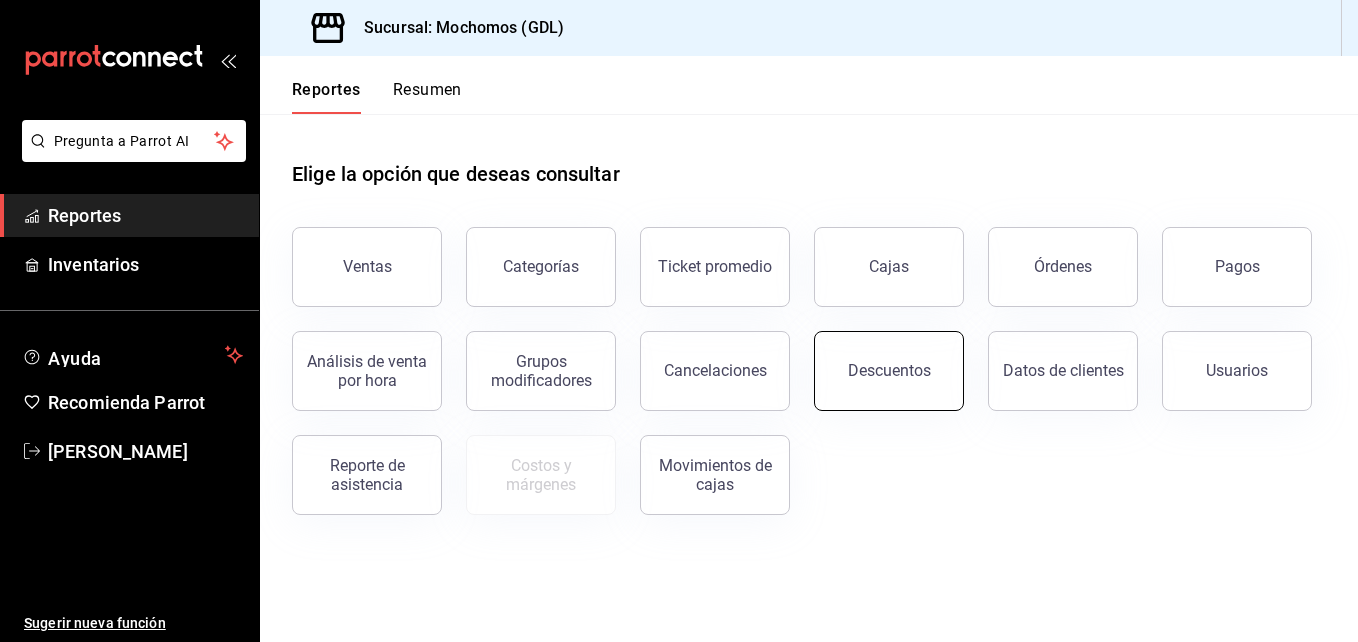 click on "Descuentos" at bounding box center [889, 370] 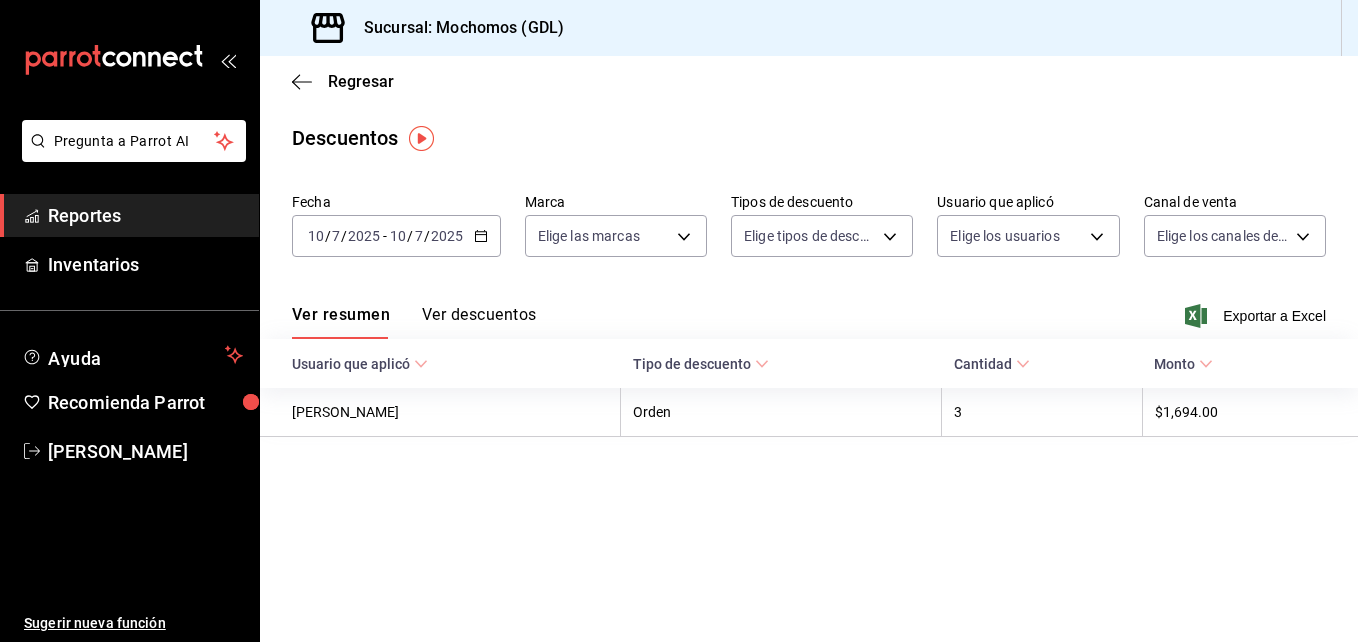 click 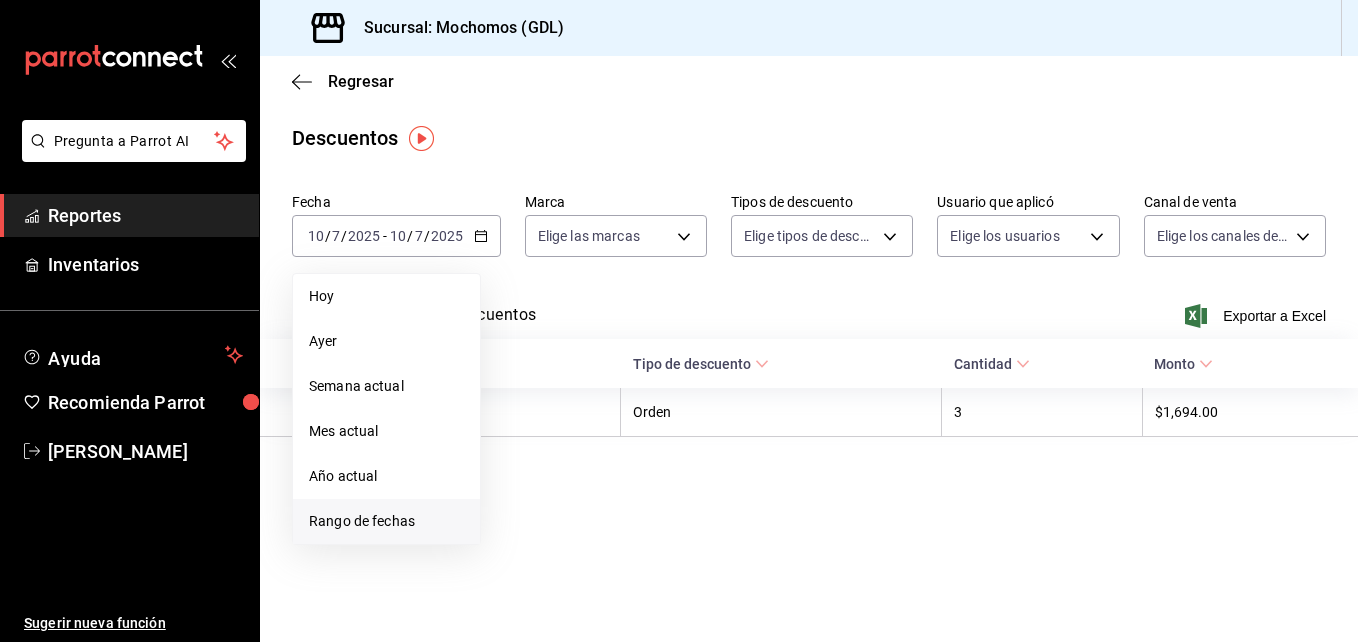 click on "Rango de fechas" at bounding box center (386, 521) 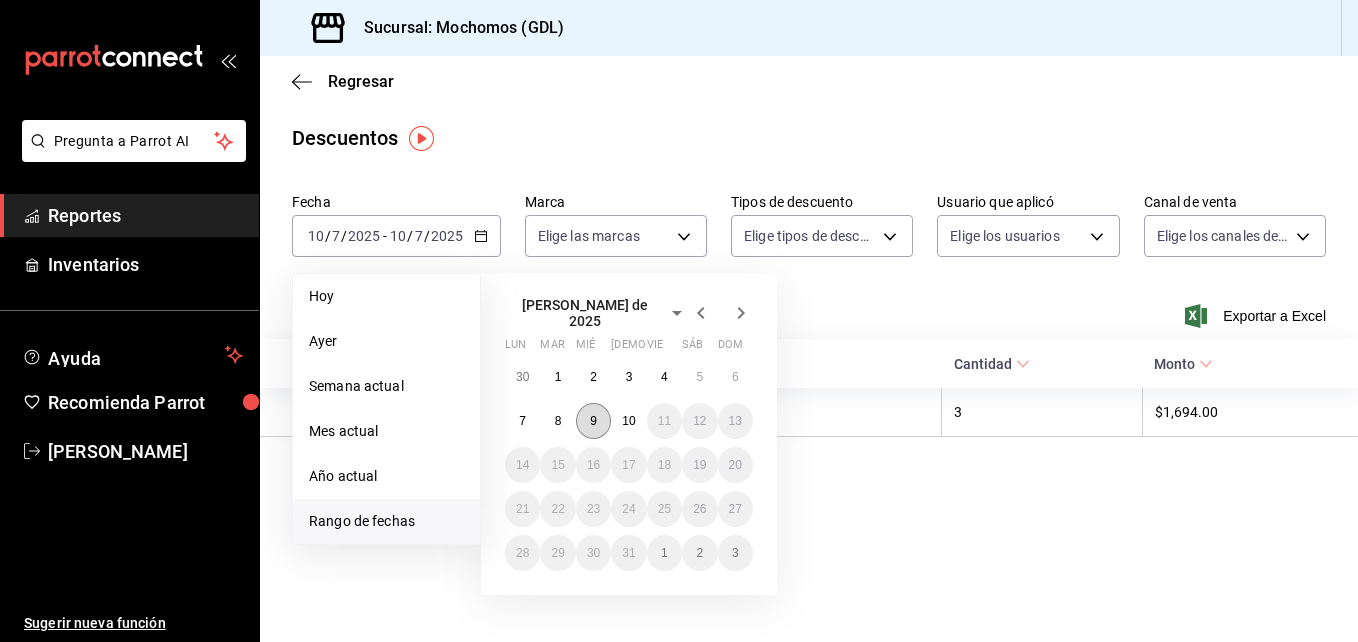 click on "9" at bounding box center [593, 421] 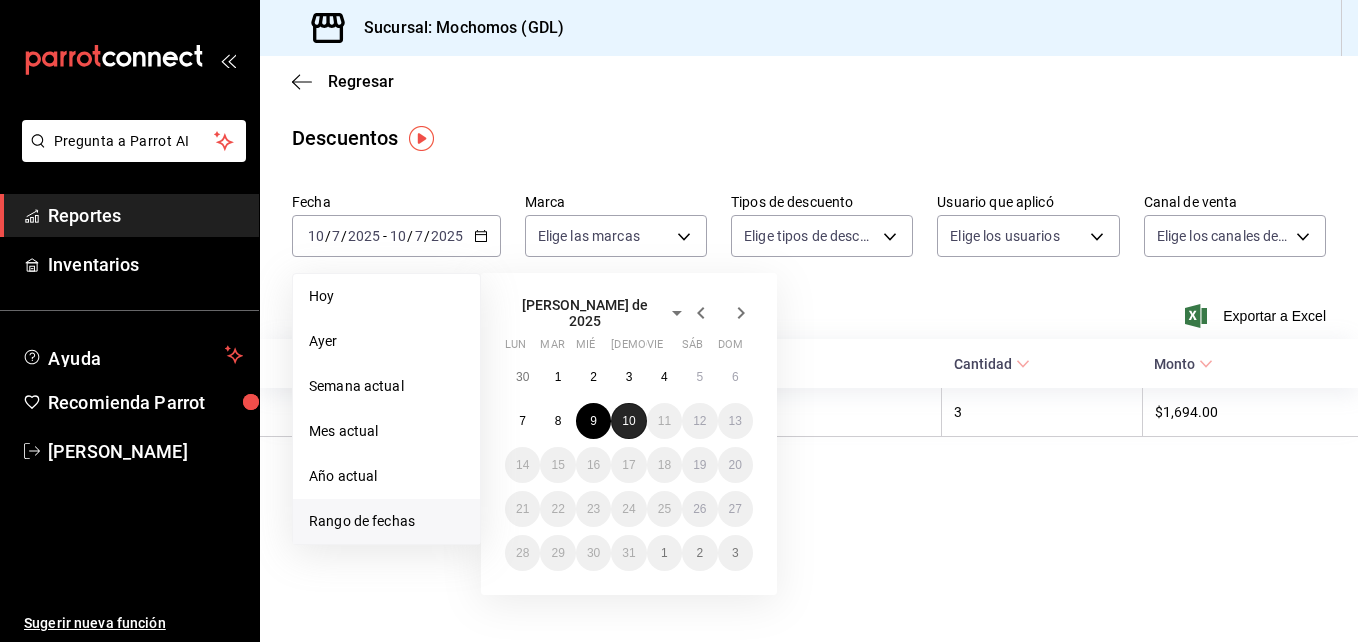 click on "10" at bounding box center (628, 421) 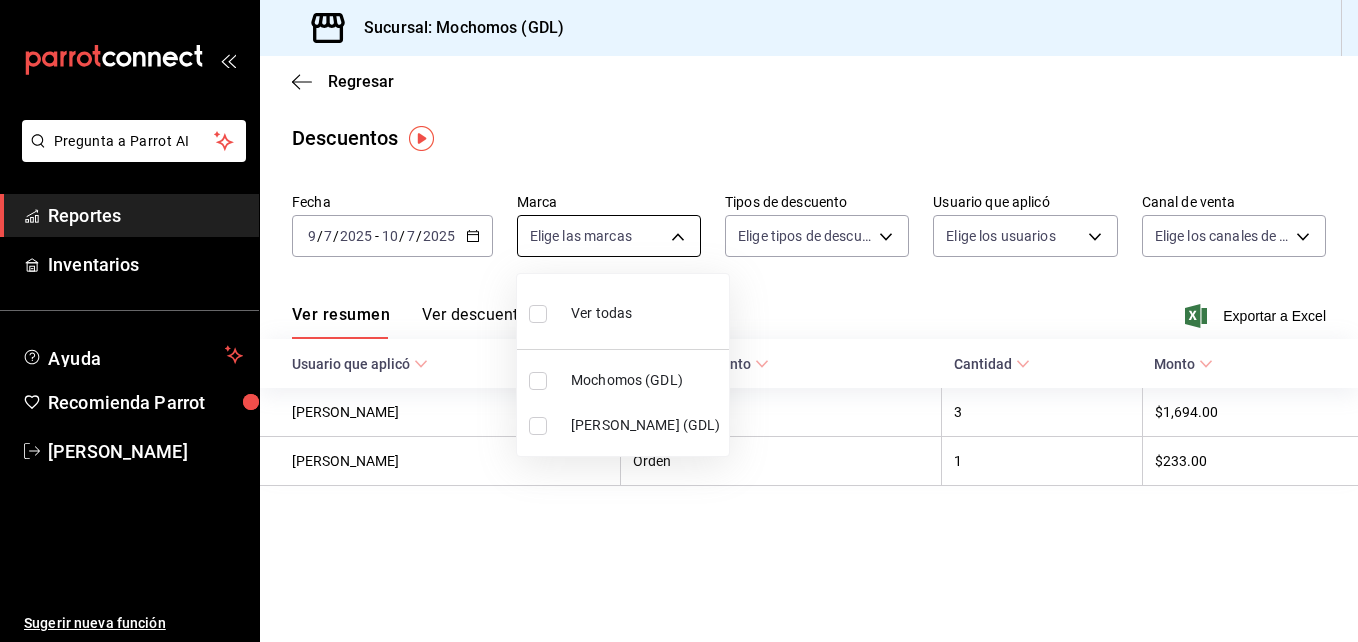 click on "Pregunta a Parrot AI Reportes   Inventarios   Ayuda Recomienda Parrot   [PERSON_NAME]   Sugerir nueva función   Sucursal: Mochomos (GDL) Regresar Descuentos Fecha [DATE] [DATE] - [DATE] [DATE] Marca Elige las marcas Tipos de descuento Elige tipos de descuento Usuario que aplicó Elige los usuarios Canal de venta Elige los [PERSON_NAME] de venta Ver resumen Ver descuentos Exportar a Excel Usuario que aplicó Tipo de descuento Cantidad Monto [PERSON_NAME] Orden 3 $1,694.00 [PERSON_NAME] Orden 1 $233.00 Pregunta a Parrot AI Reportes   Inventarios   Ayuda Recomienda Parrot   [PERSON_NAME]   Sugerir nueva función   GANA 1 MES GRATIS EN TU SUSCRIPCIÓN AQUÍ ¿Recuerdas cómo empezó tu restaurante?
[PERSON_NAME] puedes ayudar a un colega a tener el mismo cambio que tú viviste.
Recomienda Parrot directamente desde tu Portal Administrador.
Es fácil y rápido.
🎁 Por cada restaurante que se una, ganas 1 mes gratis. Ver video tutorial Ir a video Visitar centro de ayuda [PHONE_NUMBER] [PHONE_NUMBER]" at bounding box center (679, 321) 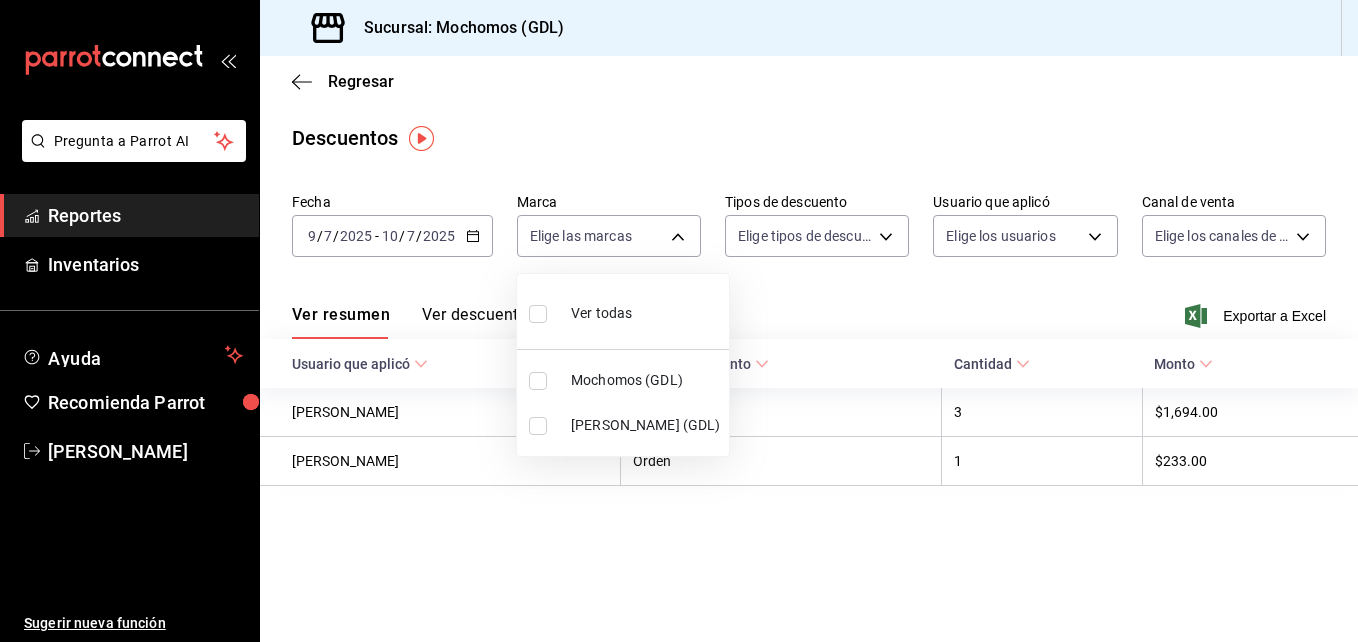 click at bounding box center [538, 381] 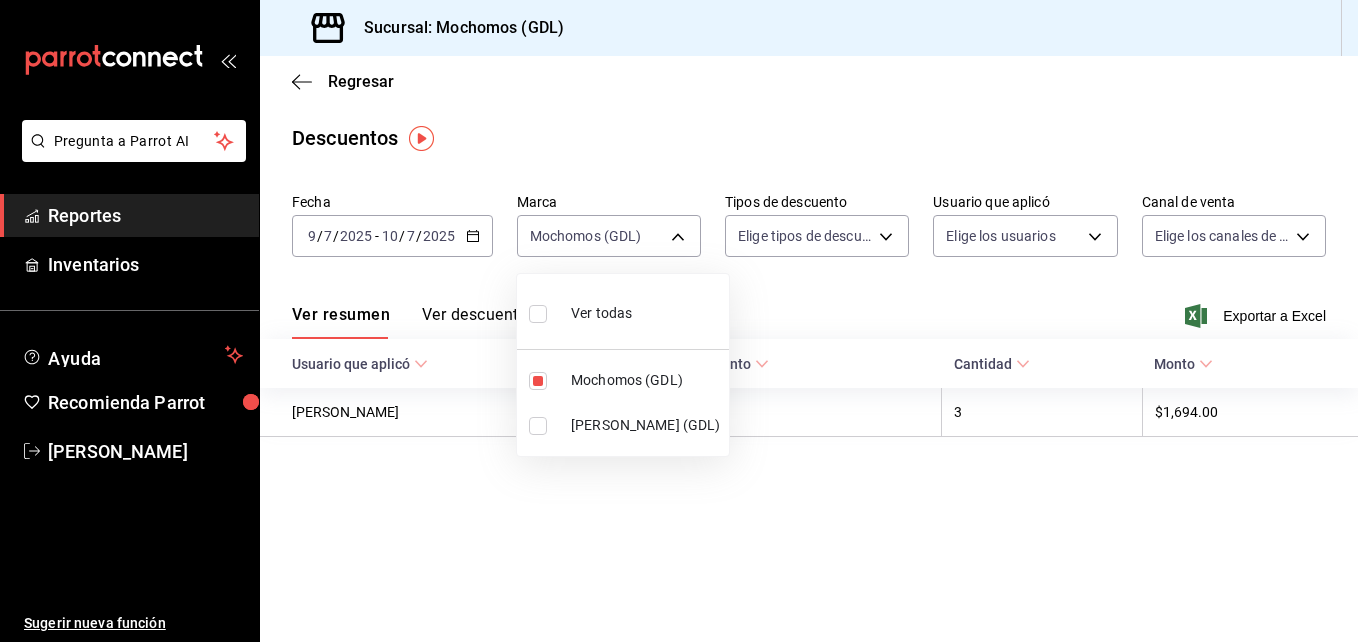 click at bounding box center (679, 321) 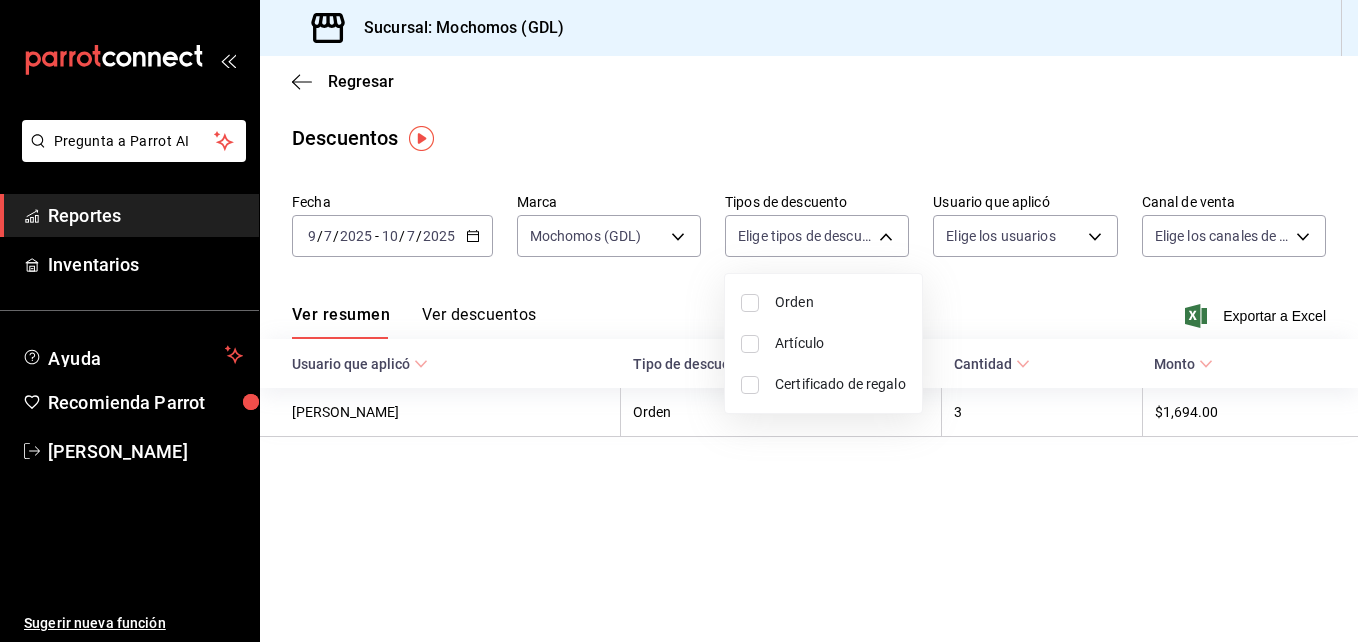 click on "Pregunta a Parrot AI Reportes   Inventarios   Ayuda Recomienda Parrot   [PERSON_NAME]   Sugerir nueva función   Sucursal: Mochomos (GDL) Regresar Descuentos Fecha [DATE] [DATE] - [DATE] [DATE] Marca Mochomos (GDL) 36c25d4a-7cb0-456c-a434-e981d54830bc Tipos de descuento Elige tipos de descuento Usuario que aplicó Elige los usuarios Canal de venta Elige los [PERSON_NAME] de venta Ver resumen Ver descuentos Exportar a Excel Usuario que aplicó Tipo de descuento Cantidad Monto [PERSON_NAME] Orden 3 $1,694.00 Pregunta a Parrot AI Reportes   Inventarios   Ayuda Recomienda Parrot   [PERSON_NAME]   Sugerir nueva función   GANA 1 MES GRATIS EN TU SUSCRIPCIÓN AQUÍ ¿Recuerdas cómo empezó tu restaurante?
[PERSON_NAME] puedes ayudar a un colega a tener el mismo cambio que tú viviste.
Recomienda Parrot directamente desde tu Portal Administrador.
Es fácil y rápido.
🎁 Por cada restaurante que se una, ganas 1 mes gratis. Ver video tutorial Ir a video Visitar centro de ayuda [PHONE_NUMBER] Orden" at bounding box center (679, 321) 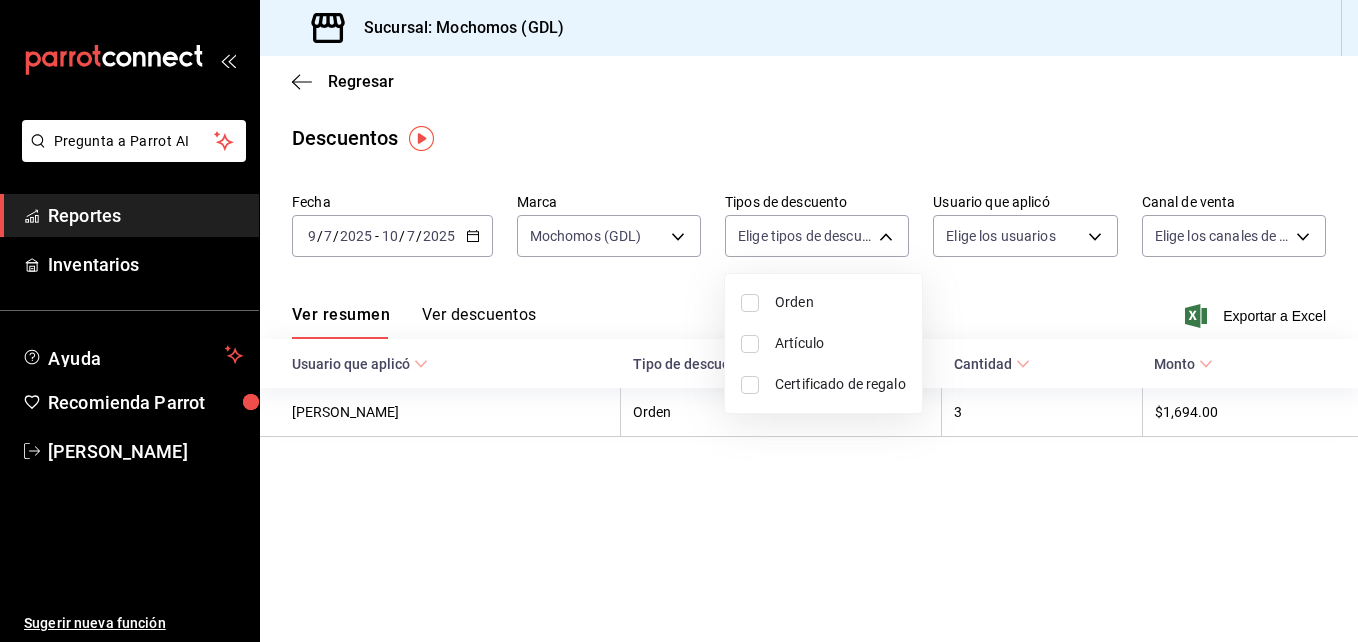 click at bounding box center [750, 303] 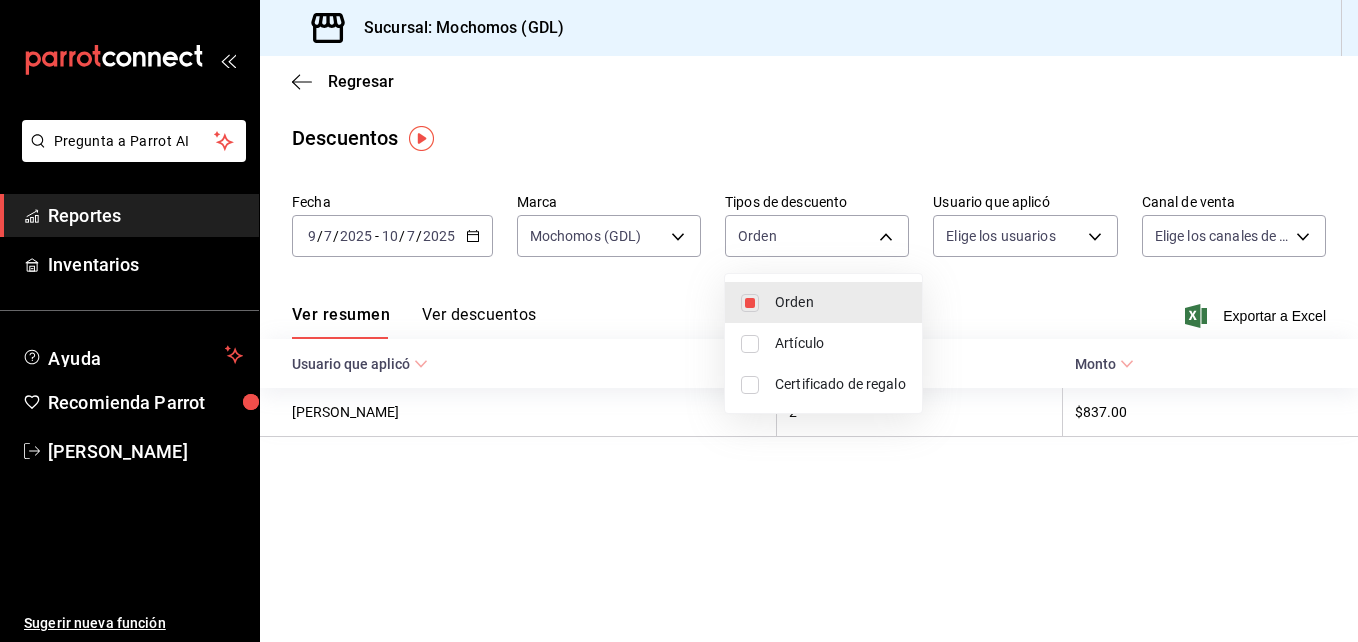 click on "Artículo" at bounding box center (823, 343) 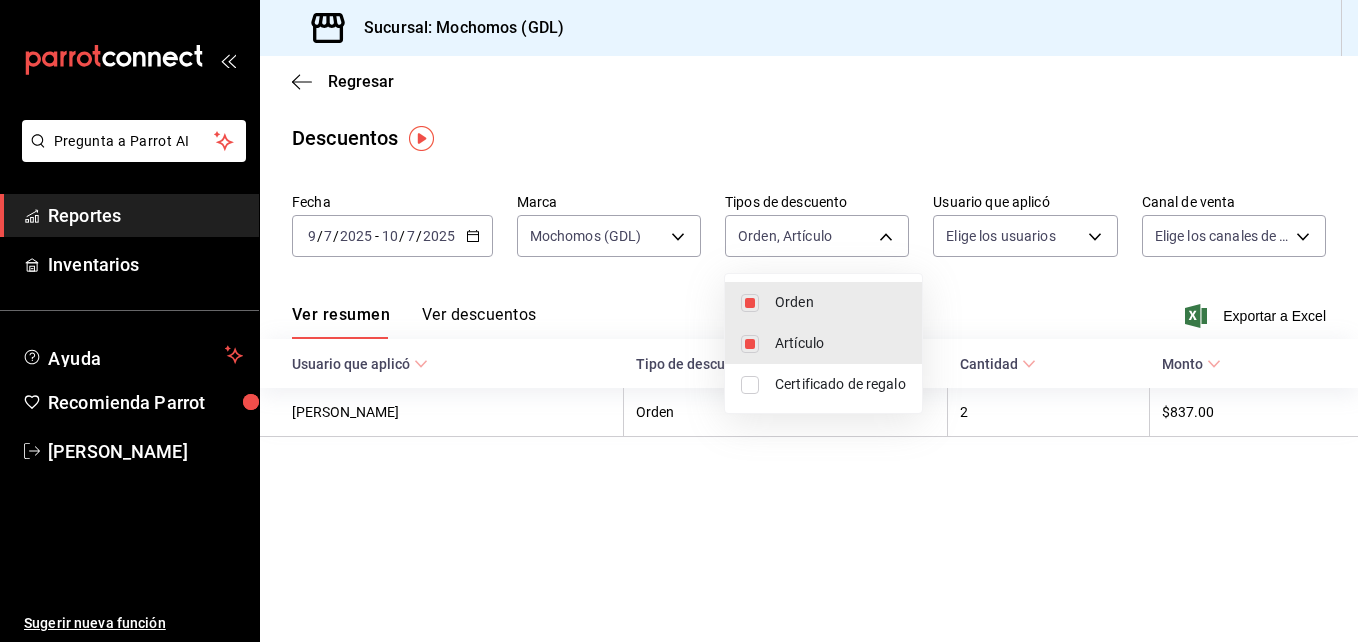 click at bounding box center [750, 385] 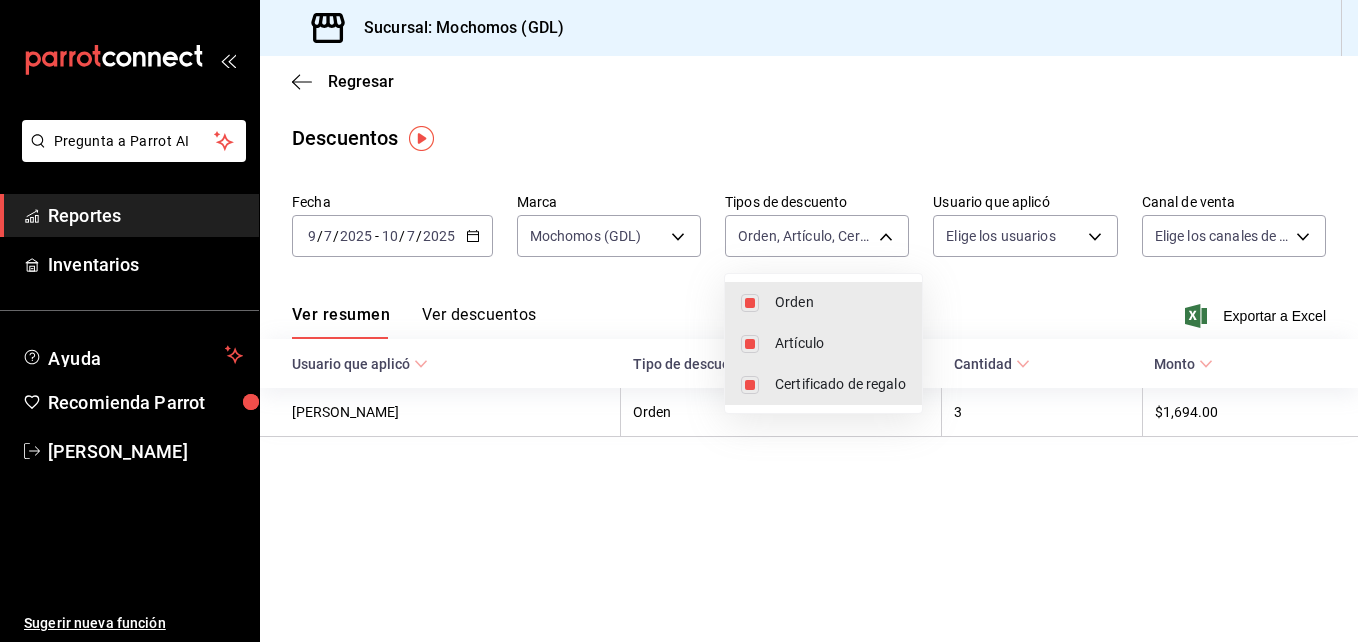 click at bounding box center [679, 321] 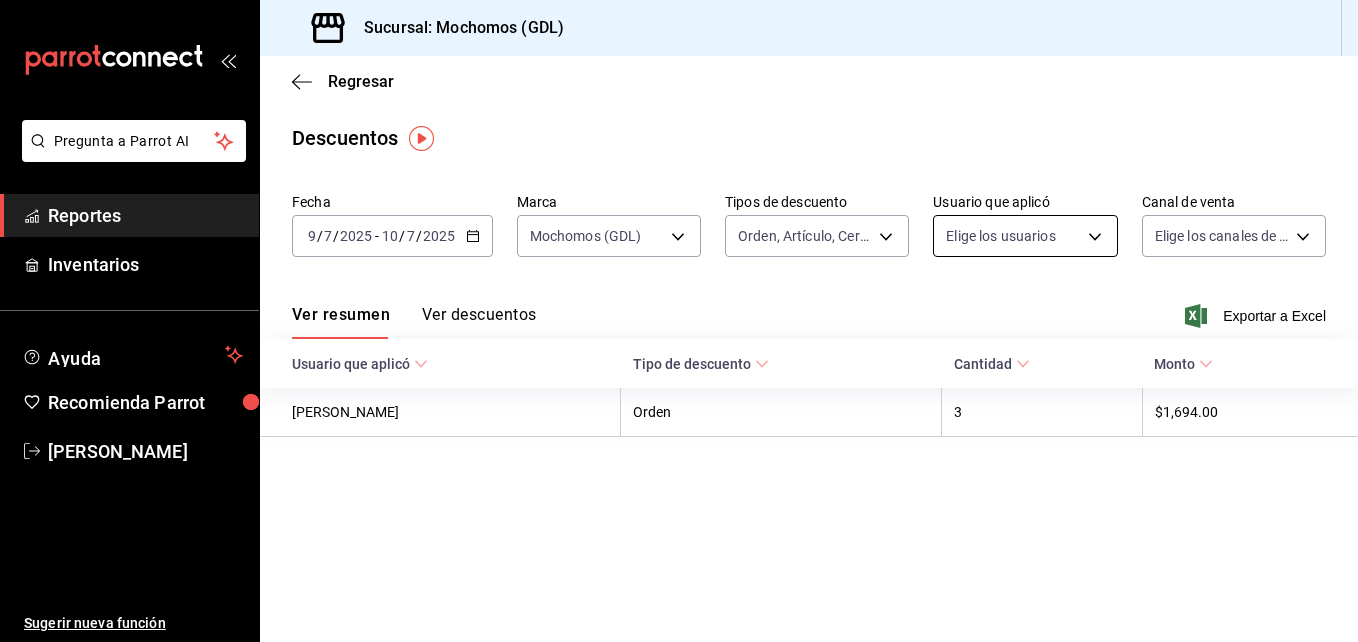 click on "Pregunta a Parrot AI Reportes   Inventarios   Ayuda Recomienda Parrot   [PERSON_NAME]   Sugerir nueva función   Sucursal: Mochomos (GDL) Regresar Descuentos Fecha [DATE] [DATE] - [DATE] [DATE] Marca Mochomos (GDL) 36c25d4a-7cb0-456c-a434-e981d54830bc Tipos de descuento Orden, Artículo, Certificado de regalo ORDER,ORDER_ITEM,CARD_REWARD Usuario que aplicó Elige los usuarios Canal de venta Elige los [PERSON_NAME] de venta Ver resumen Ver descuentos Exportar a Excel Usuario que aplicó Tipo de descuento Cantidad Monto [PERSON_NAME] Orden 3 $1,694.00 Pregunta a Parrot AI Reportes   Inventarios   Ayuda Recomienda Parrot   [PERSON_NAME]   Sugerir nueva función   GANA 1 MES GRATIS EN TU SUSCRIPCIÓN AQUÍ ¿Recuerdas cómo empezó tu restaurante?
[PERSON_NAME] puedes ayudar a un colega a tener el mismo cambio que tú viviste.
Recomienda Parrot directamente desde tu Portal Administrador.
Es fácil y rápido.
🎁 Por cada restaurante que se una, ganas 1 mes gratis. Ver video tutorial Ir a video" at bounding box center [679, 321] 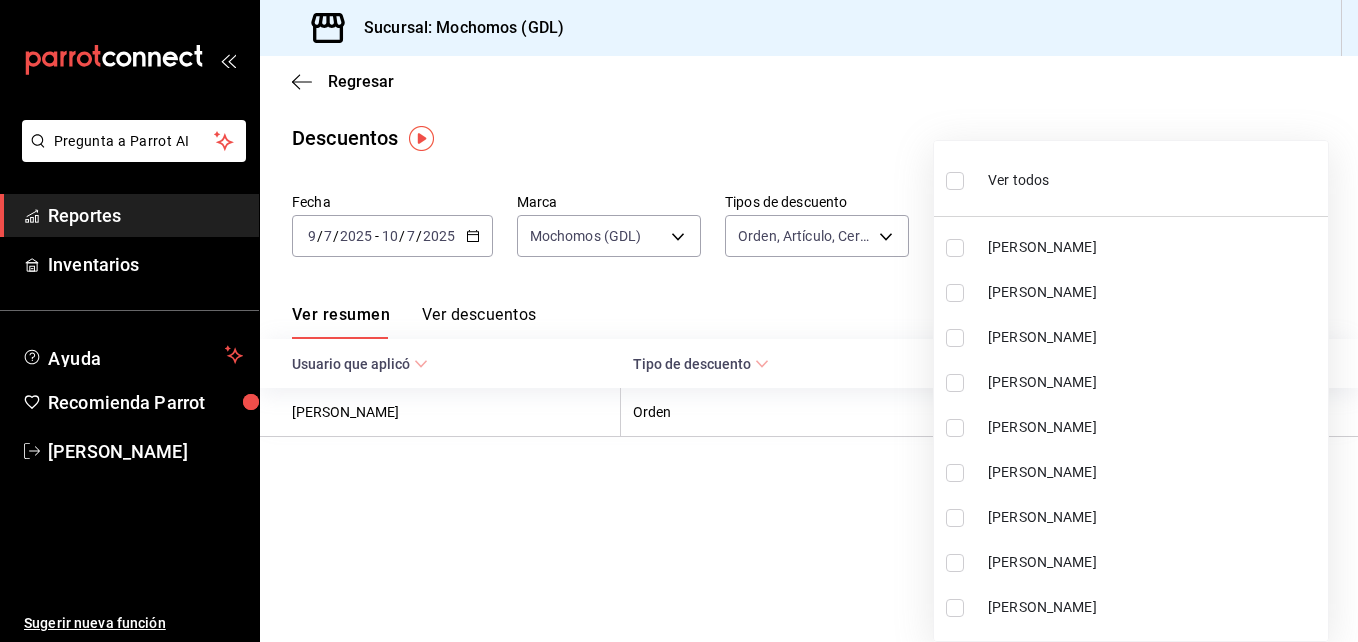 click on "[PERSON_NAME]" at bounding box center [1131, 247] 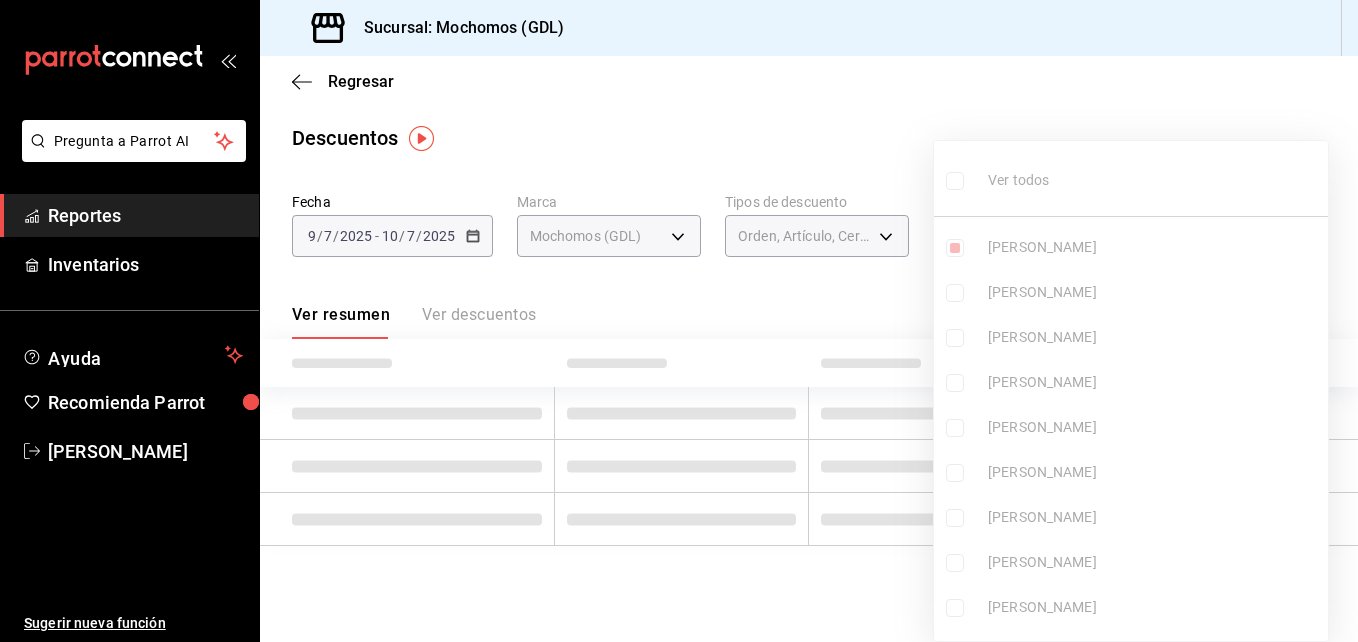 type on "a9ad51a4-3c63-4229-a6c9-409155231d66" 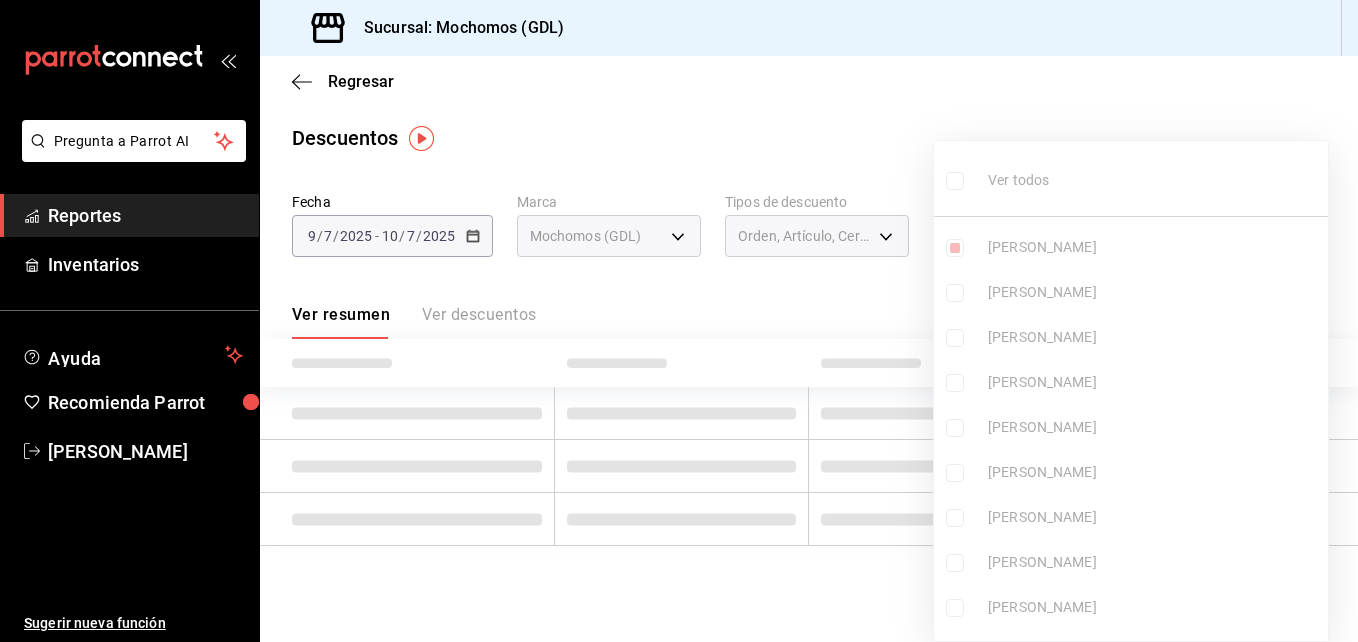click at bounding box center [679, 321] 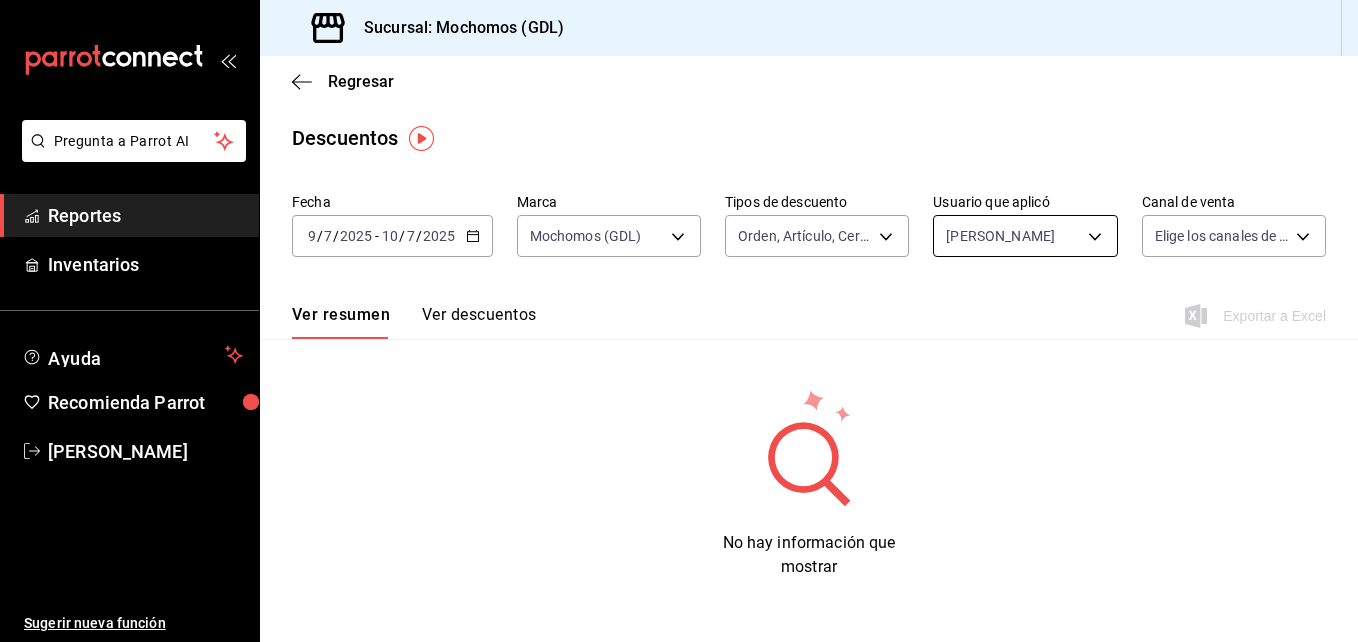 click on "Pregunta a Parrot AI Reportes   Inventarios   Ayuda Recomienda Parrot   Maria Serrano   Sugerir nueva función   Sucursal: Mochomos (GDL) Regresar Descuentos Fecha 2025-07-09 9 / 7 / 2025 - 2025-07-10 10 / 7 / 2025 Marca Mochomos (GDL) 36c25d4a-7cb0-456c-a434-e981d54830bc Tipos de descuento Orden, Artículo, Certificado de regalo ORDER,ORDER_ITEM,CARD_REWARD Usuario que aplicó Francisco Del Toro a9ad51a4-3c63-4229-a6c9-409155231d66 Canal de venta Elige los canales de venta Ver resumen Ver descuentos Exportar a Excel No hay información que mostrar Pregunta a Parrot AI Reportes   Inventarios   Ayuda Recomienda Parrot   Maria Serrano   Sugerir nueva función   GANA 1 MES GRATIS EN TU SUSCRIPCIÓN AQUÍ ¿Recuerdas cómo empezó tu restaurante?
Hoy puedes ayudar a un colega a tener el mismo cambio que tú viviste.
Recomienda Parrot directamente desde tu Portal Administrador.
Es fácil y rápido.
🎁 Por cada restaurante que se una, ganas 1 mes gratis. Ver video tutorial Ir a video Visitar centro de ayuda" at bounding box center [679, 321] 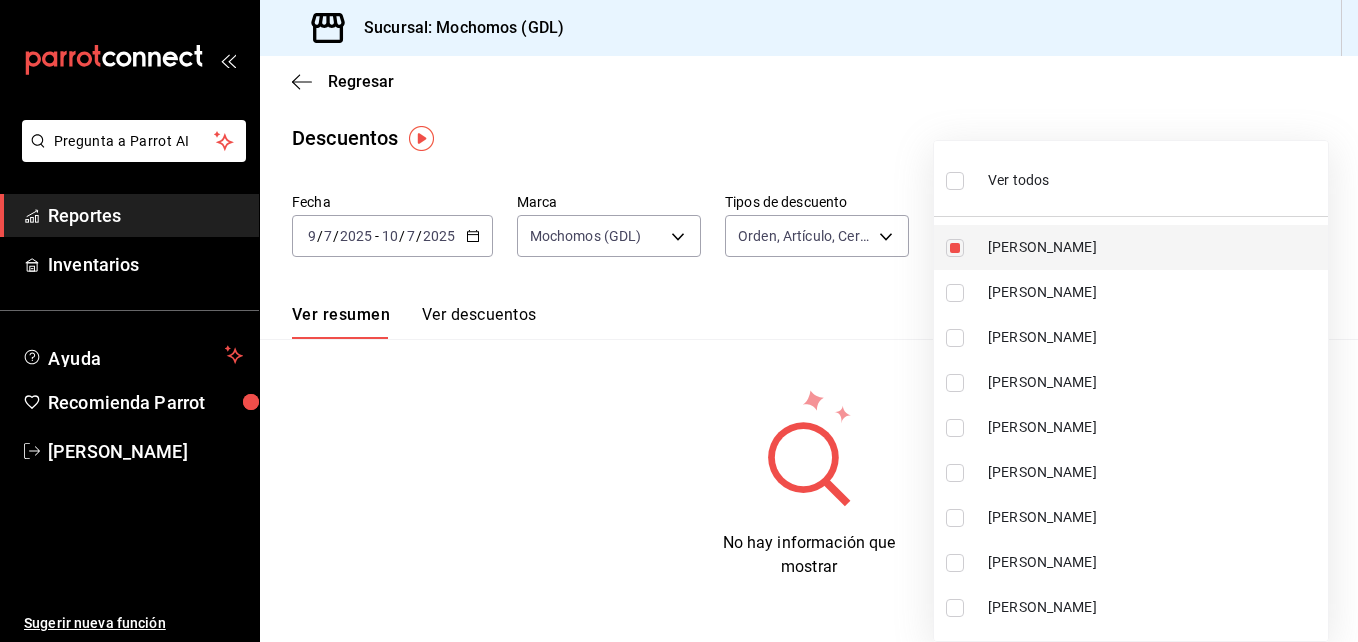 click at bounding box center [955, 248] 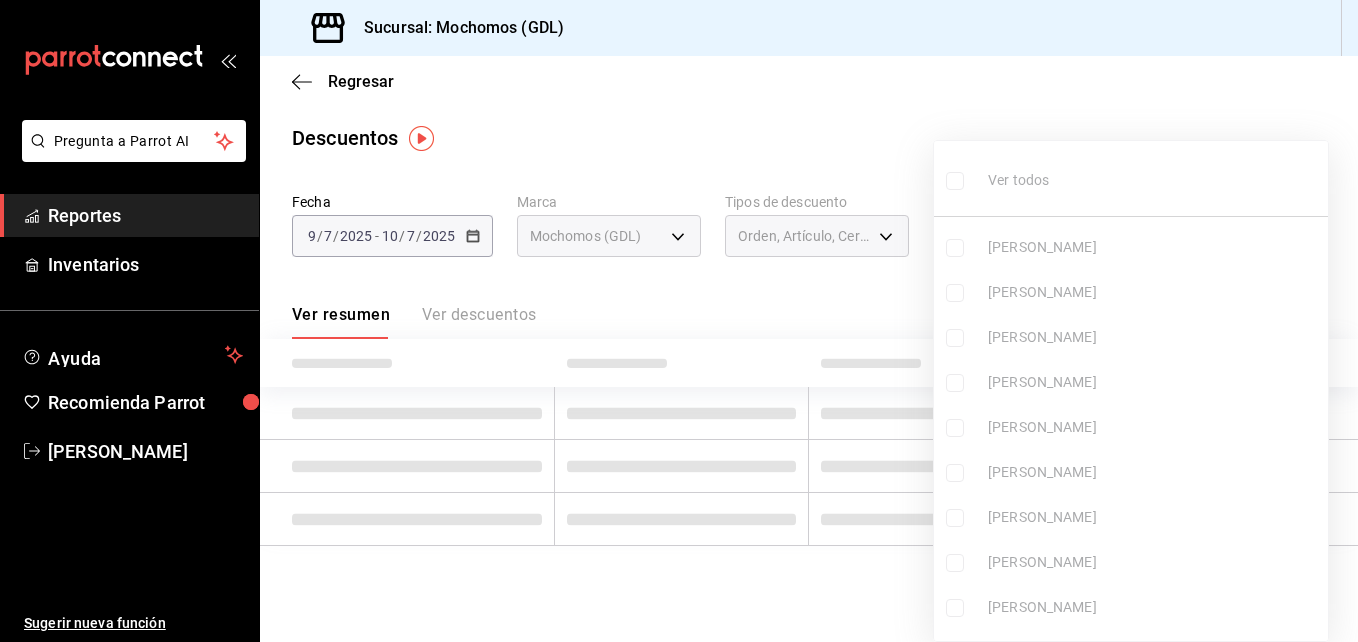 click at bounding box center (679, 321) 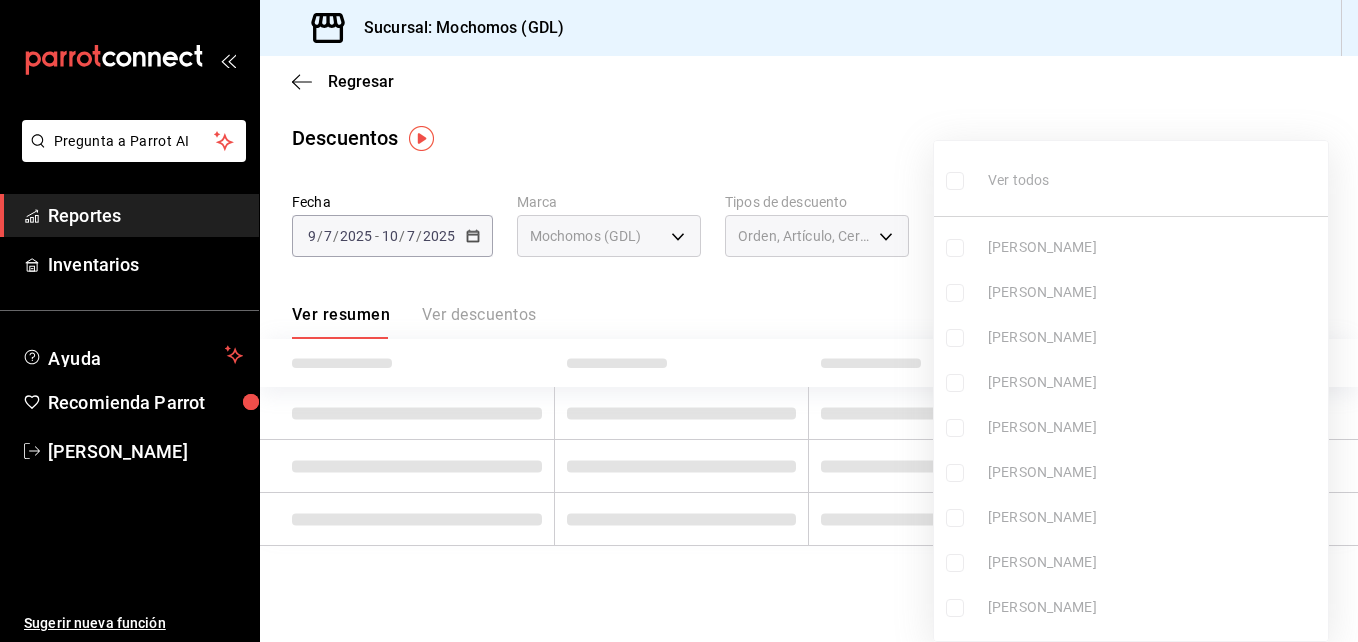 click at bounding box center (679, 321) 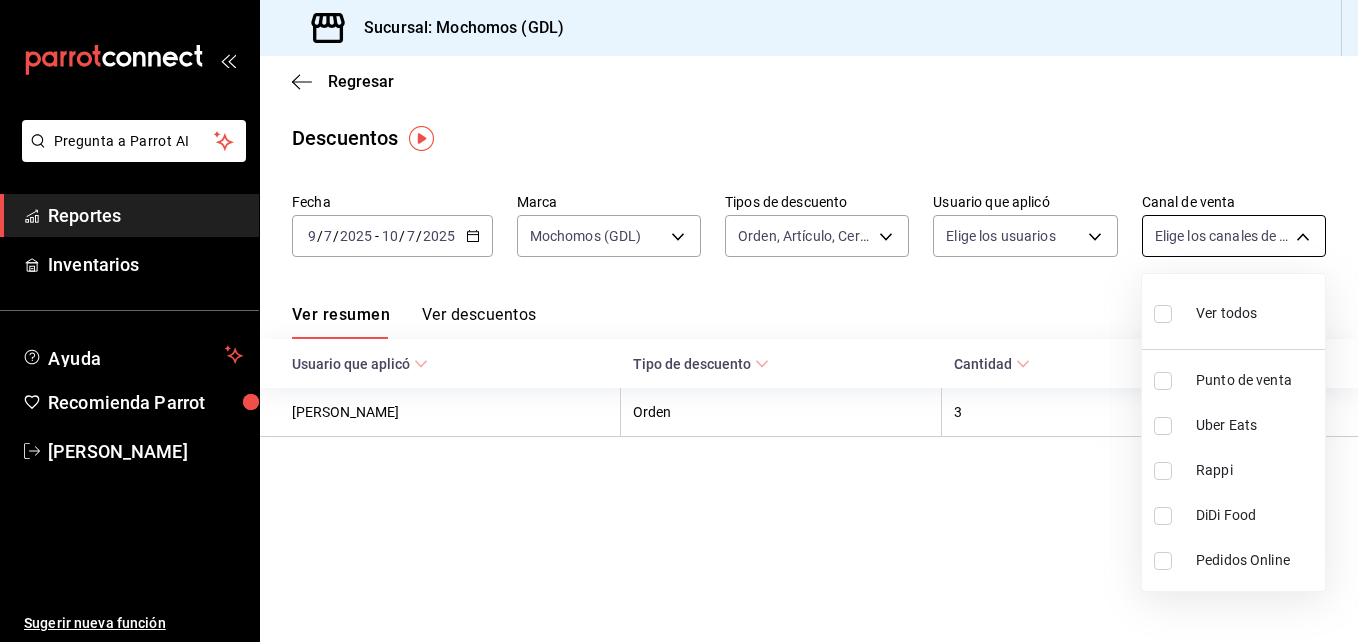 click on "Pregunta a Parrot AI Reportes   Inventarios   Ayuda Recomienda Parrot   [PERSON_NAME]   Sugerir nueva función   Sucursal: Mochomos (GDL) Regresar Descuentos Fecha [DATE] [DATE] - [DATE] [DATE] Marca Mochomos (GDL) 36c25d4a-7cb0-456c-a434-e981d54830bc Tipos de descuento Orden, Artículo, Certificado de regalo ORDER,ORDER_ITEM,CARD_REWARD Usuario que aplicó Elige los usuarios Canal de venta Elige los [PERSON_NAME] de venta Ver resumen Ver descuentos Exportar a Excel Usuario que aplicó Tipo de descuento Cantidad Monto [PERSON_NAME] Orden 3 $1,694.00 Pregunta a Parrot AI Reportes   Inventarios   Ayuda Recomienda Parrot   [PERSON_NAME]   Sugerir nueva función   GANA 1 MES GRATIS EN TU SUSCRIPCIÓN AQUÍ ¿Recuerdas cómo empezó tu restaurante?
[PERSON_NAME] puedes ayudar a un colega a tener el mismo cambio que tú viviste.
Recomienda Parrot directamente desde tu Portal Administrador.
Es fácil y rápido.
🎁 Por cada restaurante que se una, ganas 1 mes gratis. Ver video tutorial Ir a video Rappi" at bounding box center (679, 321) 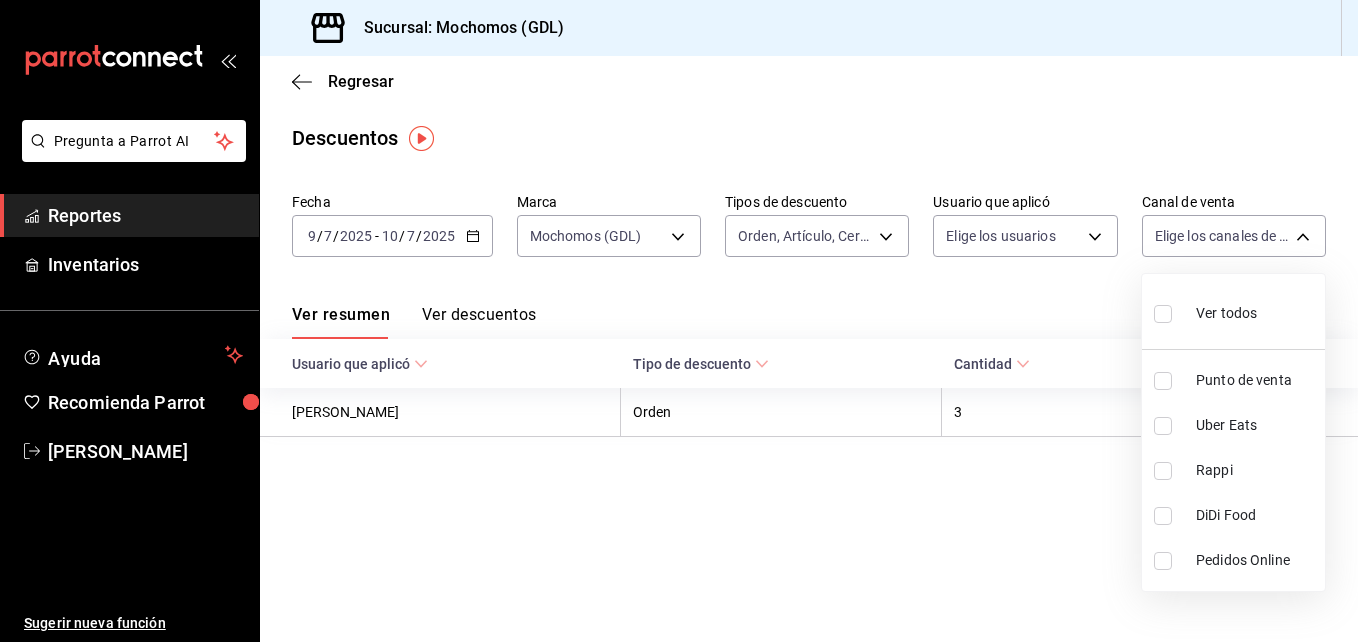 click at bounding box center (1163, 314) 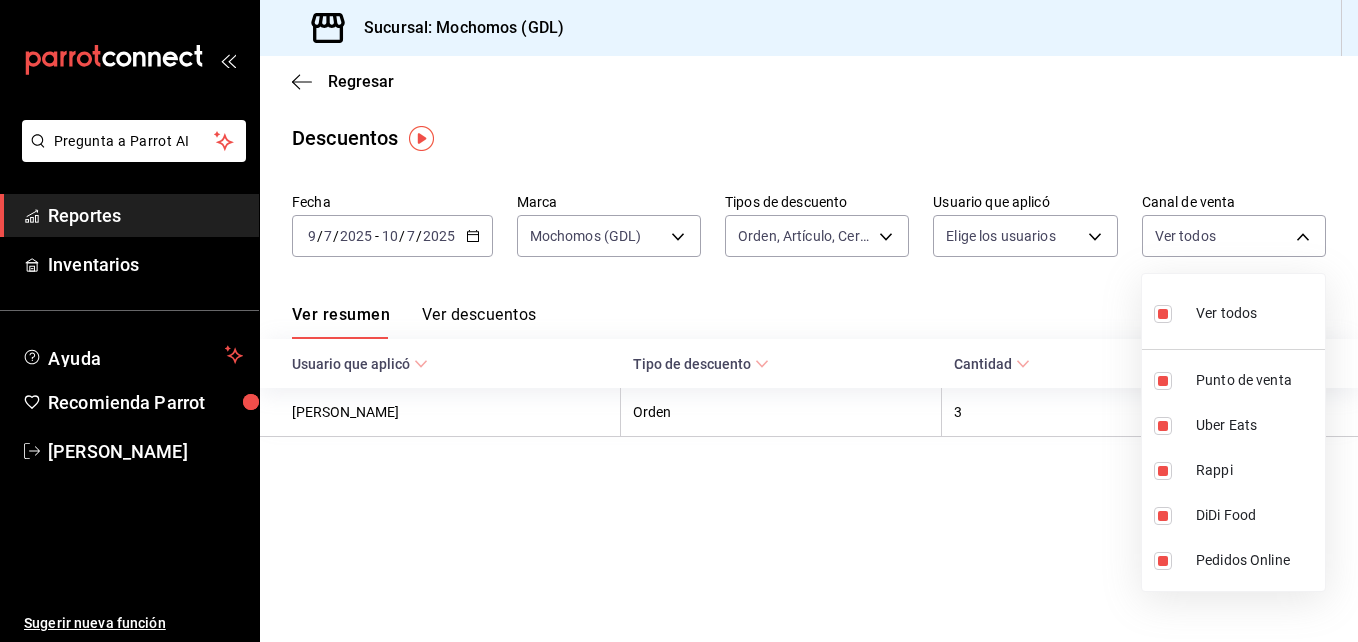 click at bounding box center [679, 321] 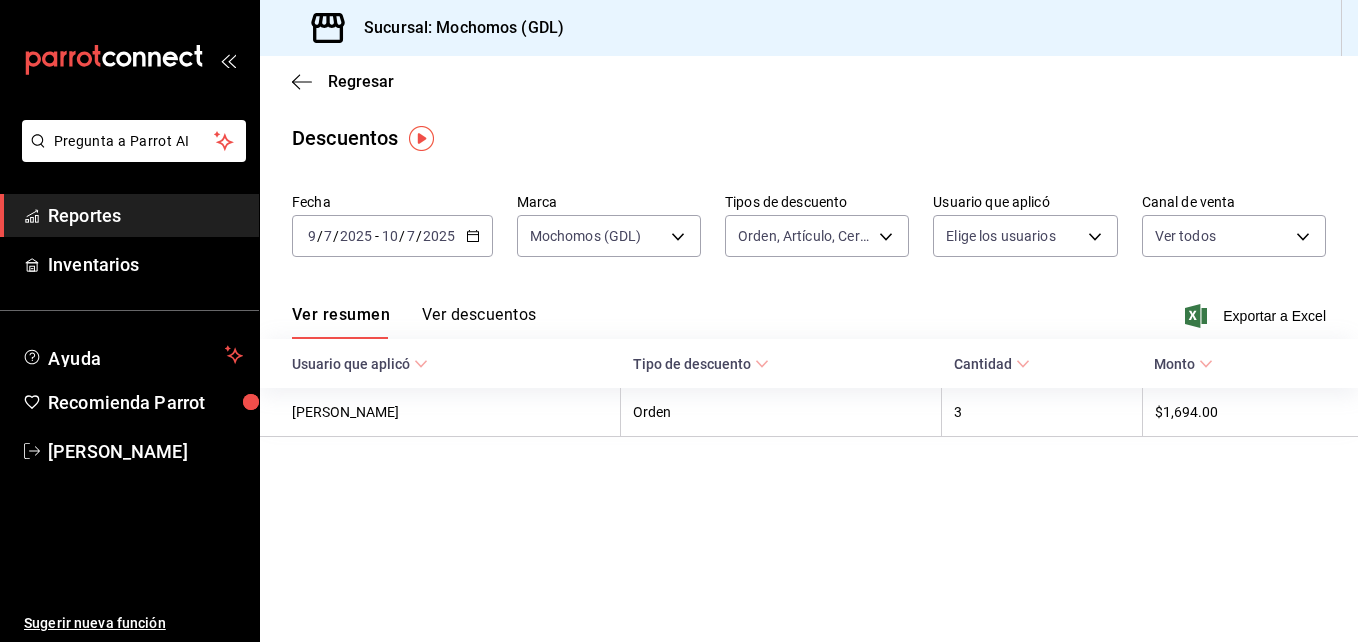 click on "Ver descuentos" at bounding box center [479, 322] 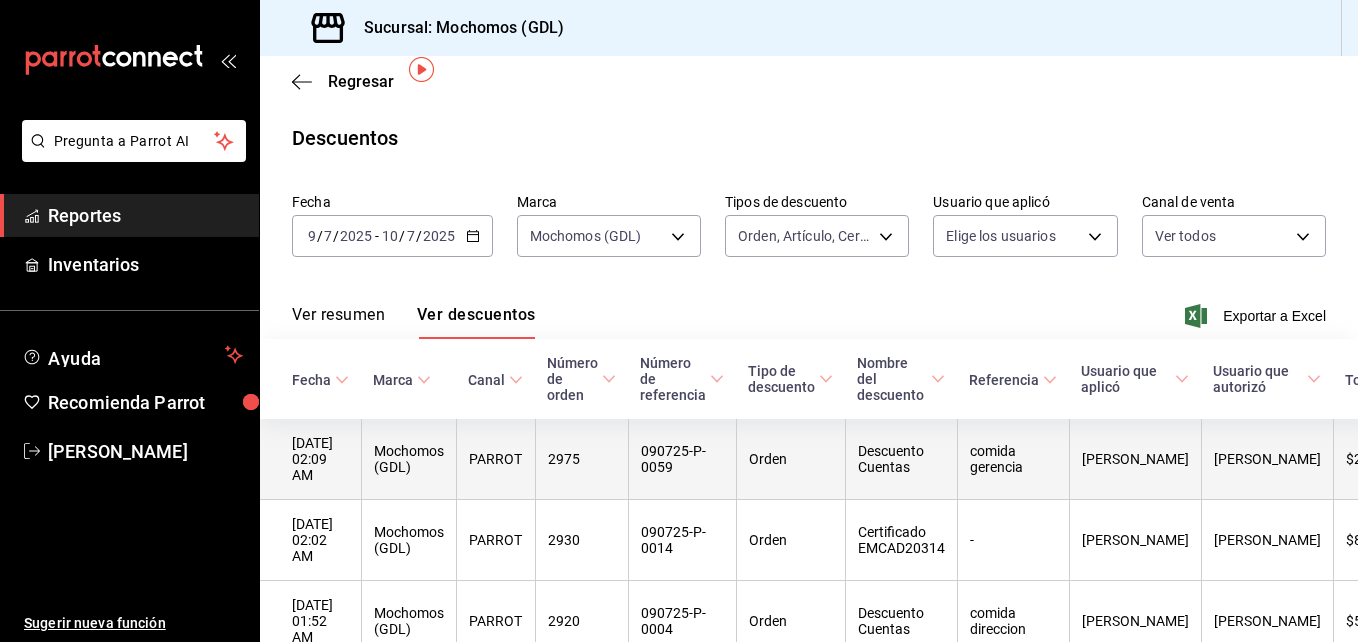 scroll, scrollTop: 76, scrollLeft: 0, axis: vertical 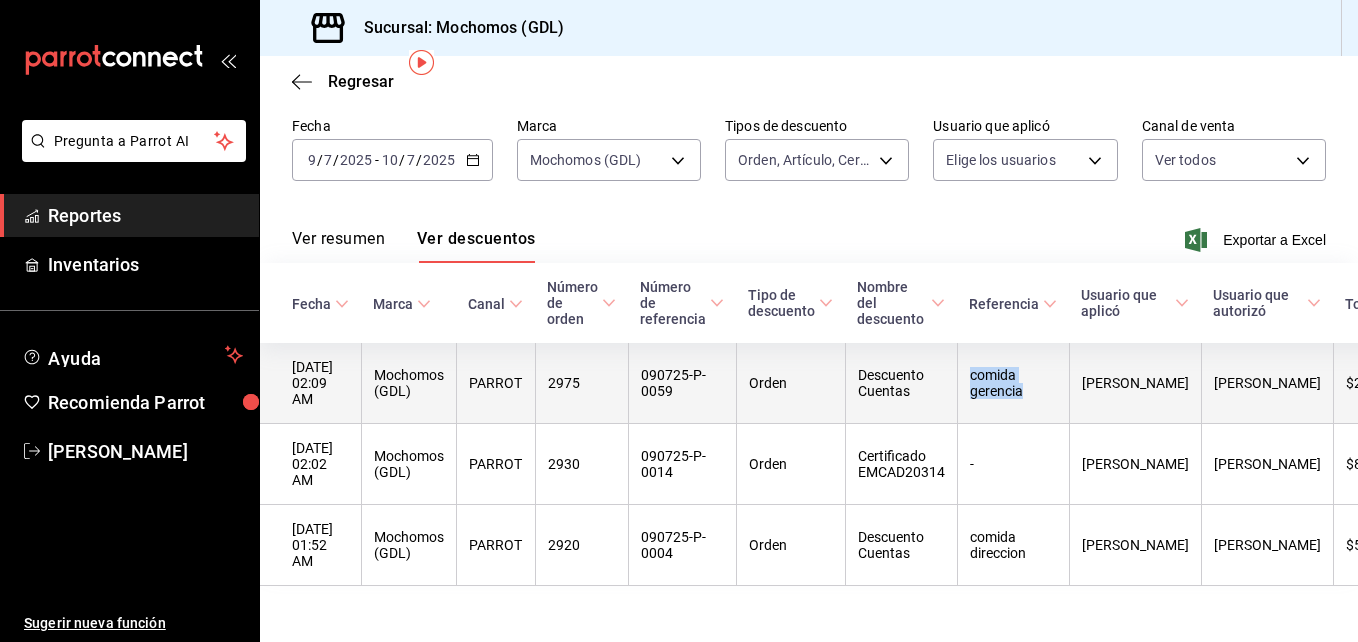 drag, startPoint x: 979, startPoint y: 369, endPoint x: 1047, endPoint y: 381, distance: 69.050705 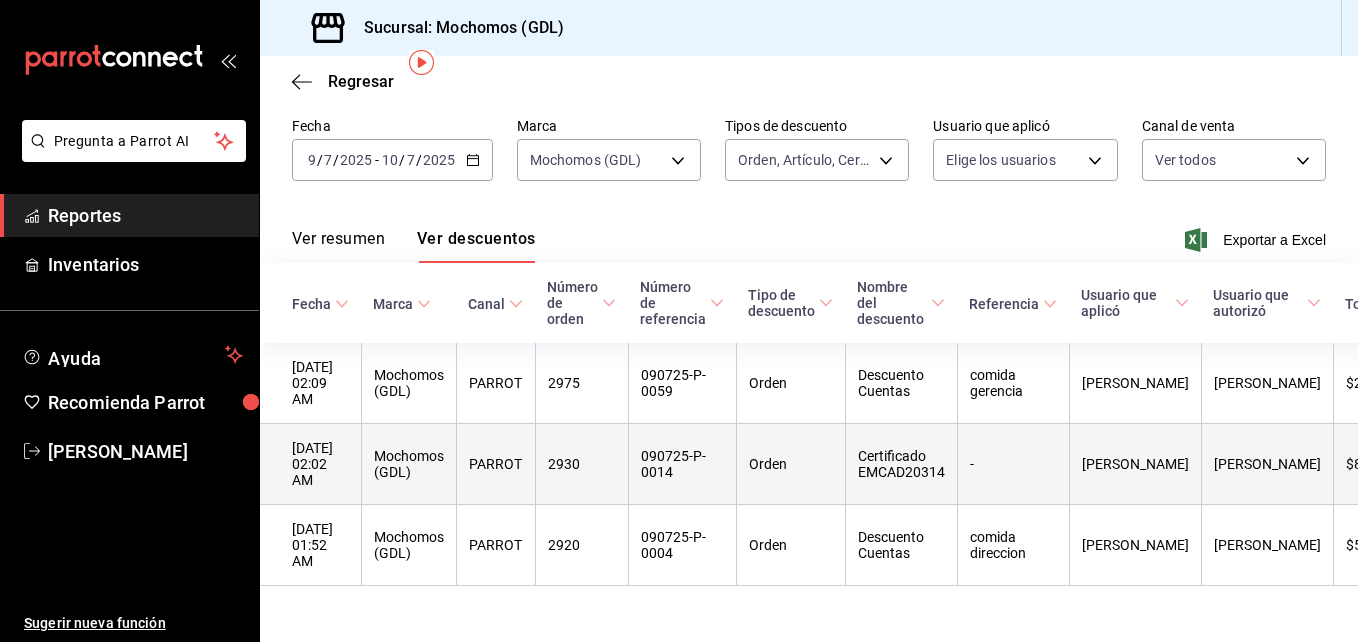 click on "Certificado EMCAD20314" at bounding box center [901, 464] 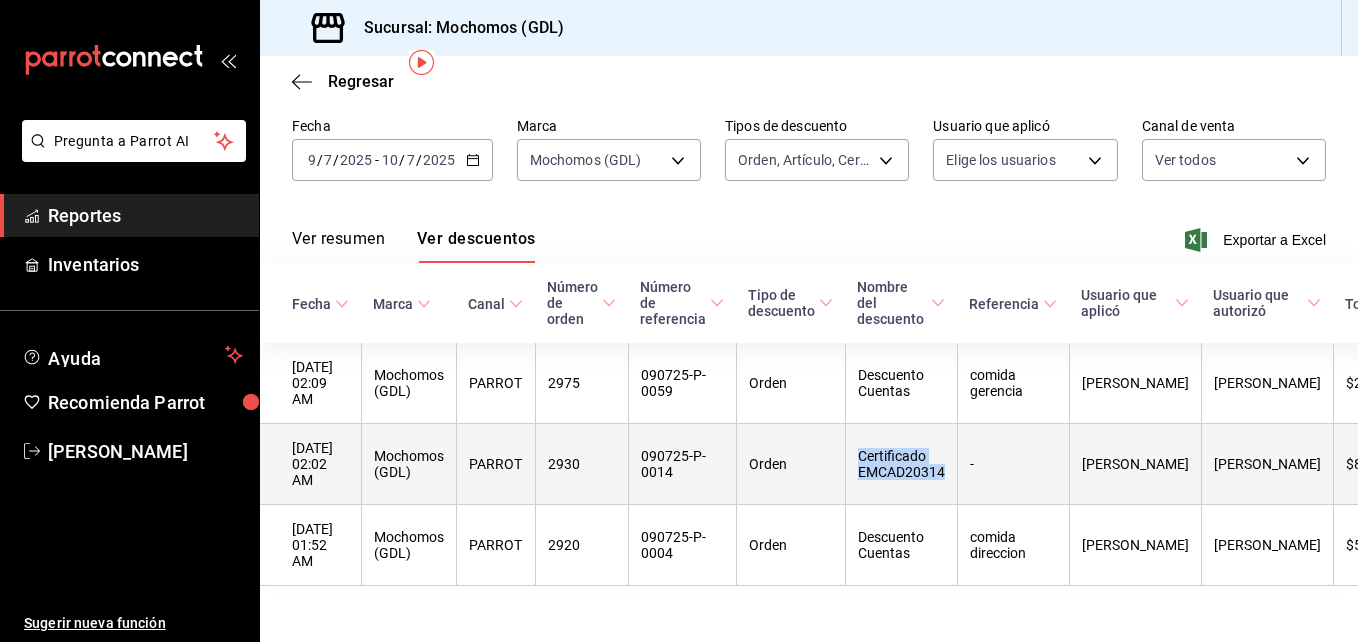 drag, startPoint x: 874, startPoint y: 436, endPoint x: 958, endPoint y: 469, distance: 90.24966 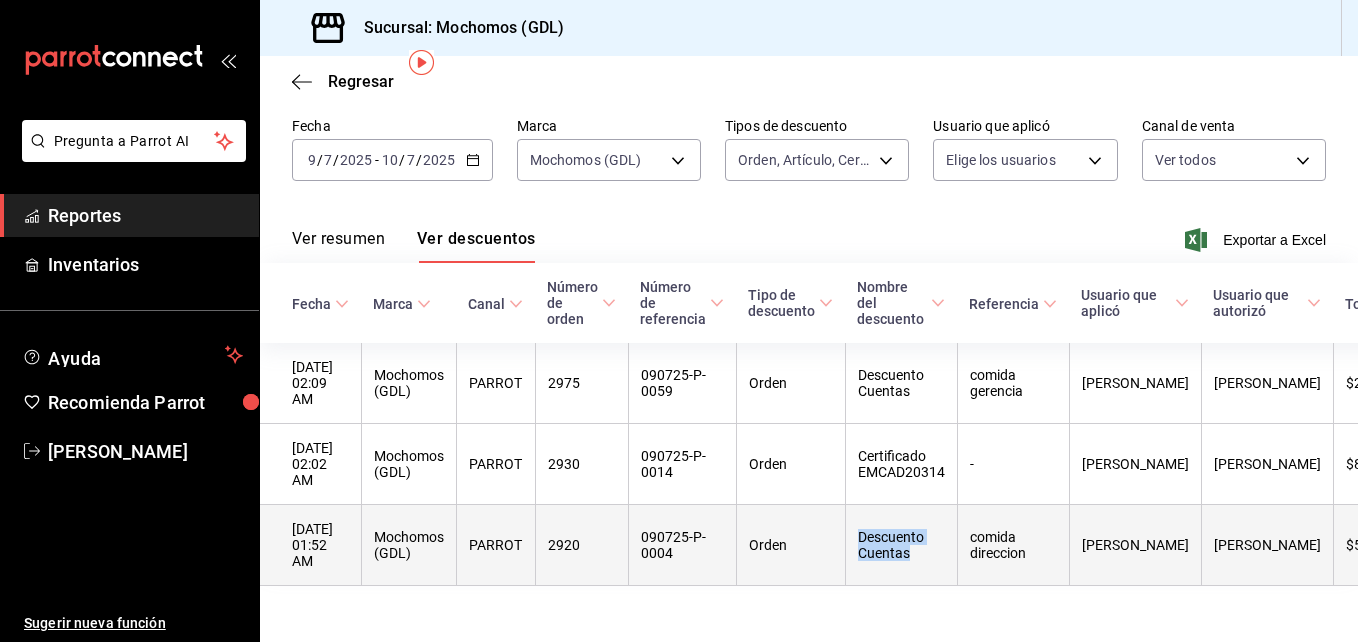 drag, startPoint x: 871, startPoint y: 500, endPoint x: 939, endPoint y: 523, distance: 71.7844 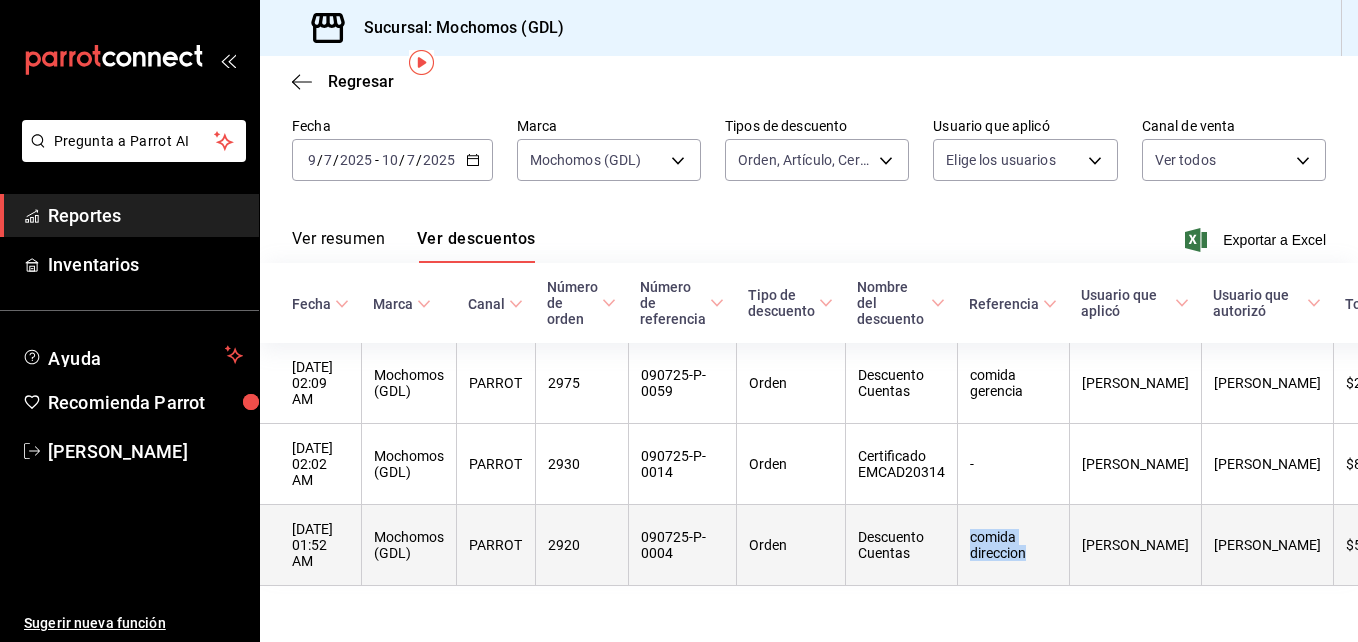 drag, startPoint x: 985, startPoint y: 497, endPoint x: 1048, endPoint y: 527, distance: 69.77822 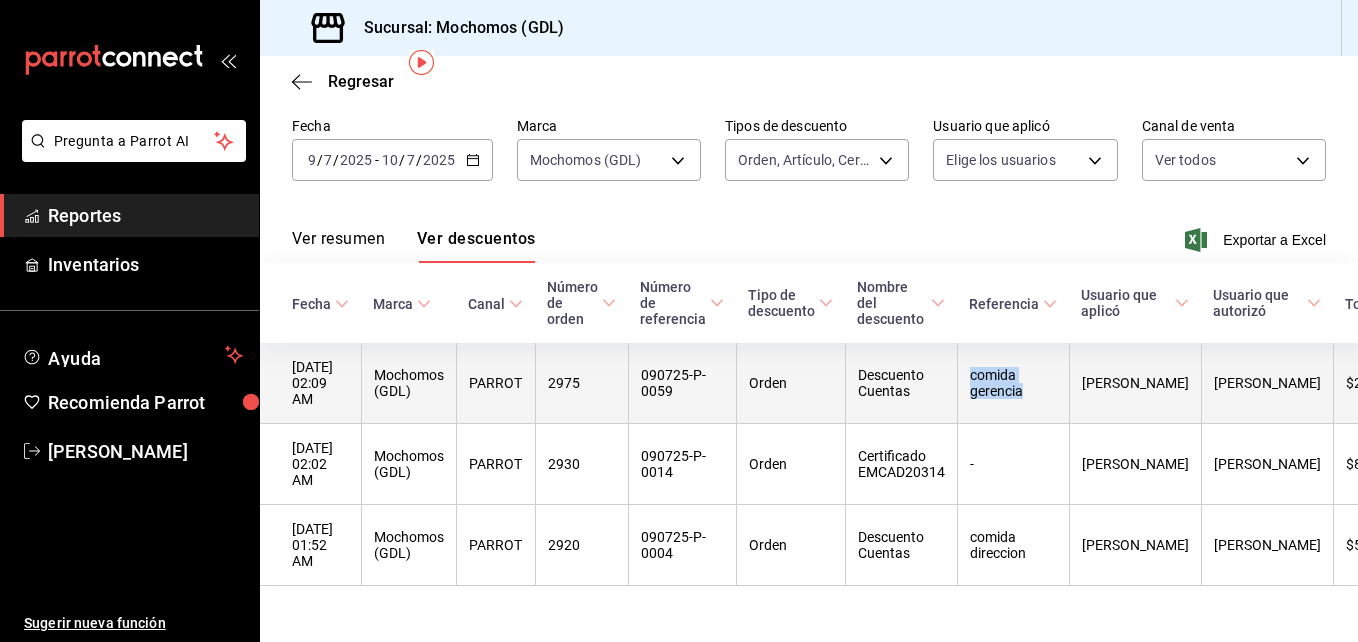 drag, startPoint x: 978, startPoint y: 369, endPoint x: 1048, endPoint y: 389, distance: 72.8011 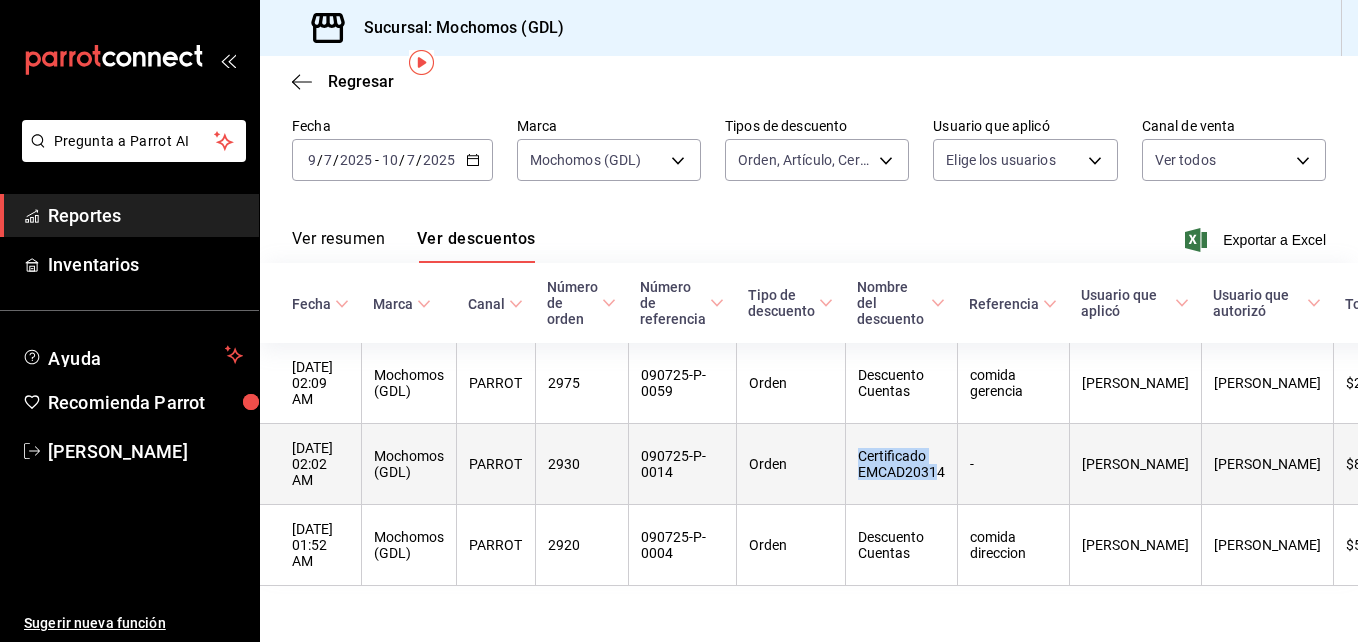 drag, startPoint x: 868, startPoint y: 433, endPoint x: 952, endPoint y: 451, distance: 85.90693 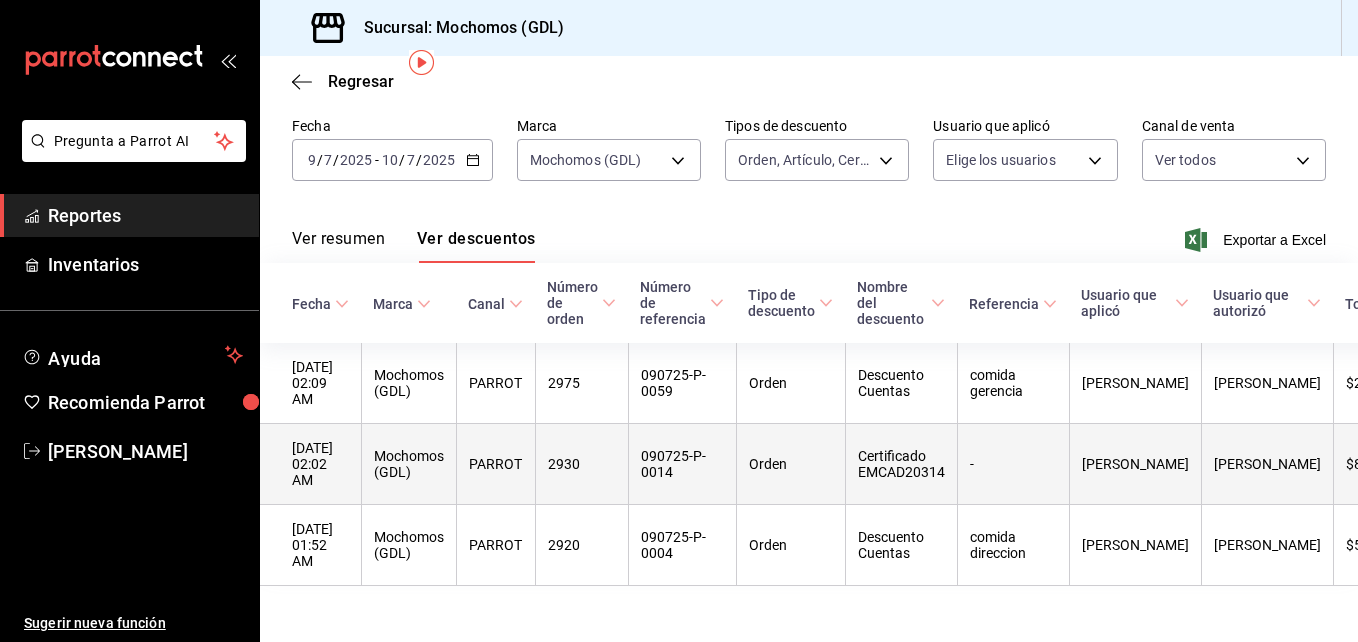 click on "Certificado EMCAD20314" at bounding box center (901, 464) 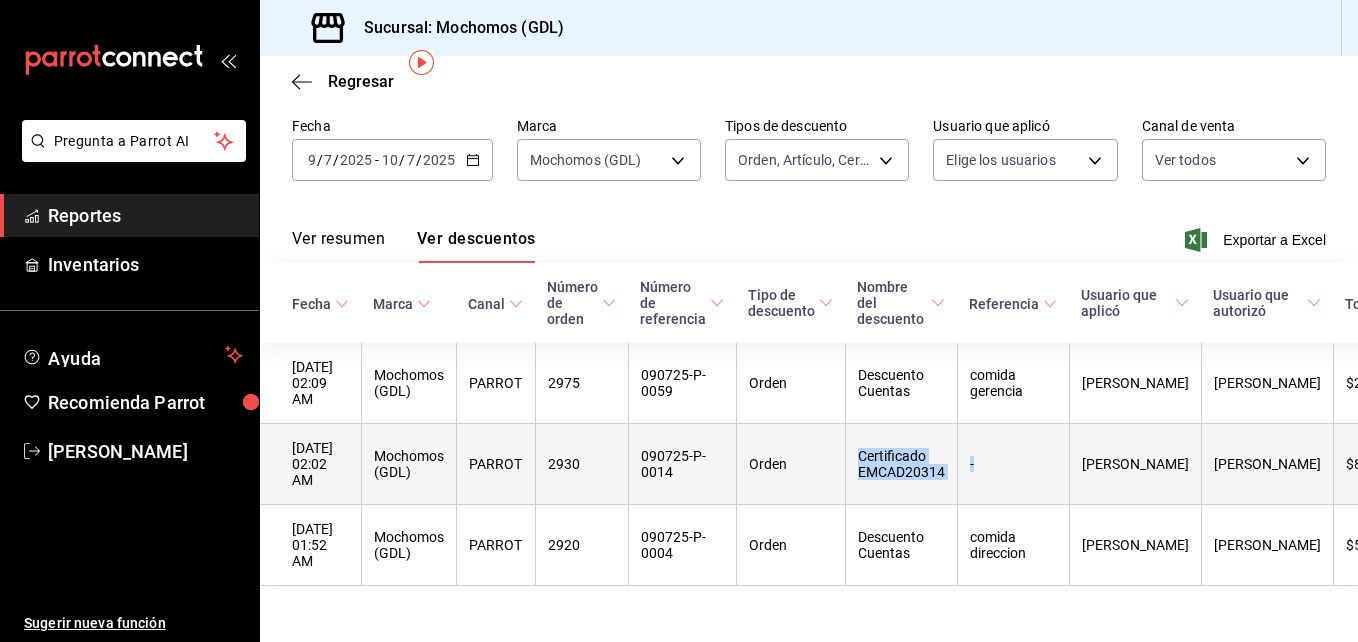 drag, startPoint x: 868, startPoint y: 430, endPoint x: 1018, endPoint y: 454, distance: 151.90787 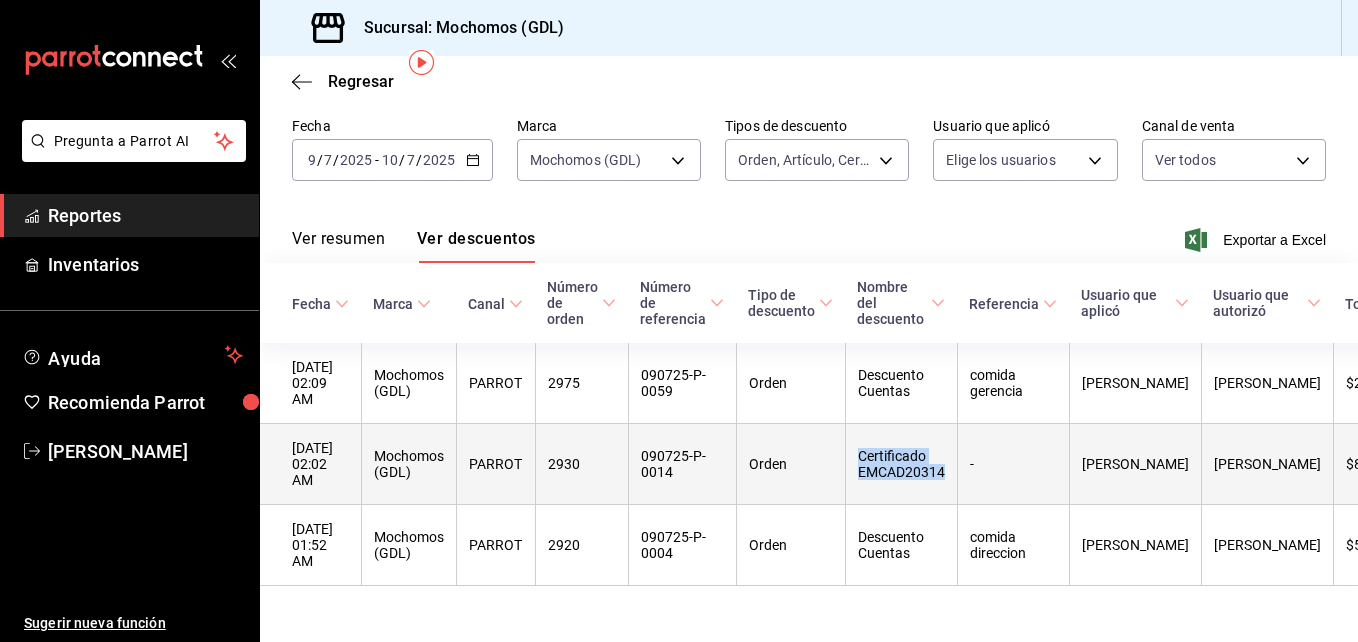 drag, startPoint x: 862, startPoint y: 427, endPoint x: 960, endPoint y: 457, distance: 102.48902 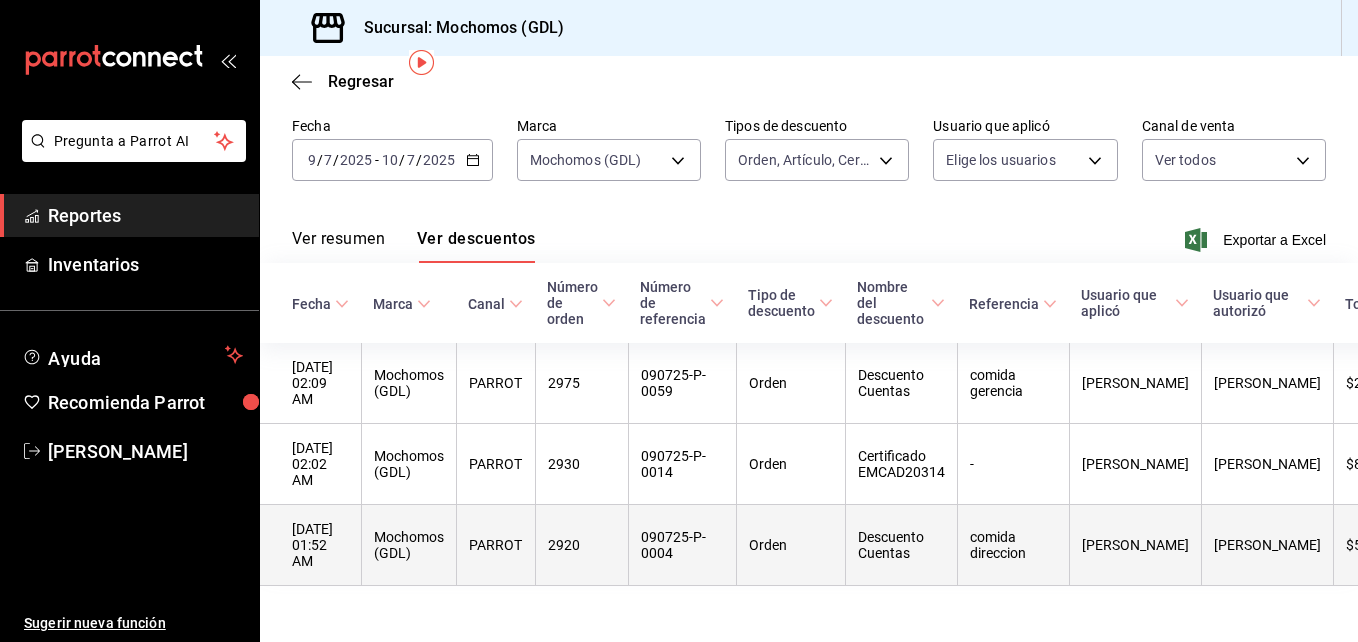 click on "comida direccion" at bounding box center (1013, 545) 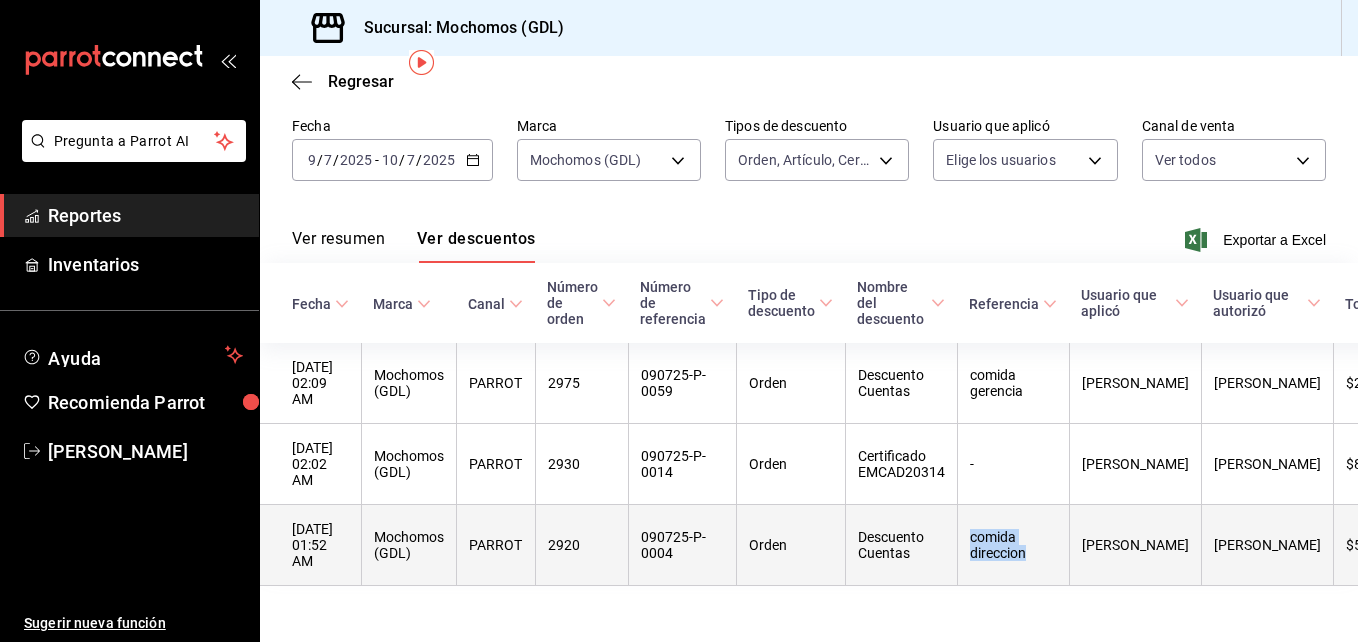 drag, startPoint x: 979, startPoint y: 497, endPoint x: 1039, endPoint y: 520, distance: 64.25729 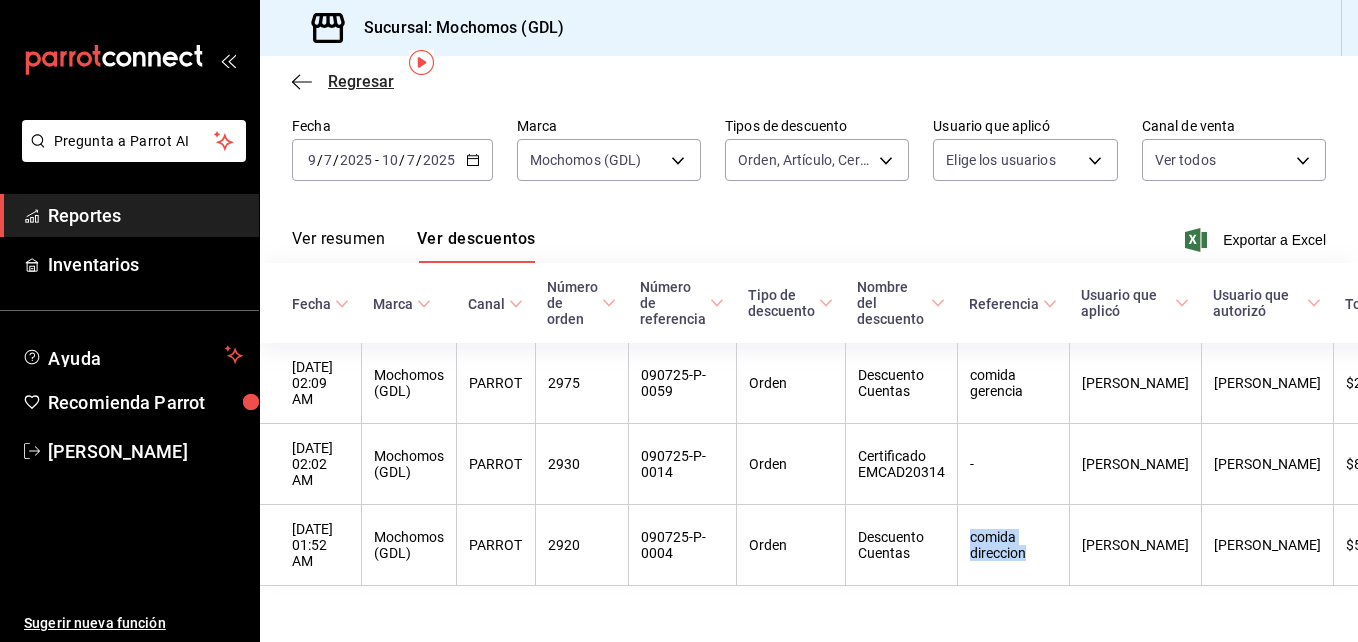 click on "Regresar" at bounding box center (361, 81) 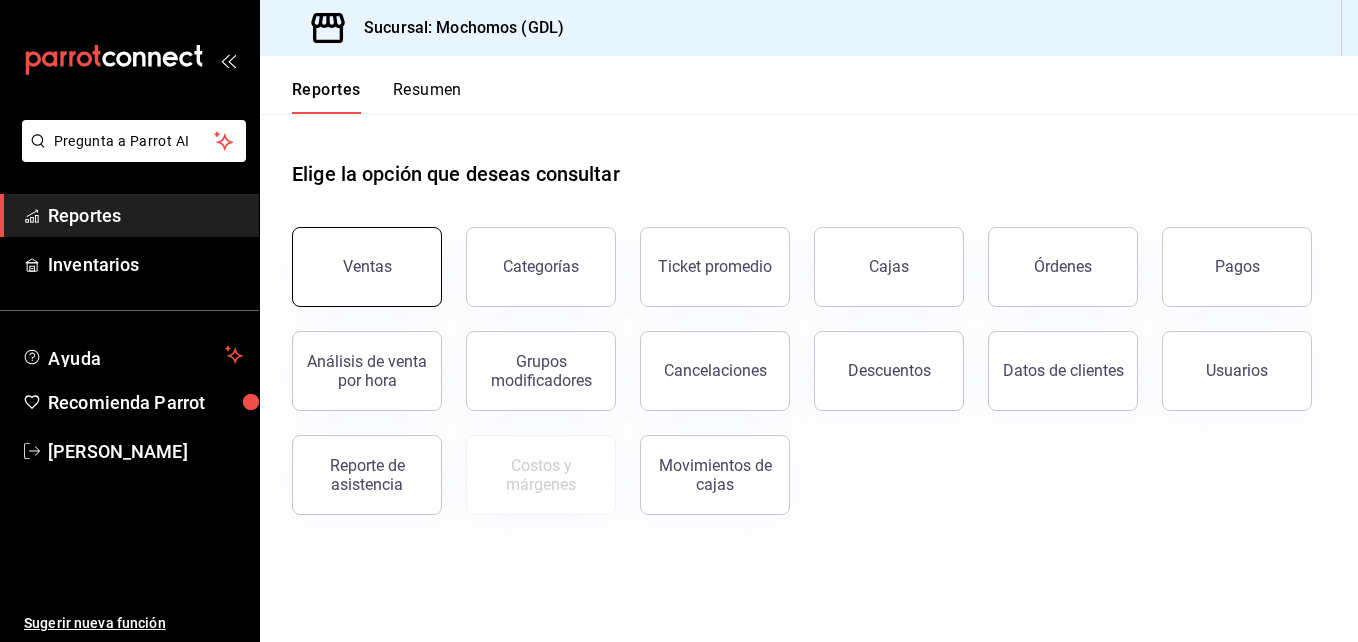 click on "Ventas" at bounding box center (367, 266) 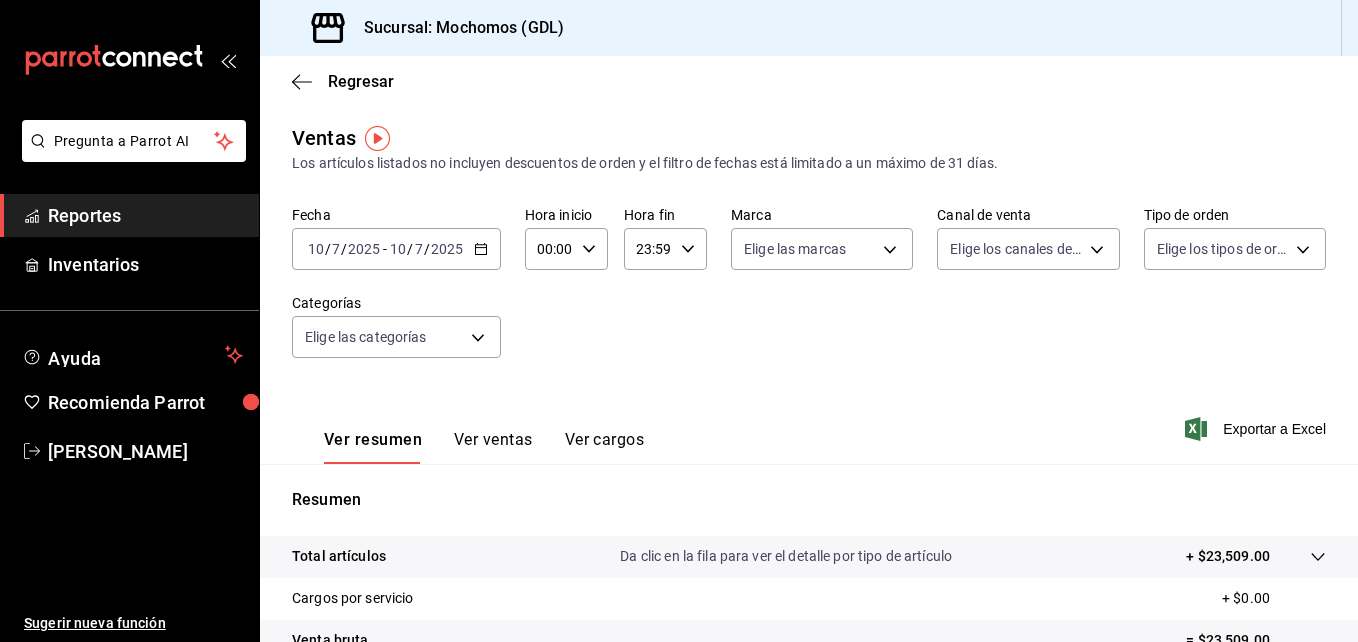 click on "[DATE] [DATE] - [DATE] [DATE]" at bounding box center [396, 249] 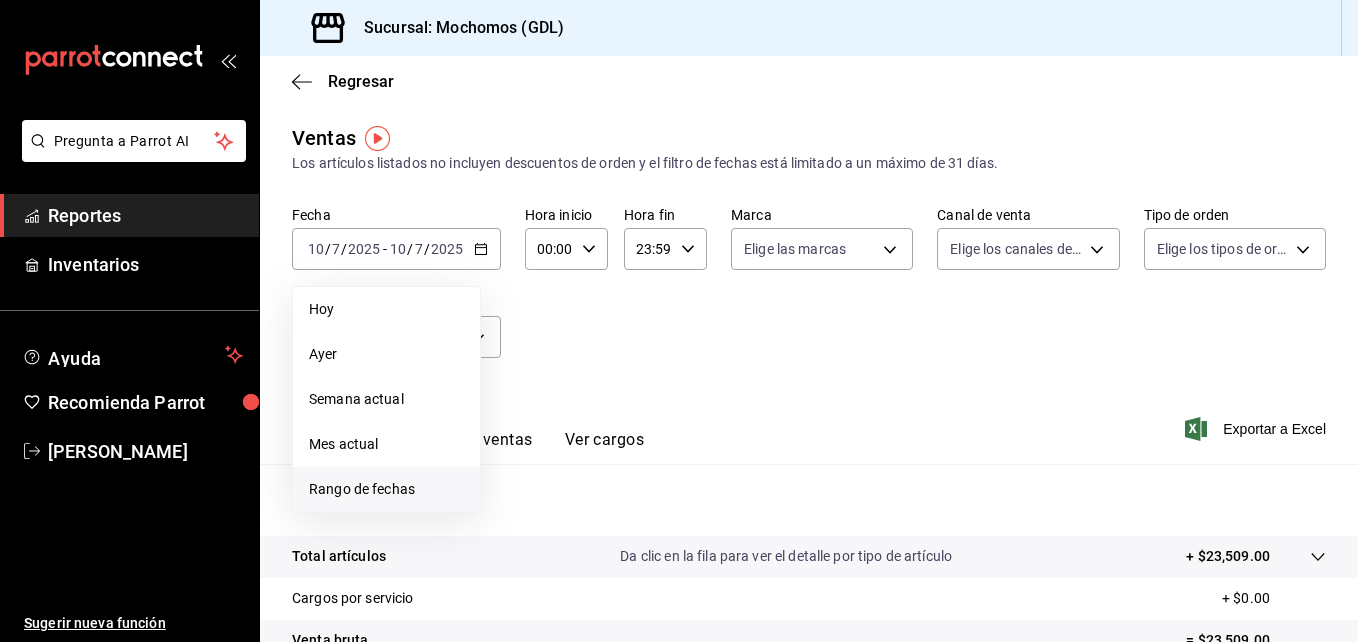 click on "Rango de fechas" at bounding box center (386, 489) 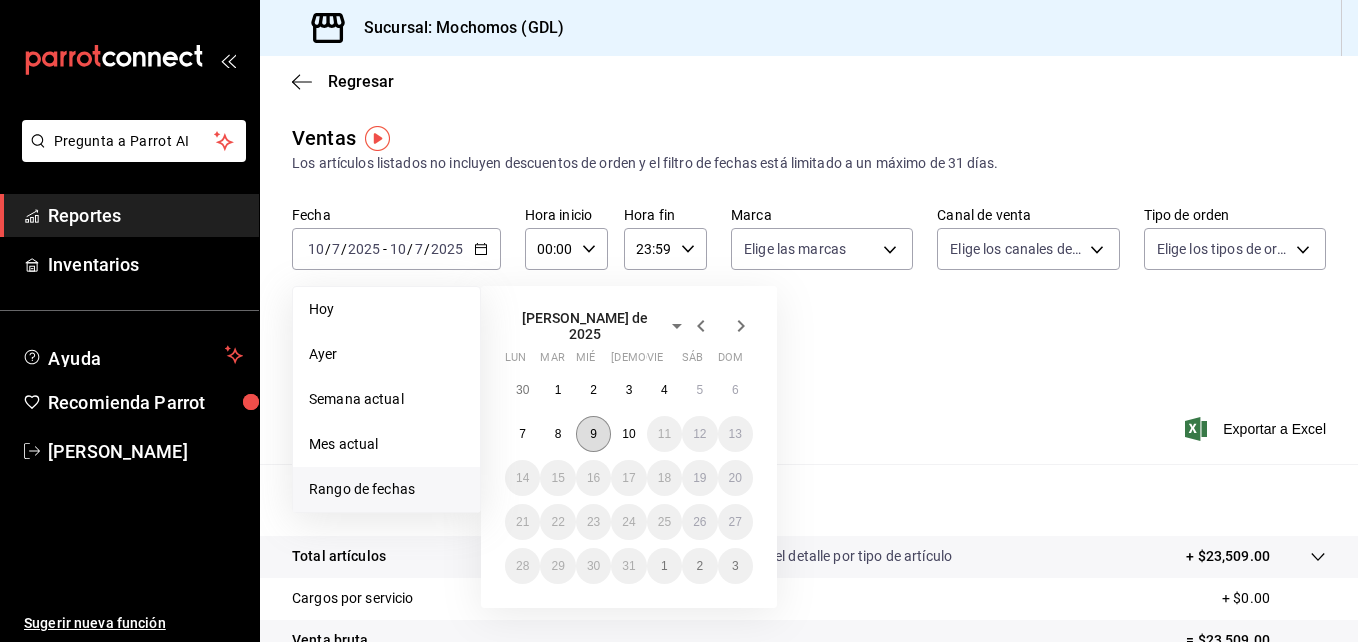 click on "9" at bounding box center [593, 434] 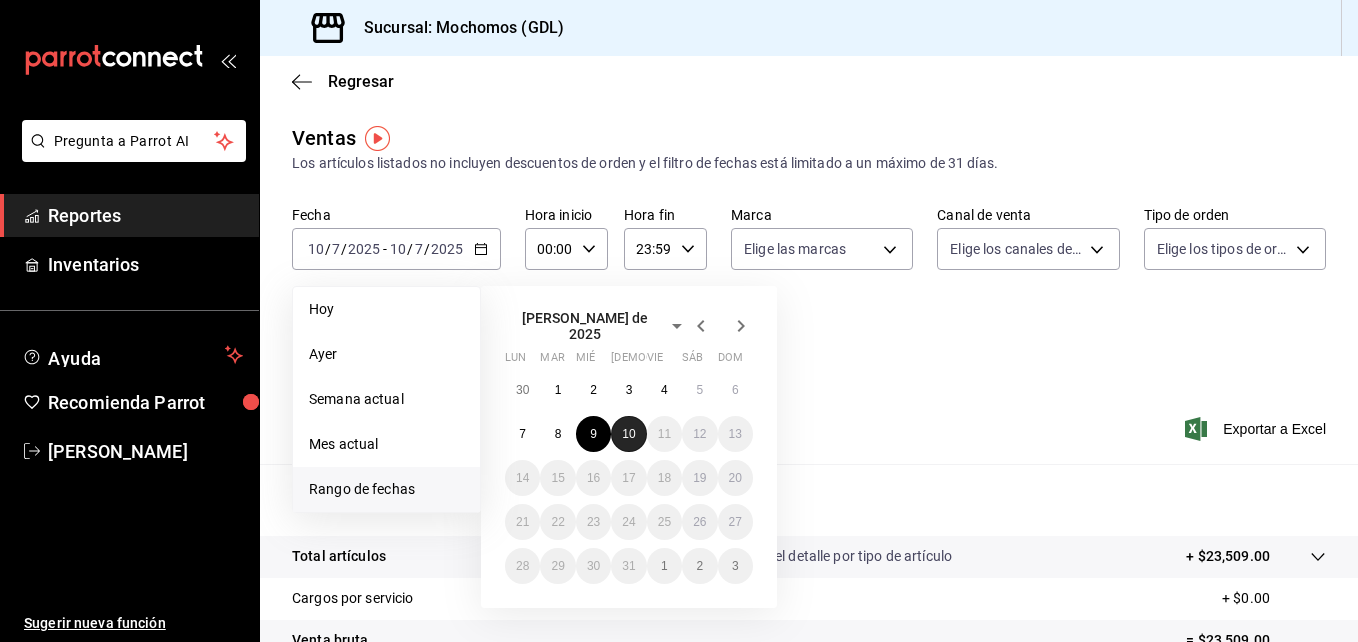 click on "10" at bounding box center (628, 434) 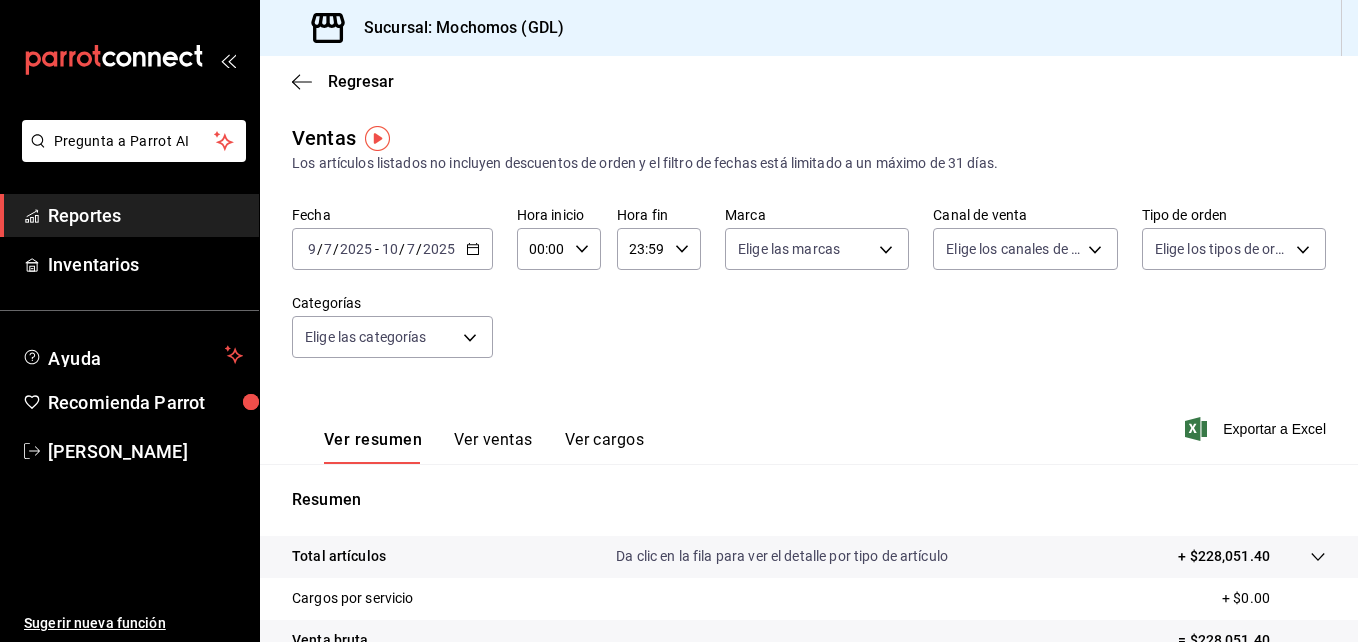 click on "00:00 Hora inicio" at bounding box center [559, 249] 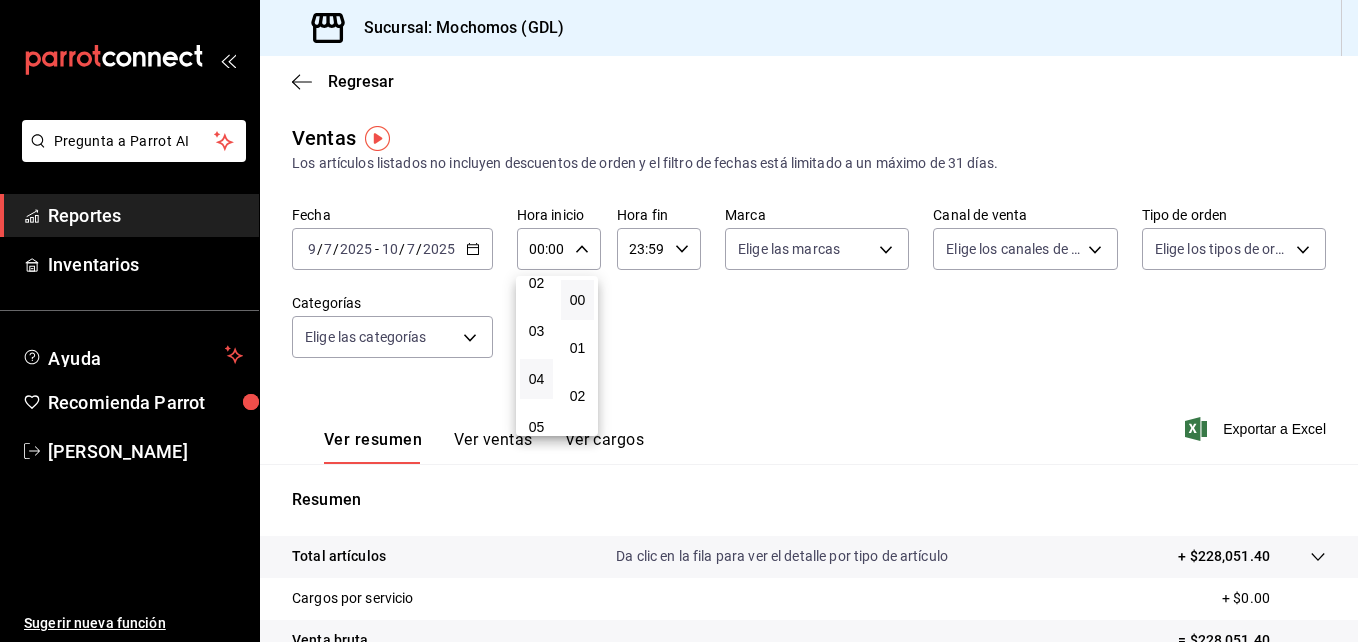 scroll, scrollTop: 171, scrollLeft: 0, axis: vertical 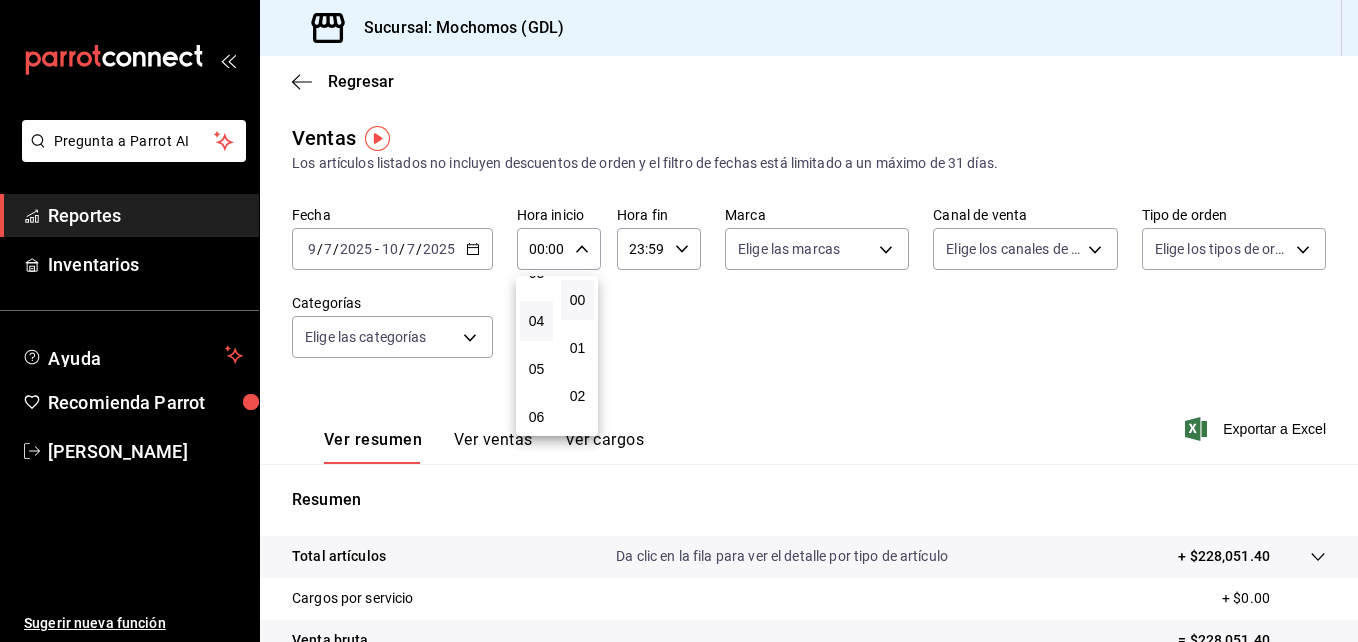 click on "05" at bounding box center [536, 369] 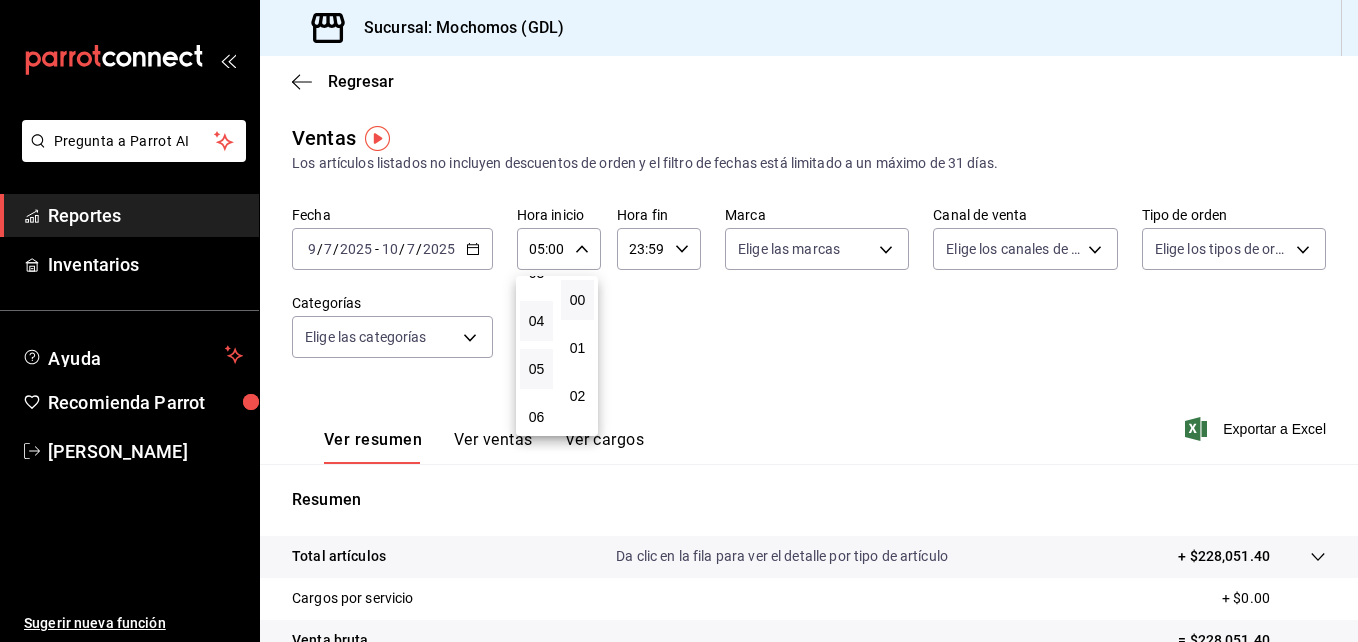 click on "05" at bounding box center (536, 369) 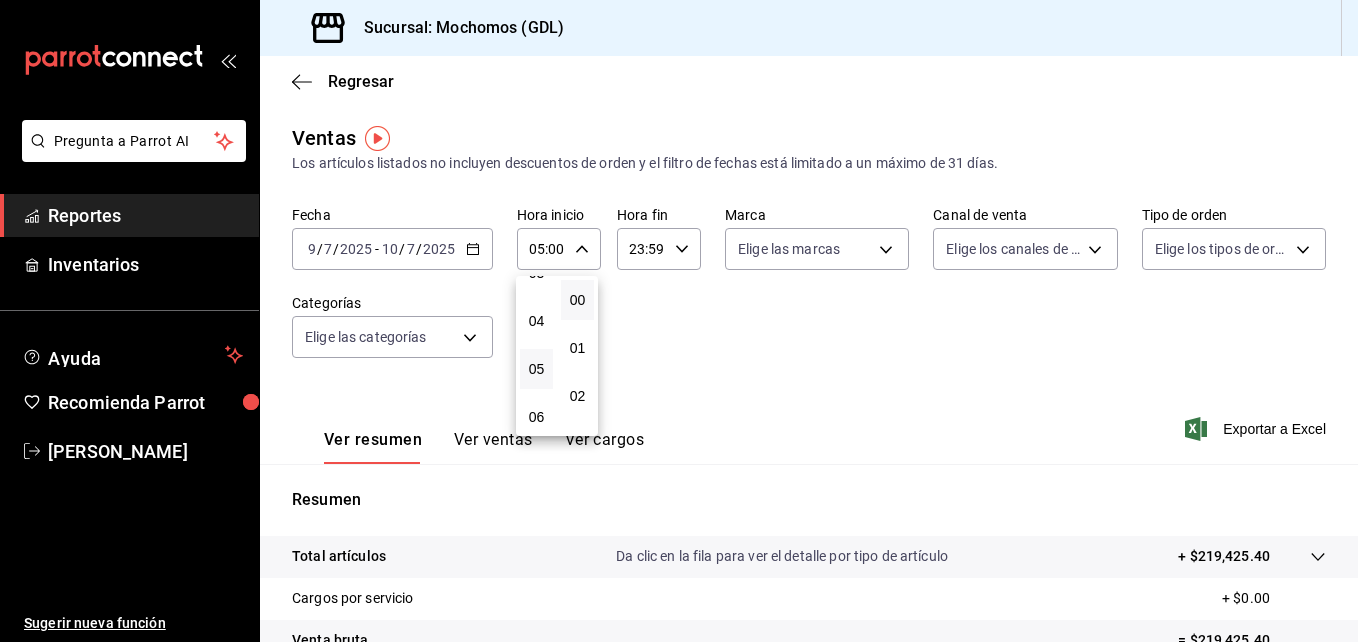 click at bounding box center [679, 321] 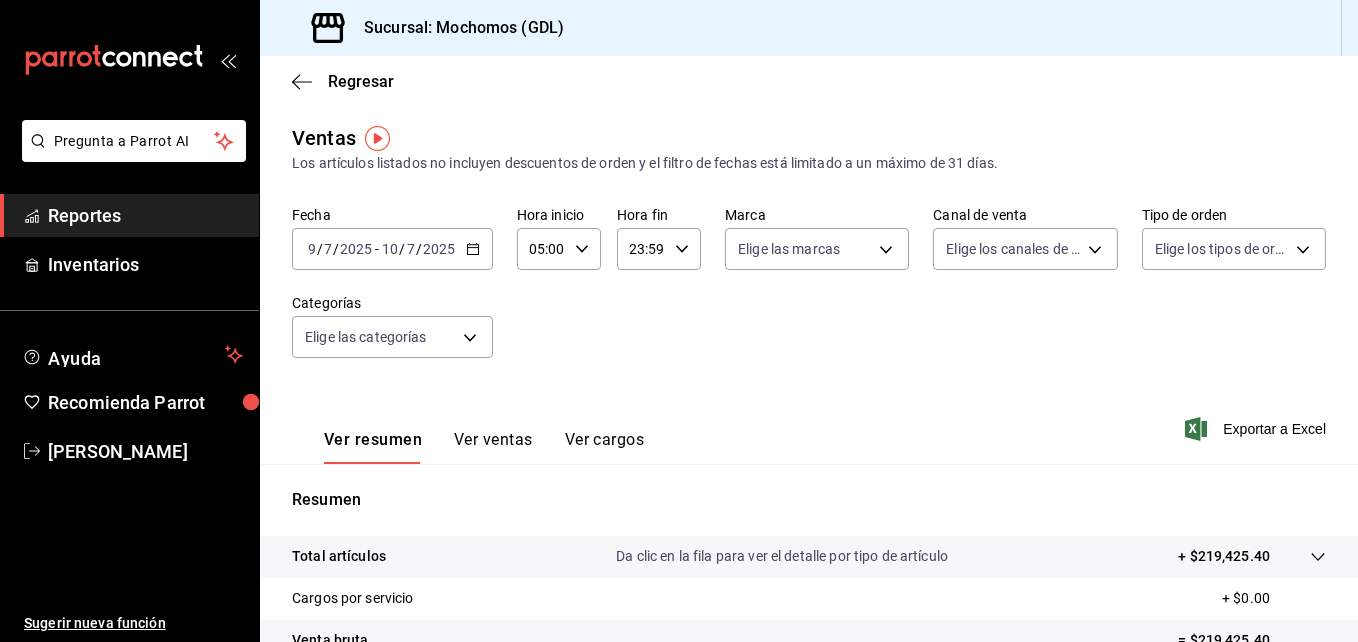 click on "23:59 Hora fin" at bounding box center (659, 249) 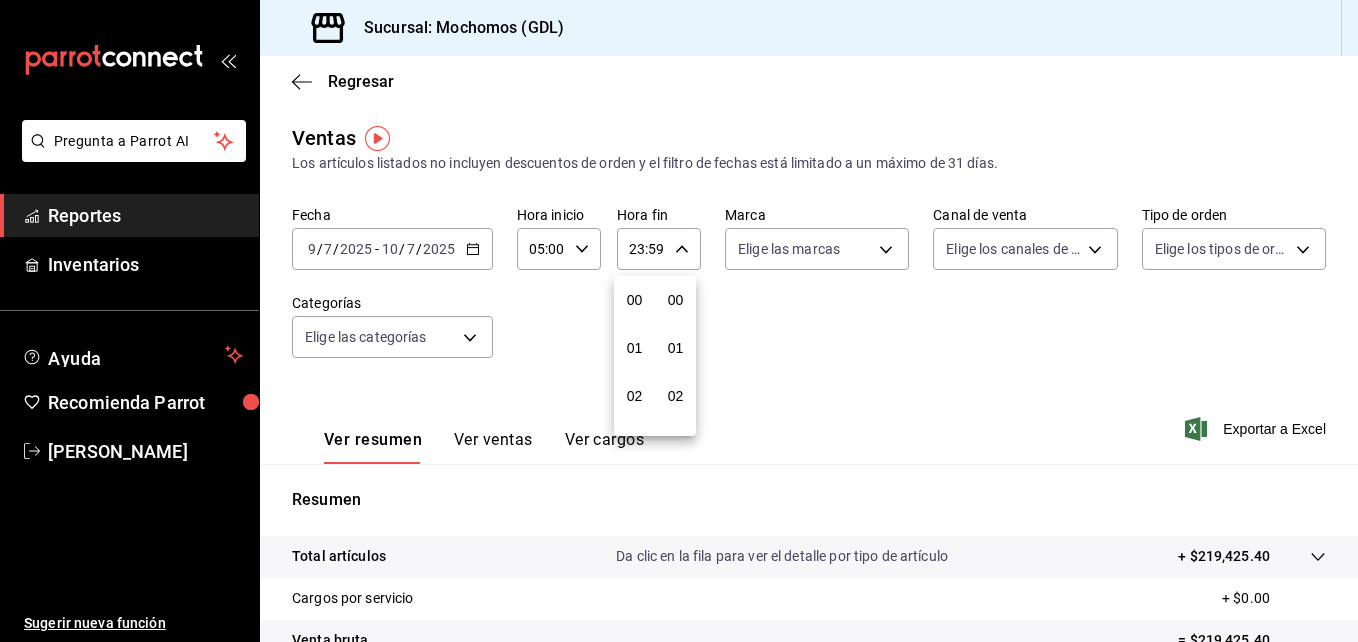 scroll, scrollTop: 992, scrollLeft: 0, axis: vertical 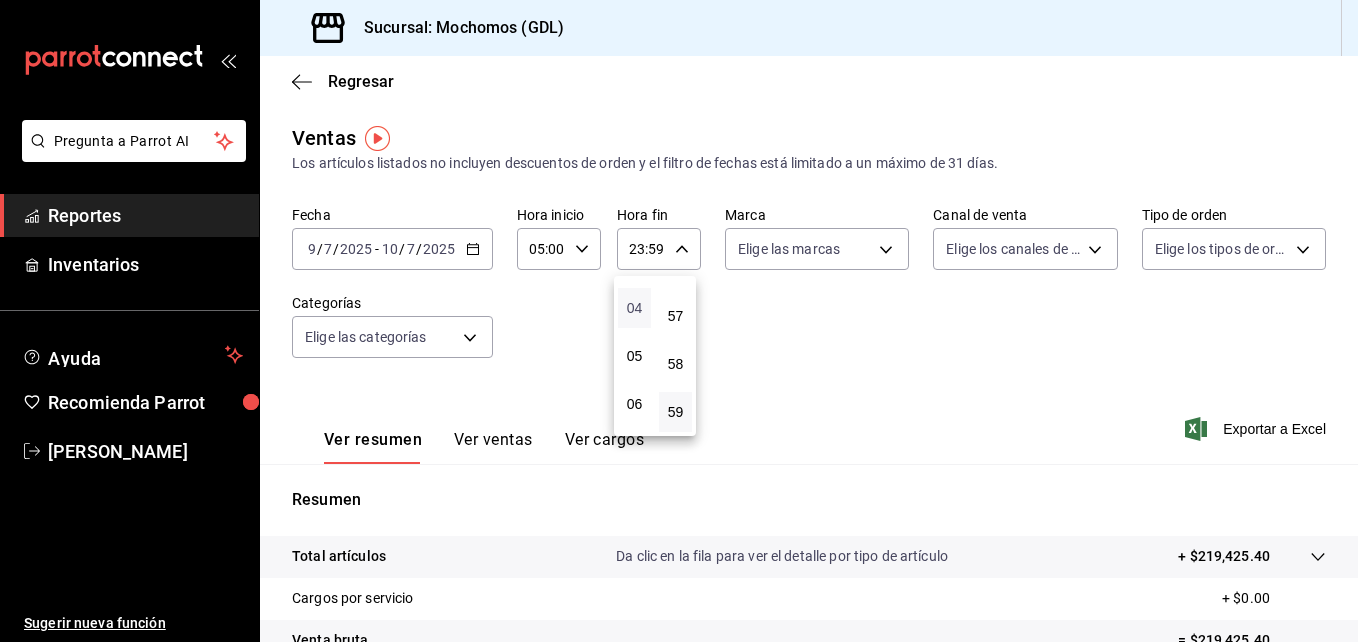 click on "04" at bounding box center (634, 308) 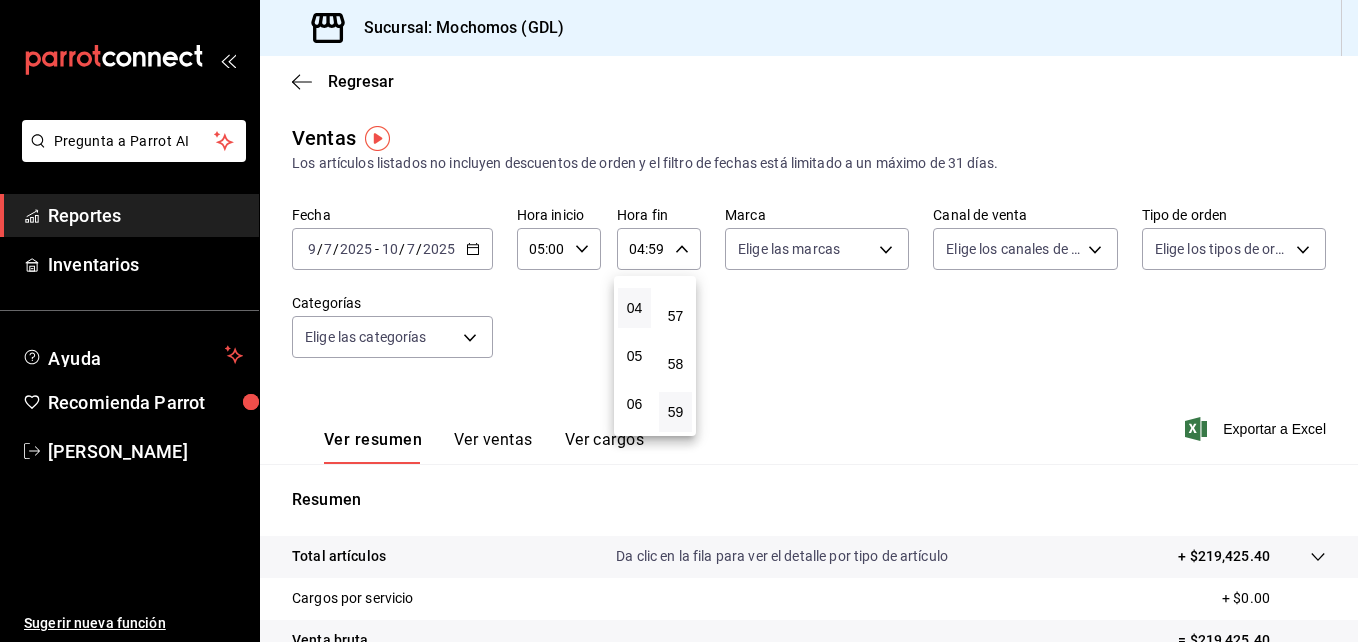 click at bounding box center (679, 321) 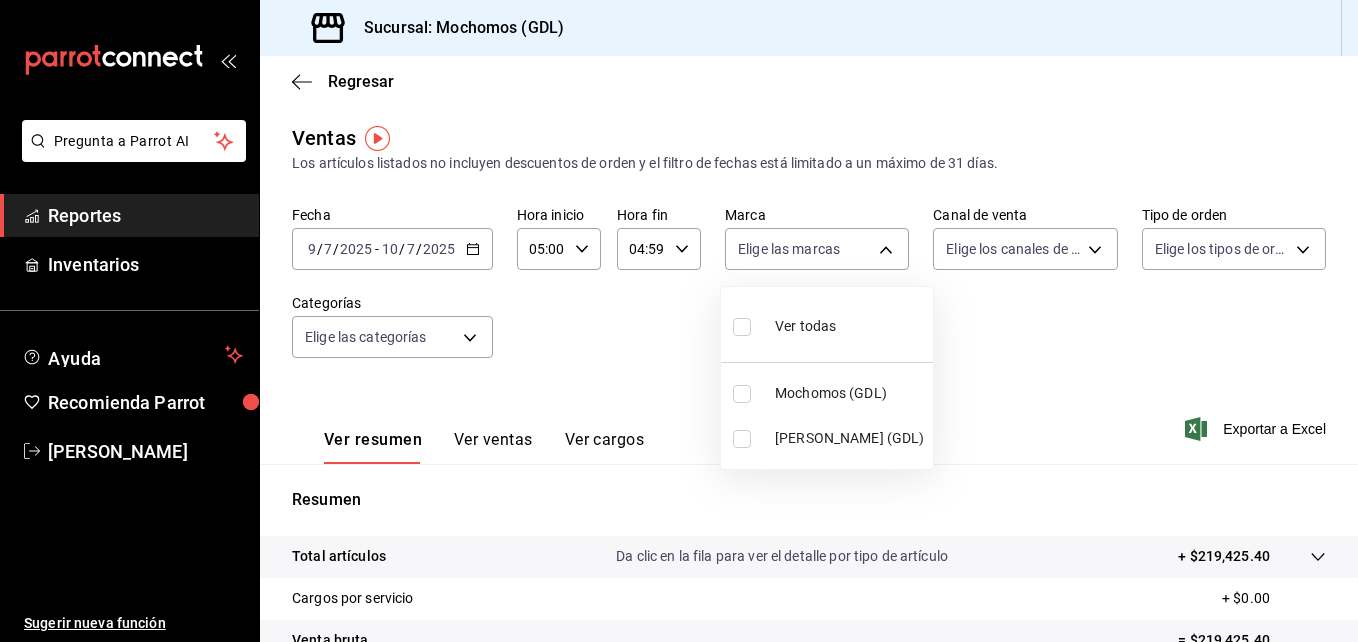 click on "Pregunta a Parrot AI Reportes   Inventarios   Ayuda Recomienda Parrot   [PERSON_NAME]   Sugerir nueva función   Sucursal: Mochomos (GDL) Regresar Ventas Los artículos listados no incluyen descuentos de orden y el filtro de fechas está limitado a un máximo de 31 [PERSON_NAME]. Fecha [DATE] [DATE] - [DATE] [DATE] Hora inicio 05:00 Hora inicio Hora fin 04:59 Hora fin Marca Elige las marcas Canal de venta Elige los [PERSON_NAME] de venta Tipo de orden Elige los tipos de orden Categorías Elige las categorías Ver resumen Ver ventas Ver cargos Exportar a Excel Resumen Total artículos Da clic en la fila para ver el detalle por tipo de artículo + $219,425.40 Cargos por servicio + $0.00 Venta bruta = $219,425.40 Descuentos totales - $1,070.00 Certificados de regalo - $857.00 Venta total = $217,498.40 Impuestos - $29,999.78 Venta [PERSON_NAME] = $187,498.62 Pregunta a Parrot AI Reportes   Inventarios   Ayuda Recomienda Parrot   [PERSON_NAME]   Sugerir nueva función   GANA 1 MES GRATIS EN TU SUSCRIPCIÓN AQUÍ" at bounding box center [679, 321] 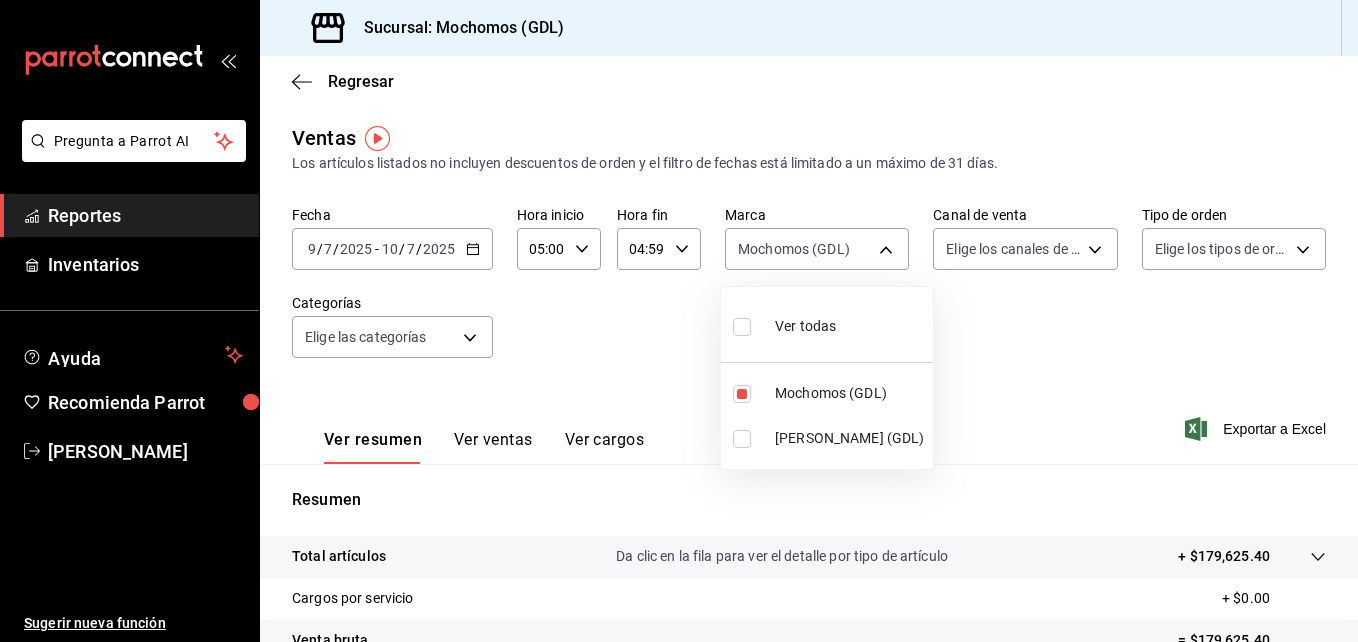 click at bounding box center (679, 321) 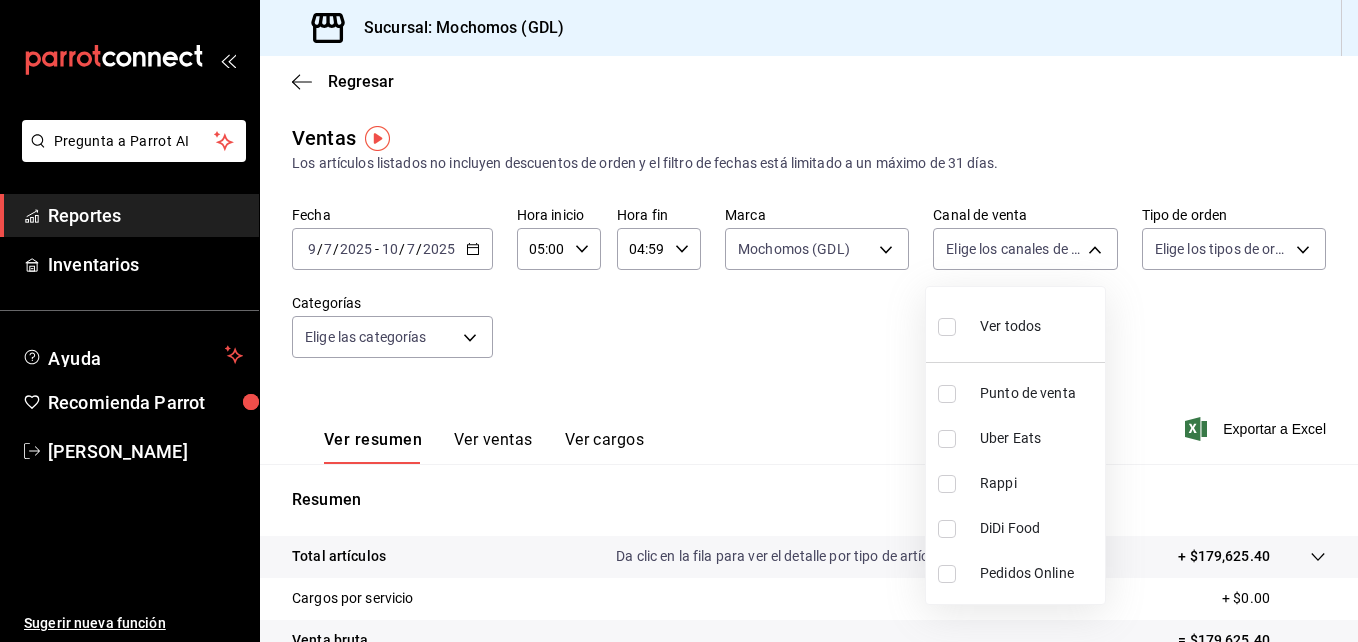 click on "Pregunta a Parrot AI Reportes   Inventarios   Ayuda Recomienda Parrot   [PERSON_NAME]   Sugerir nueva función   Sucursal: Mochomos (GDL) Regresar Ventas Los artículos listados no incluyen descuentos de orden y el filtro de fechas está limitado a un máximo de 31 [PERSON_NAME]. Fecha [DATE] [DATE] - [DATE] [DATE] Hora inicio 05:00 Hora inicio Hora fin 04:59 Hora fin Marca Mochomos (GDL) 36c25d4a-7cb0-456c-a434-e981d54830bc Canal de venta Elige los [PERSON_NAME] de venta Tipo de orden Elige los tipos de orden Categorías Elige las categorías Ver resumen Ver ventas Ver cargos Exportar a Excel Resumen Total artículos Da clic en la fila para ver el detalle por tipo de artículo + $179,625.40 Cargos por servicio + $0.00 Venta bruta = $179,625.40 Descuentos totales - $837.00 Certificados de regalo - $857.00 Venta total = $177,931.40 Impuestos - $24,542.26 Venta [PERSON_NAME] = $153,389.14 Pregunta a Parrot AI Reportes   Inventarios   Ayuda Recomienda Parrot   [PERSON_NAME]   Sugerir nueva función   Ir a video" at bounding box center [679, 321] 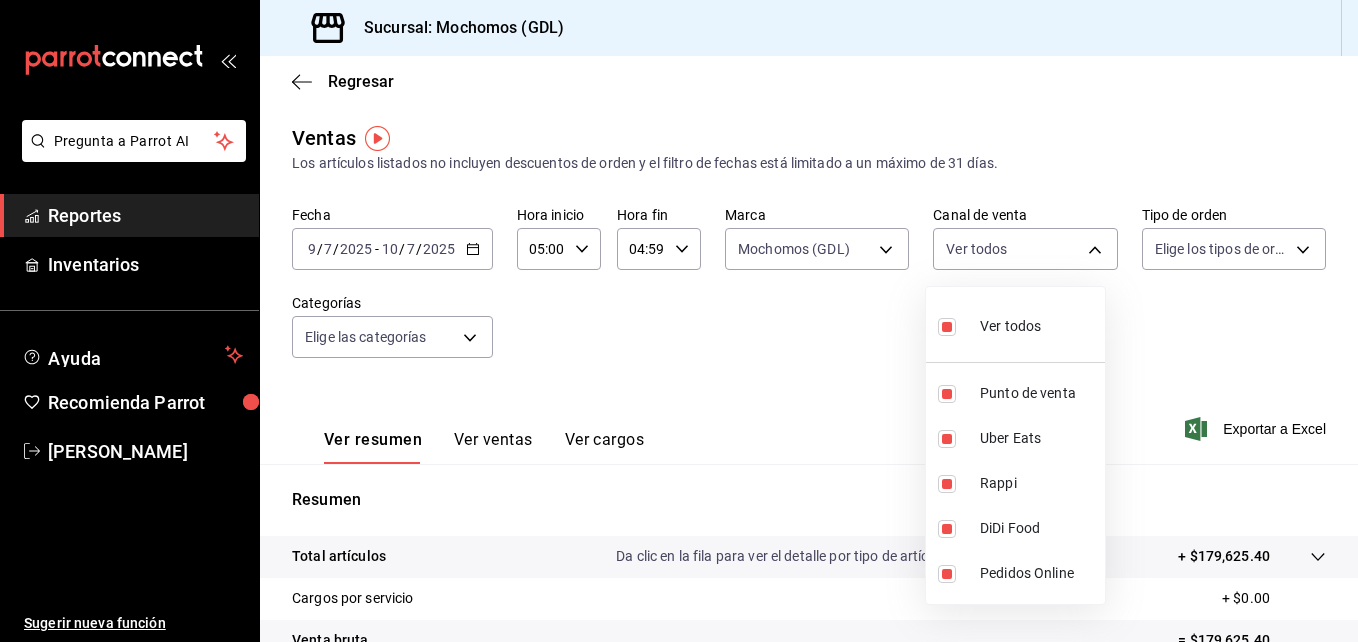 click at bounding box center (679, 321) 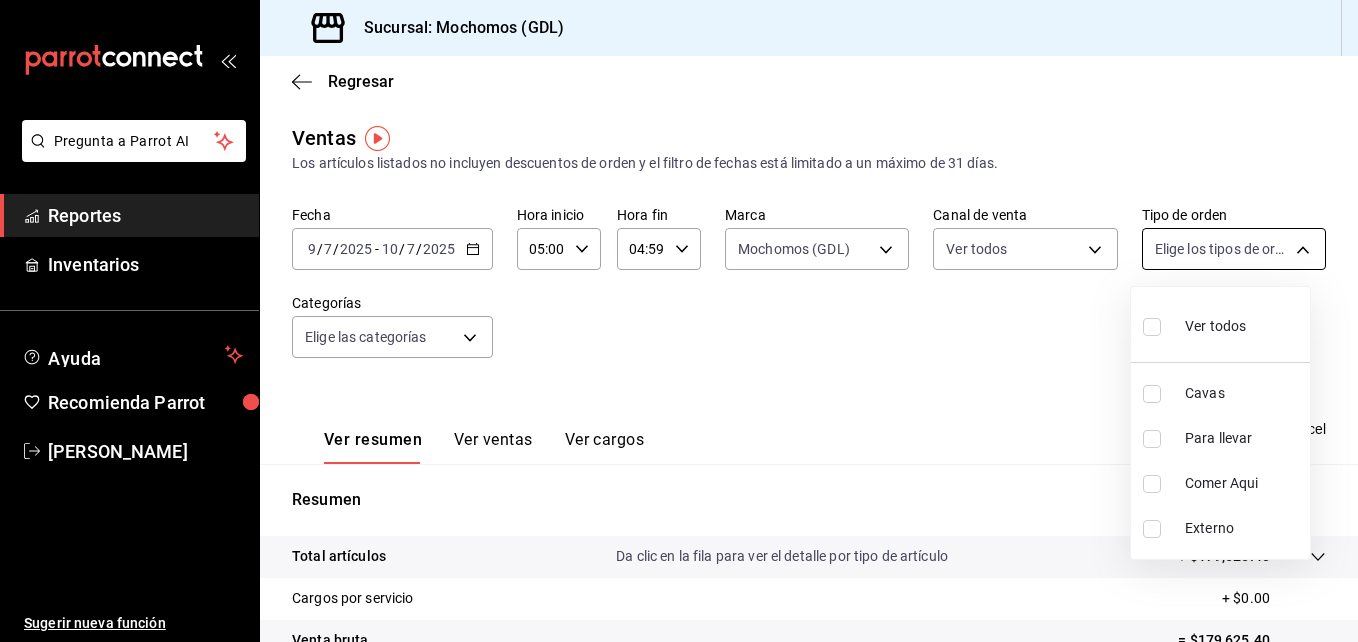 click on "Pregunta a Parrot AI Reportes   Inventarios   Ayuda Recomienda Parrot   [PERSON_NAME]   Sugerir nueva función   Sucursal: Mochomos (GDL) Regresar Ventas Los artículos listados no incluyen descuentos de orden y el filtro de fechas está limitado a un máximo de 31 [PERSON_NAME]. Fecha [DATE] [DATE] - [DATE] [DATE] Hora inicio 05:00 Hora inicio Hora fin 04:59 Hora fin Marca Mochomos (GDL) 36c25d4a-7cb0-456c-a434-e981d54830bc Canal de venta Ver todos PARROT,UBER_EATS,RAPPI,DIDI_FOOD,ONLINE Tipo de orden Elige los tipos de orden Categorías Elige las categorías Ver resumen Ver ventas Ver cargos Exportar a Excel Resumen Total artículos Da clic en la fila para ver el detalle por tipo de artículo + $179,625.40 Cargos por servicio + $0.00 Venta bruta = $179,625.40 Descuentos totales - $837.00 Certificados de regalo - $857.00 Venta total = $177,931.40 Impuestos - $24,542.26 Venta [PERSON_NAME] = $153,389.14 Pregunta a Parrot AI Reportes   Inventarios   Ayuda Recomienda Parrot   [PERSON_NAME]     Ir a video" at bounding box center (679, 321) 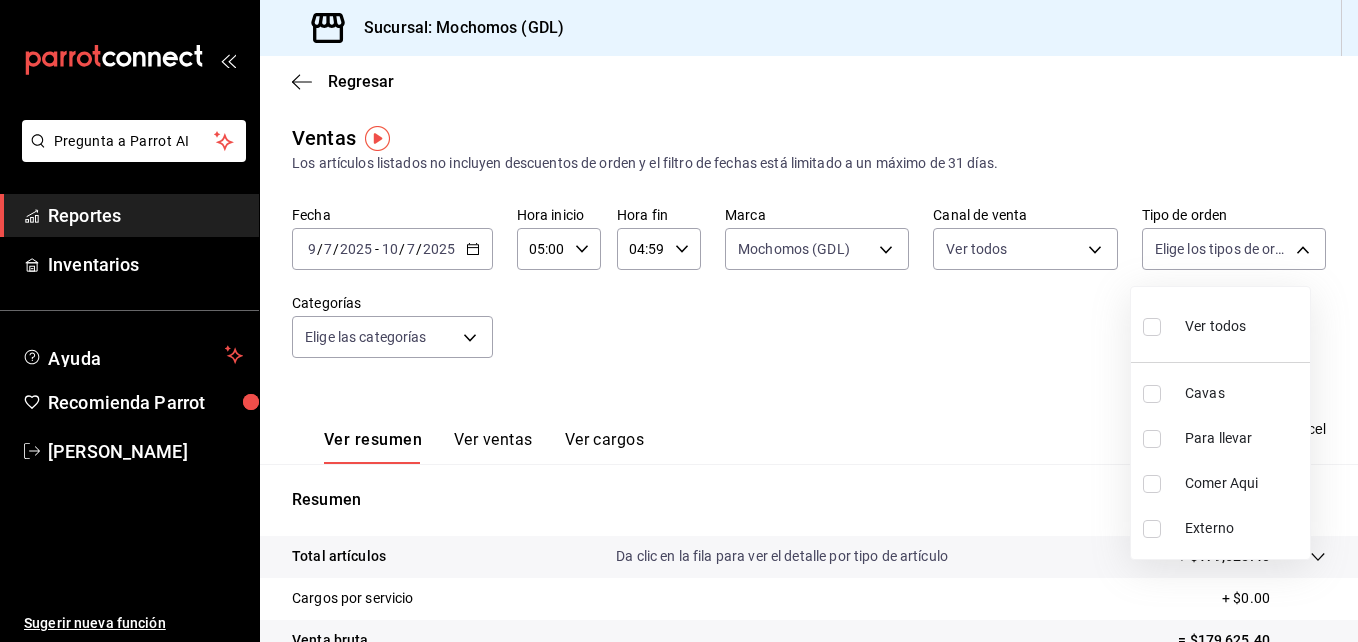 click at bounding box center [1152, 327] 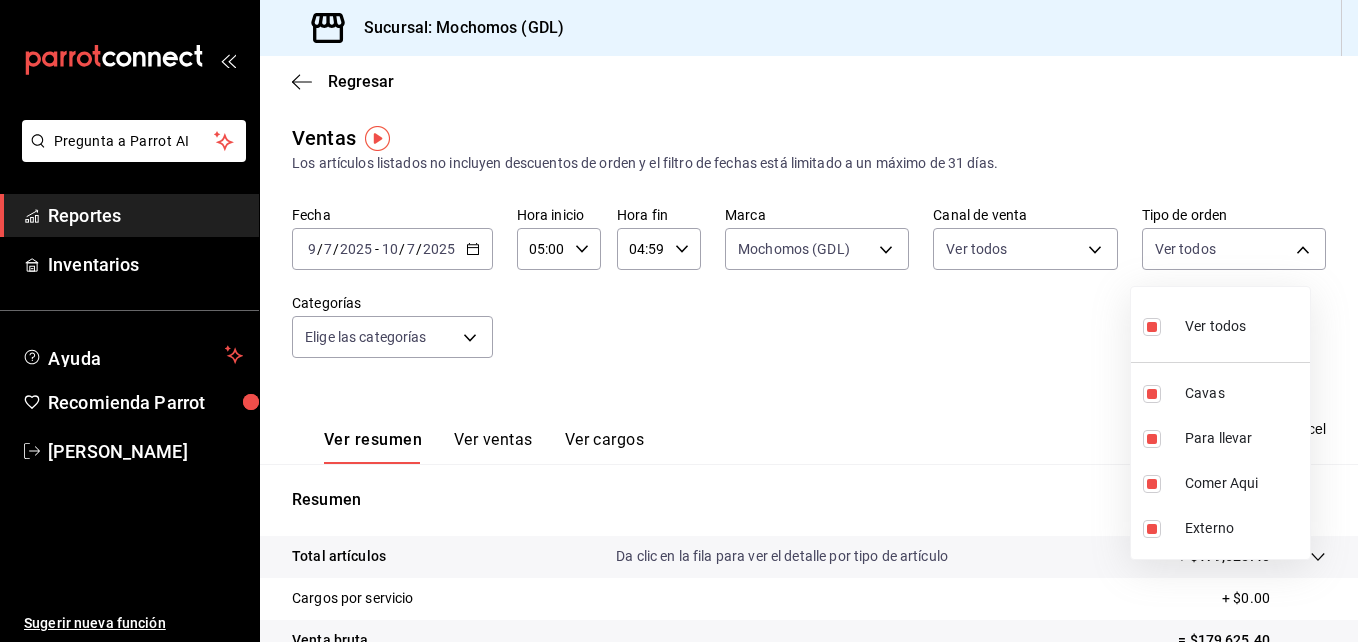 click at bounding box center (679, 321) 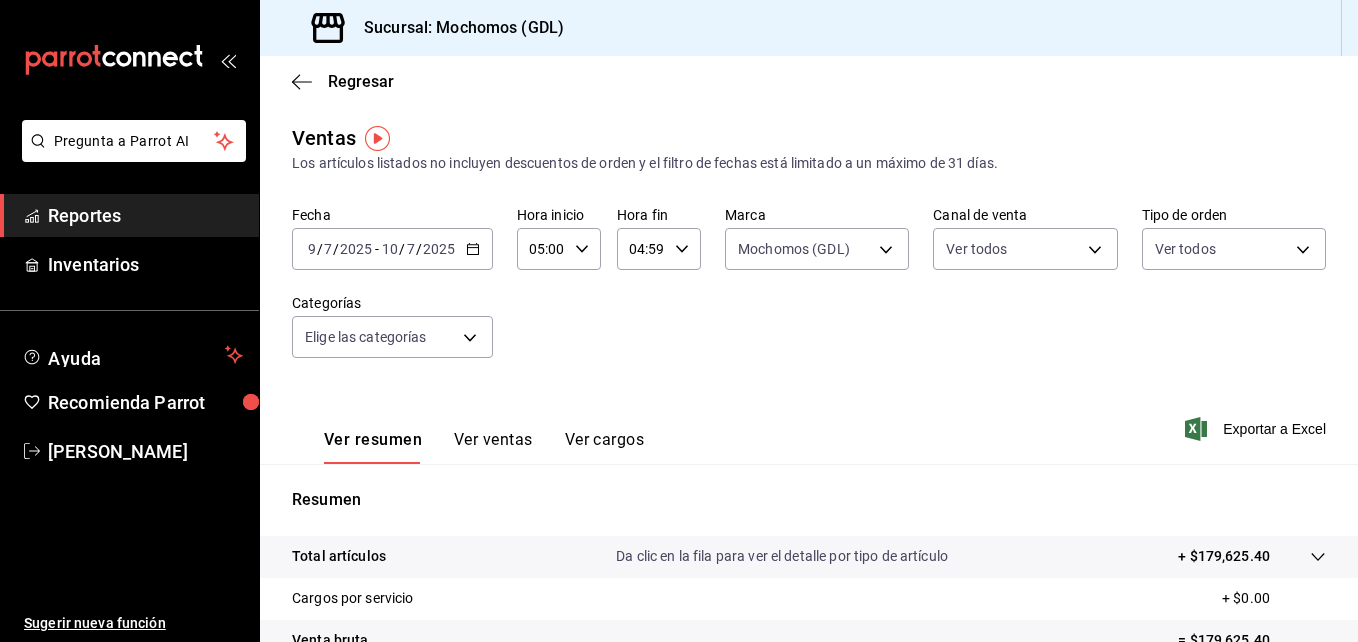 click on "Ver todos Cavas Para llevar Comer Aqui Externo" at bounding box center (679, 321) 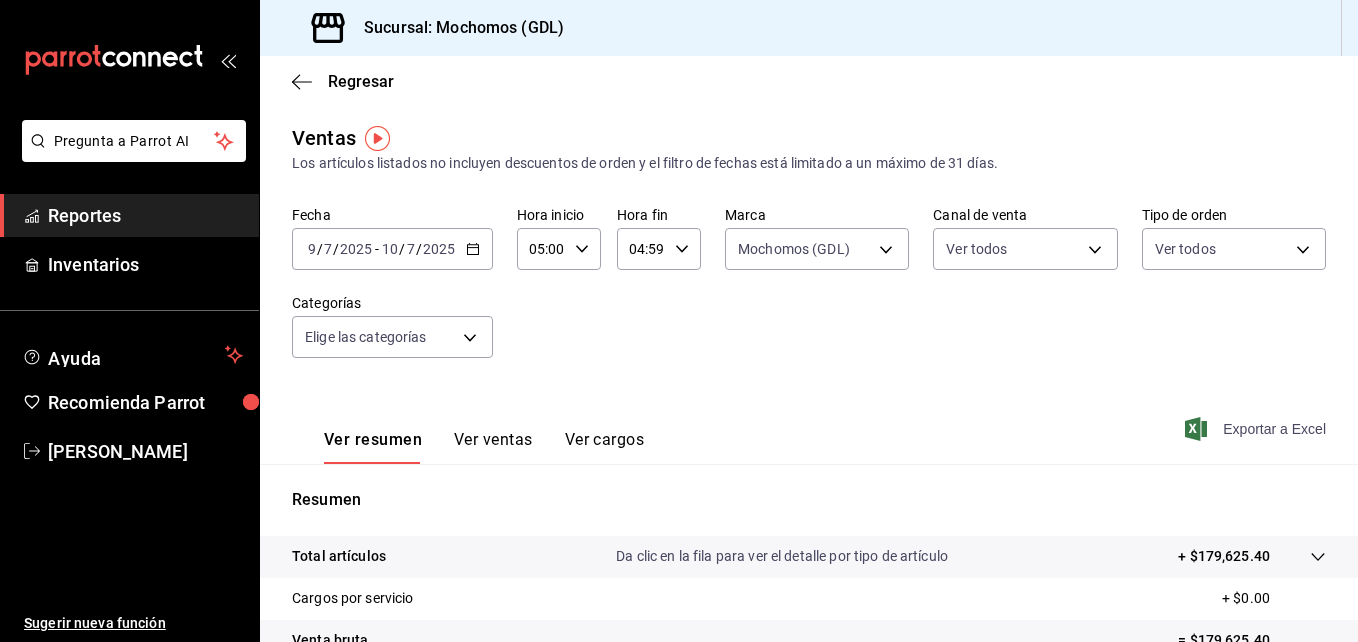 click on "Exportar a Excel" at bounding box center [1257, 429] 